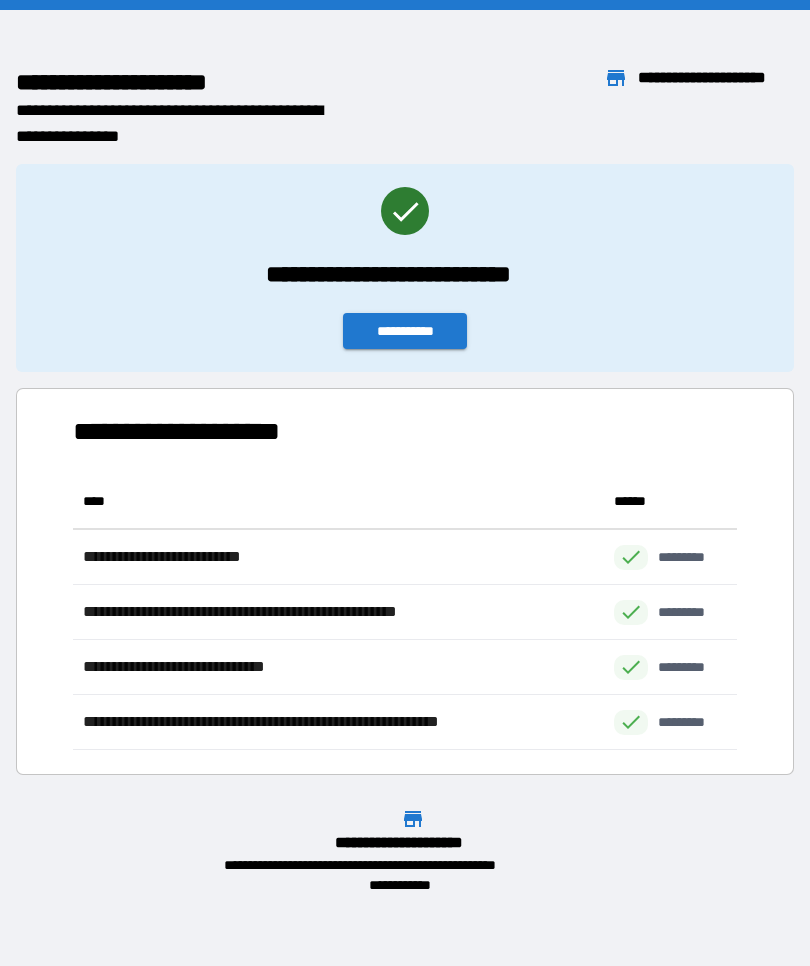 scroll, scrollTop: 69, scrollLeft: 0, axis: vertical 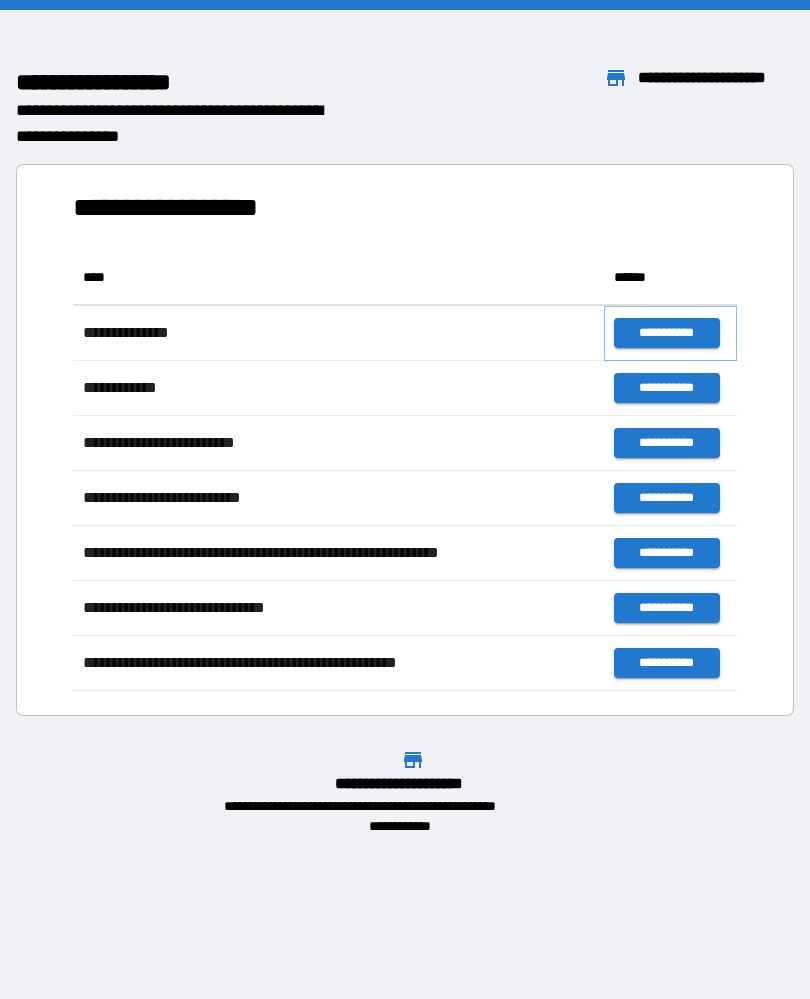 click on "**********" at bounding box center [666, 333] 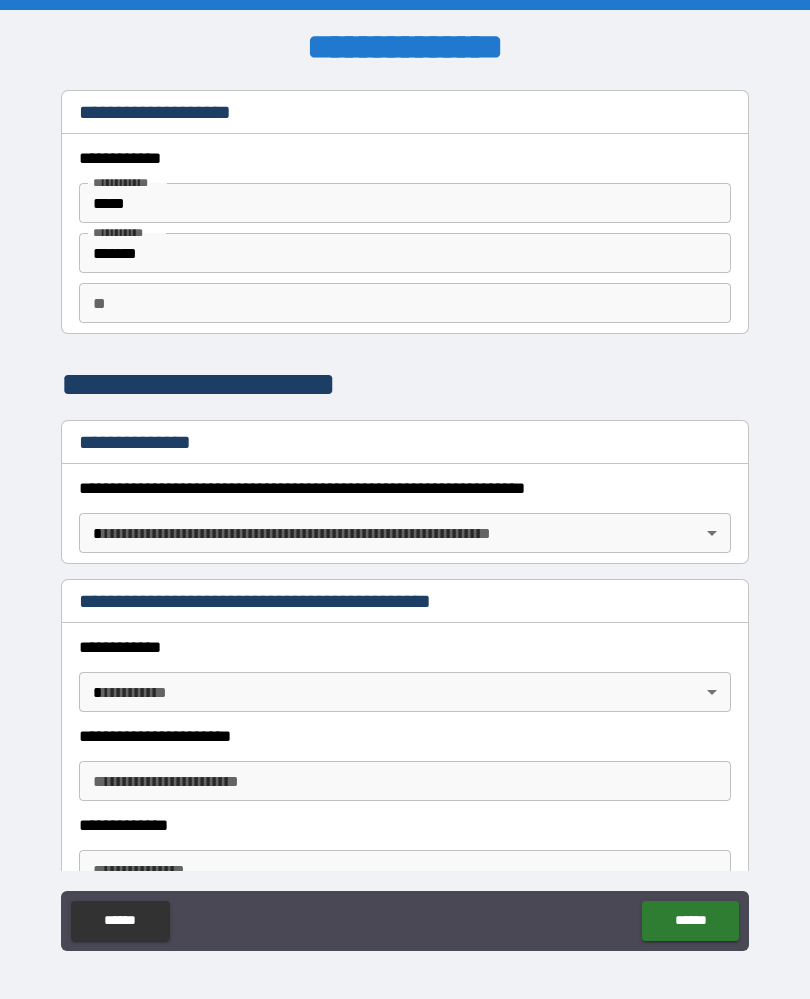 click on "**********" at bounding box center (405, 517) 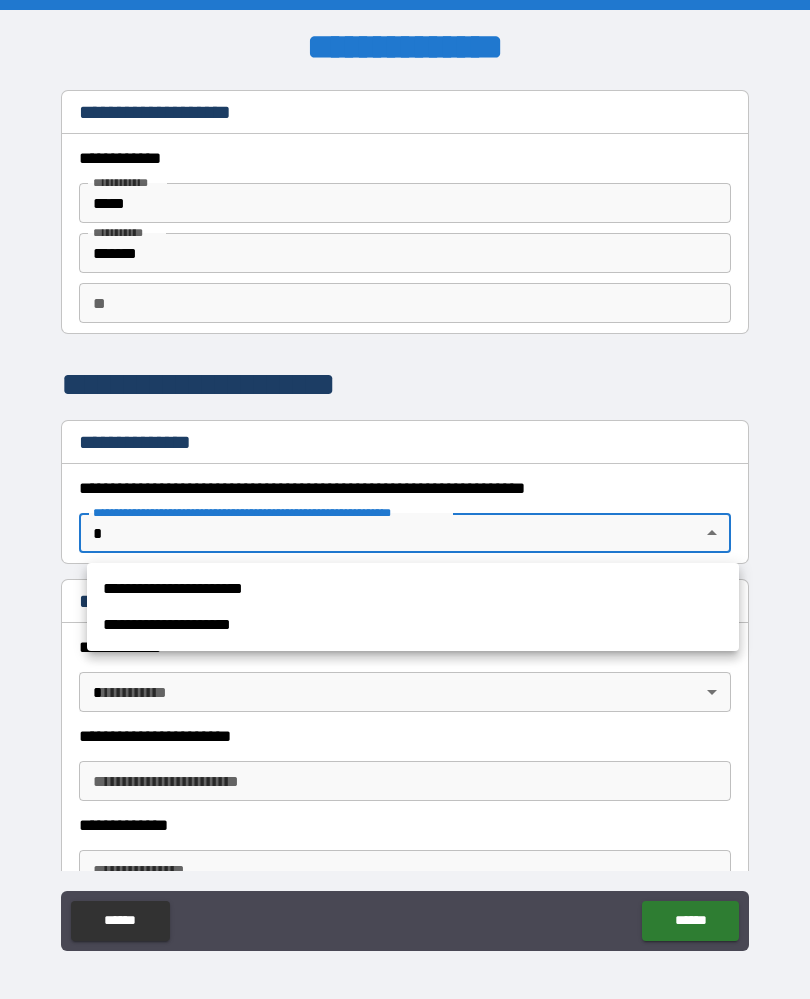 click on "**********" at bounding box center [413, 589] 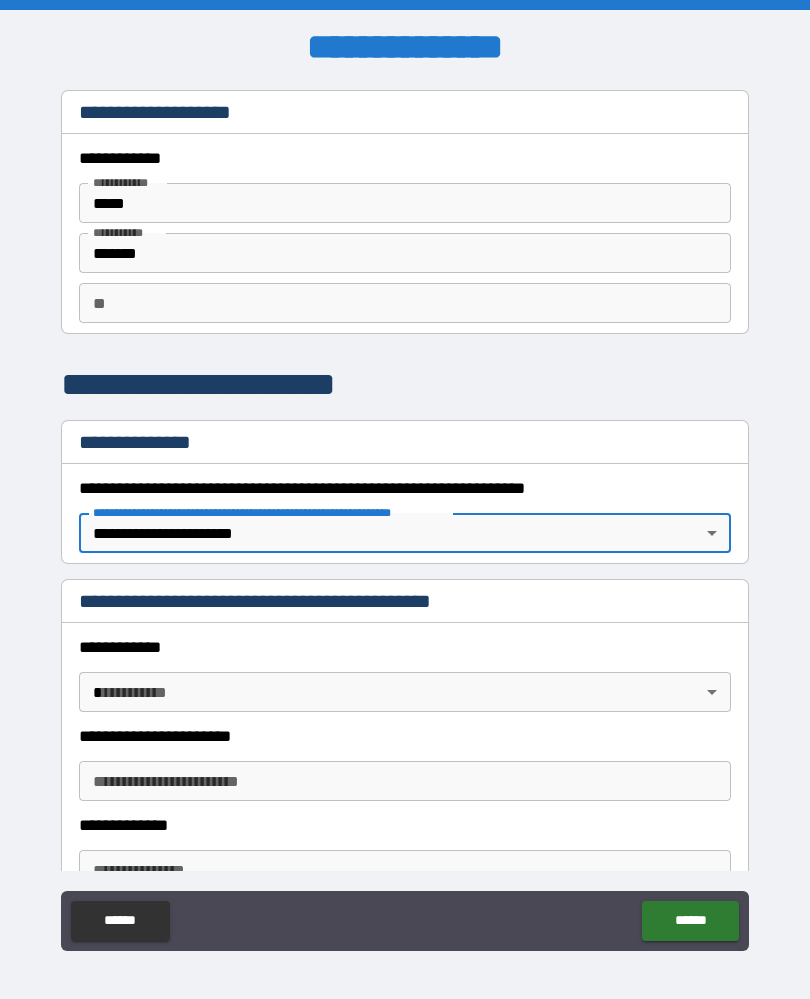 click on "**********" at bounding box center (405, 517) 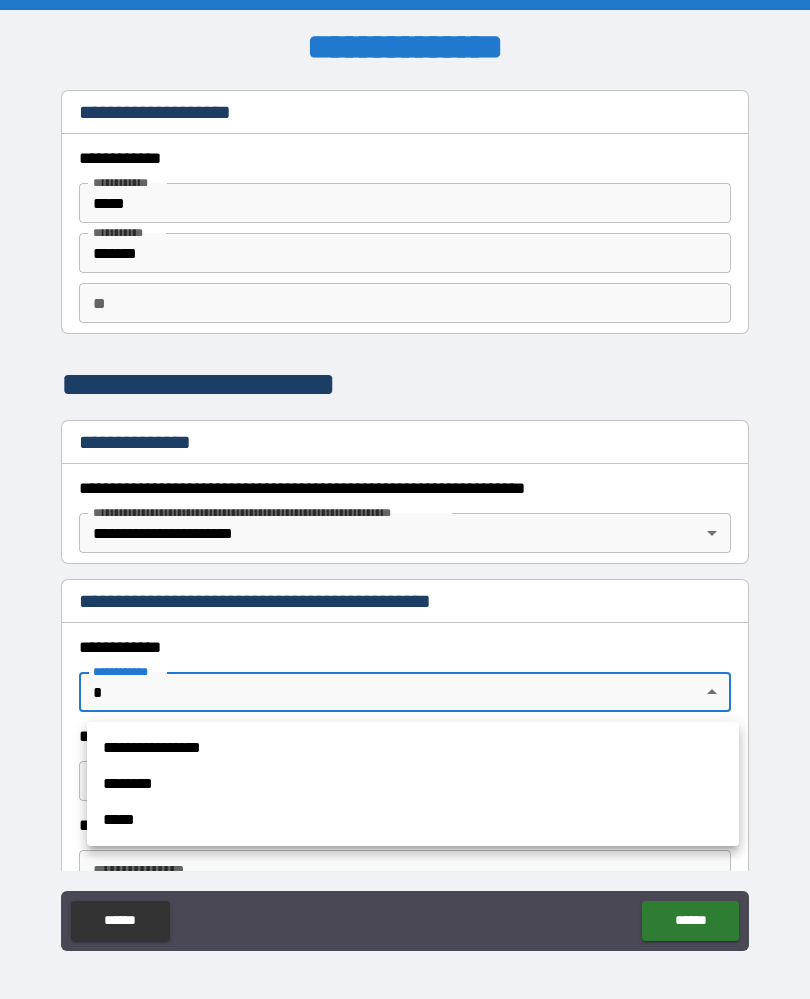 click on "**********" at bounding box center (413, 748) 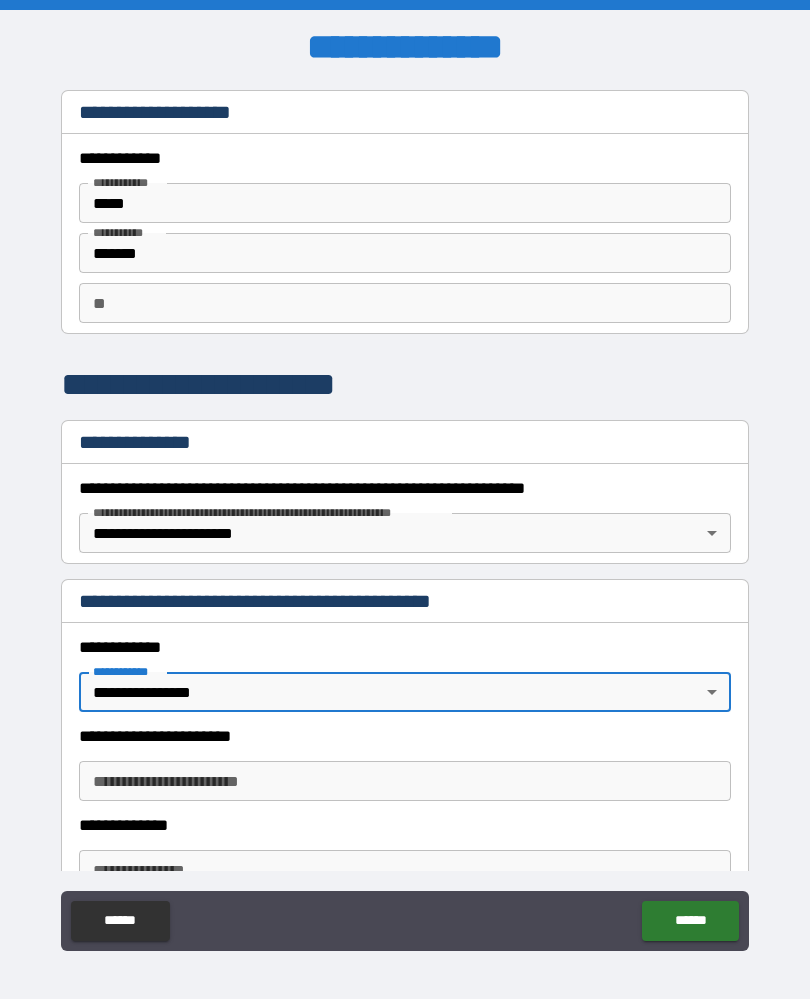 type on "*" 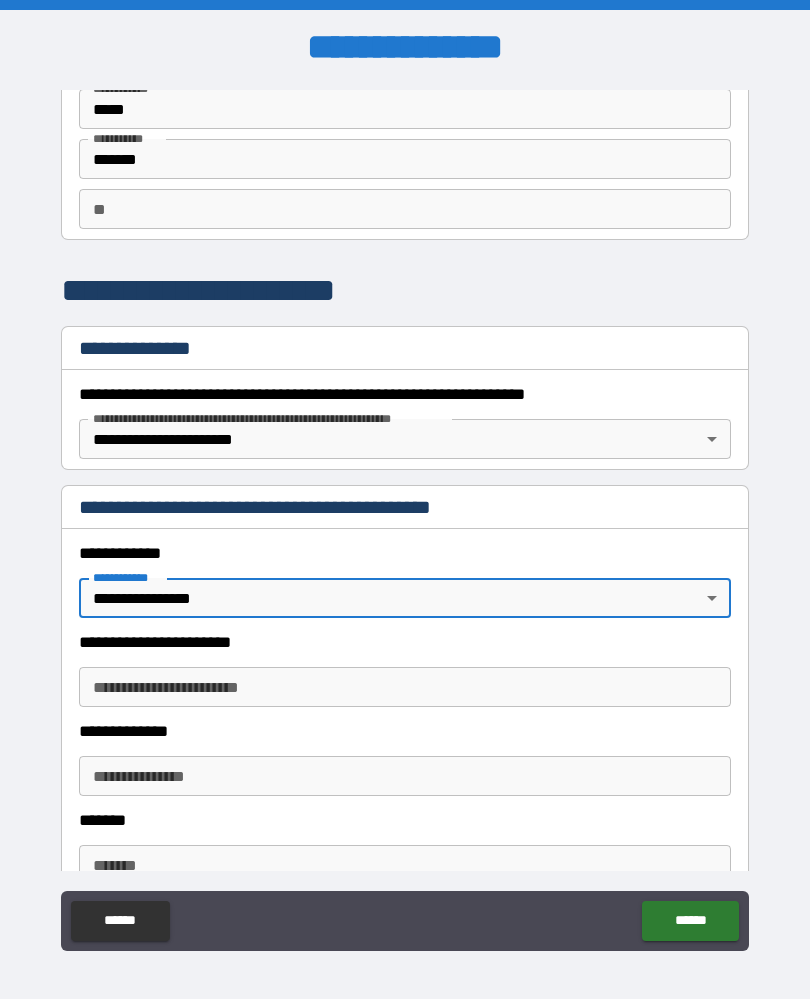 scroll, scrollTop: 96, scrollLeft: 0, axis: vertical 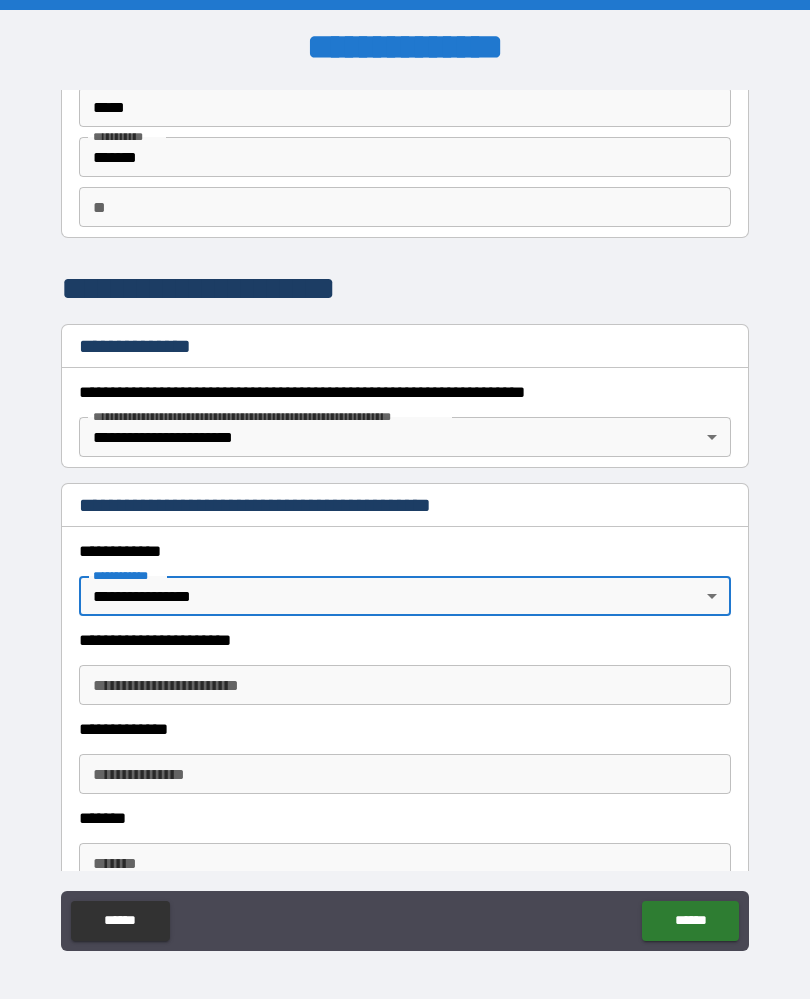 click on "**********" at bounding box center (405, 685) 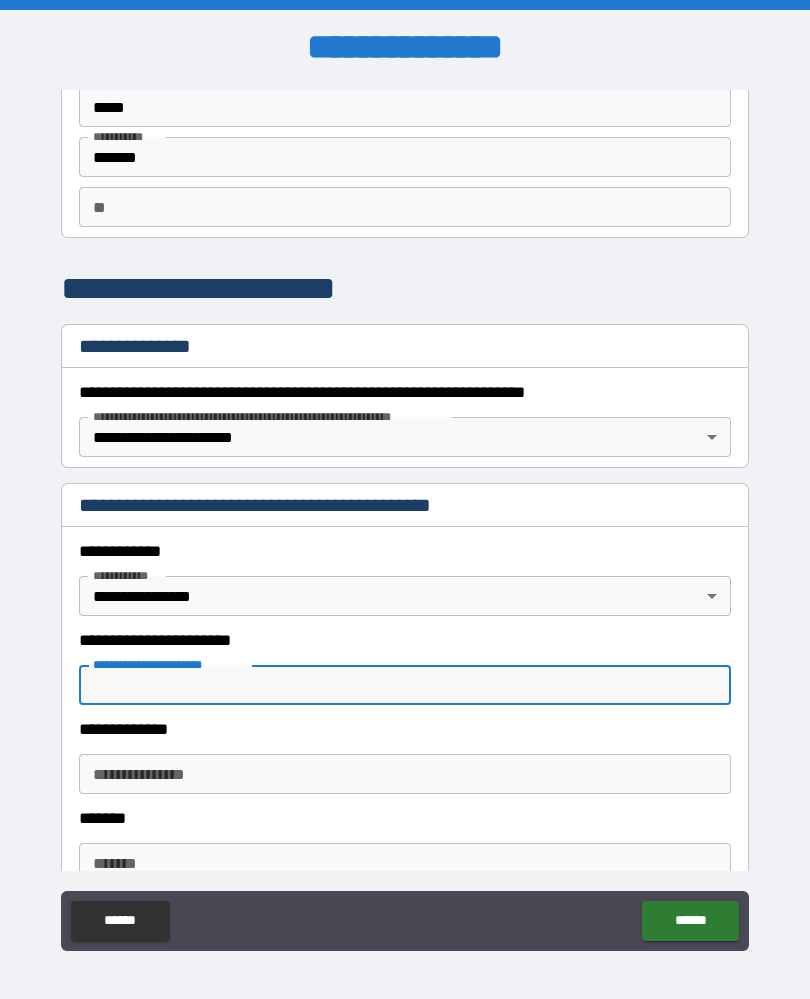 scroll, scrollTop: 27, scrollLeft: 0, axis: vertical 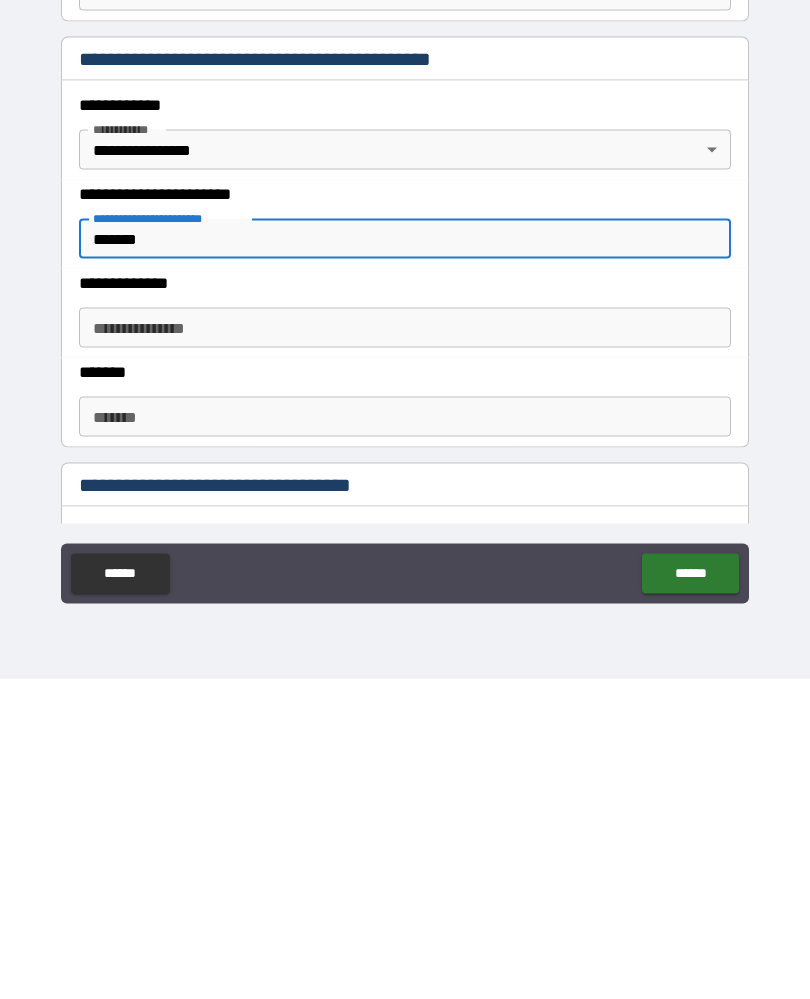 type on "*******" 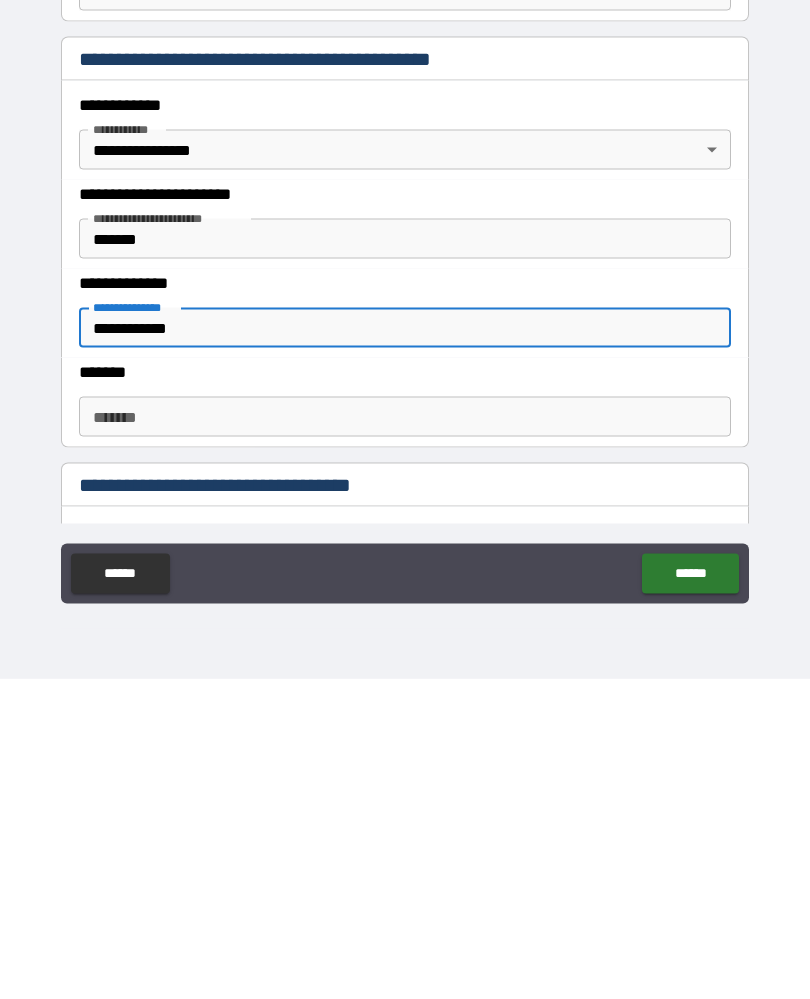 type on "**********" 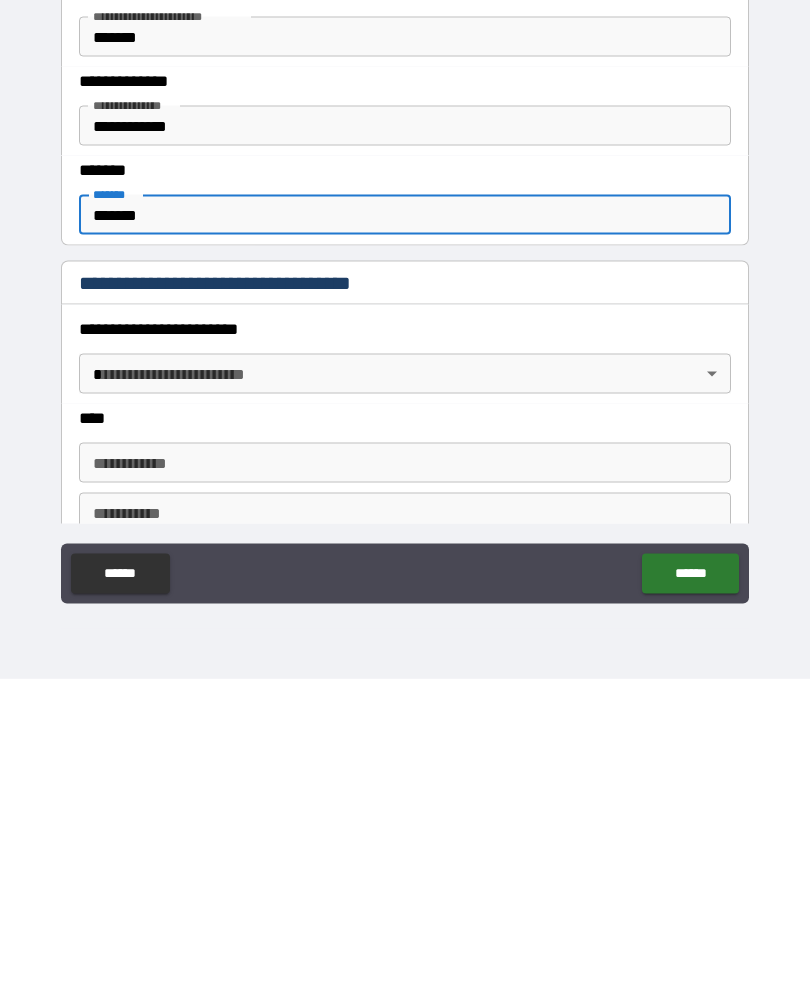 scroll, scrollTop: 432, scrollLeft: 0, axis: vertical 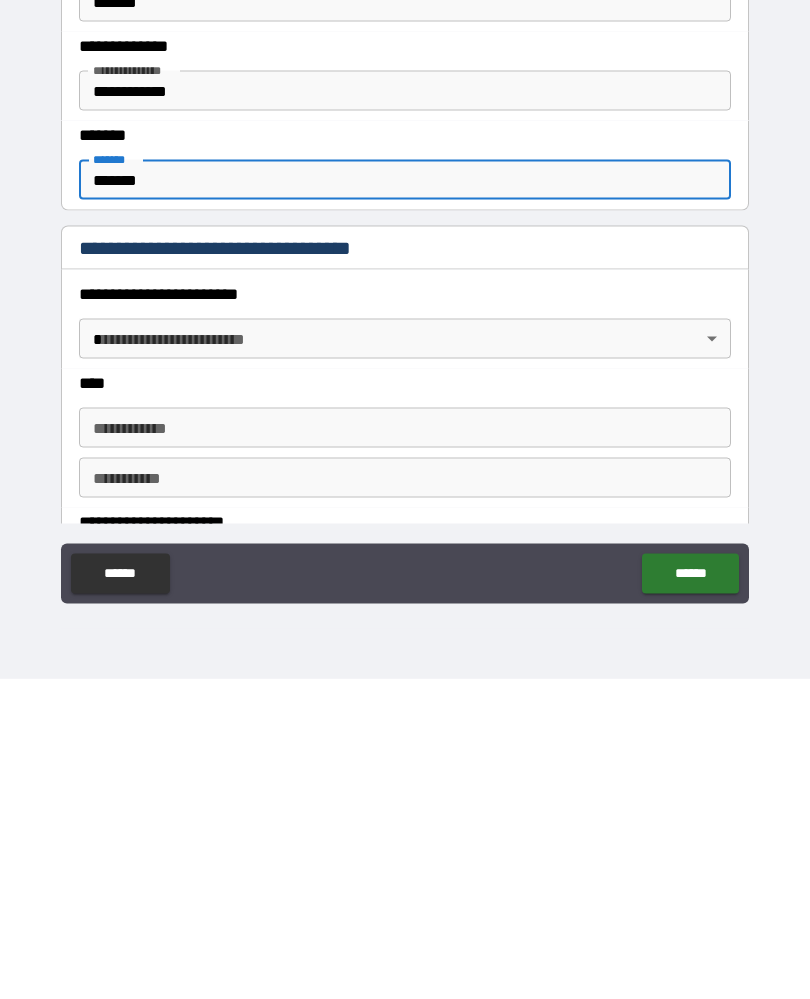type on "*******" 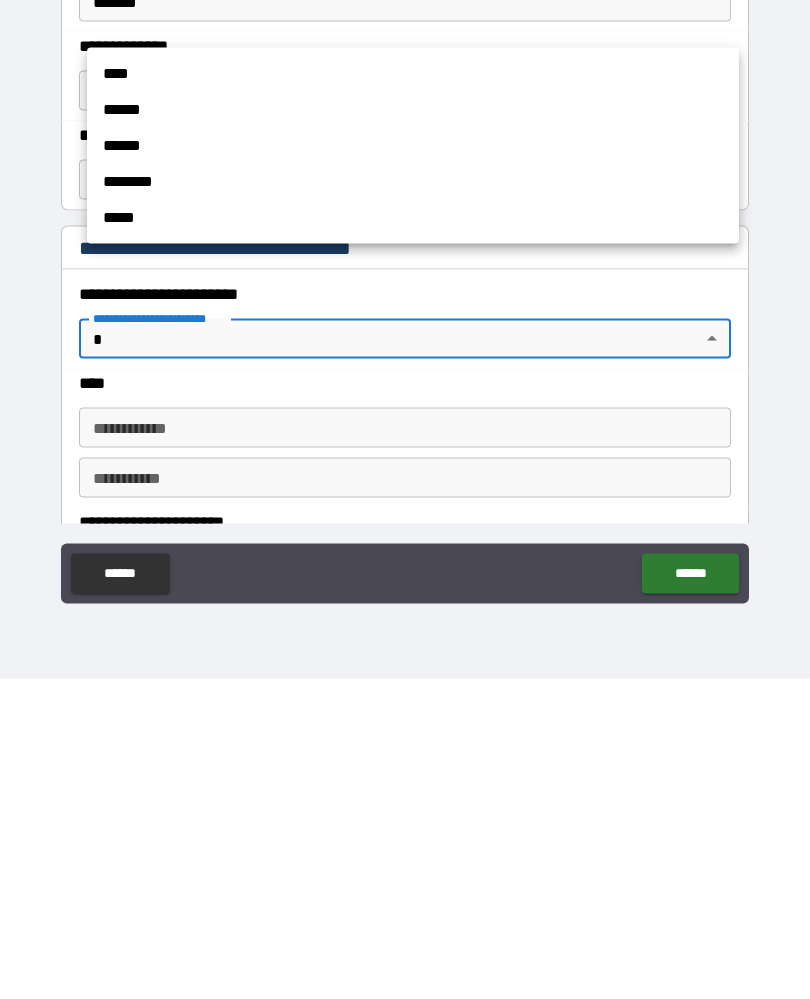 scroll, scrollTop: 36, scrollLeft: 0, axis: vertical 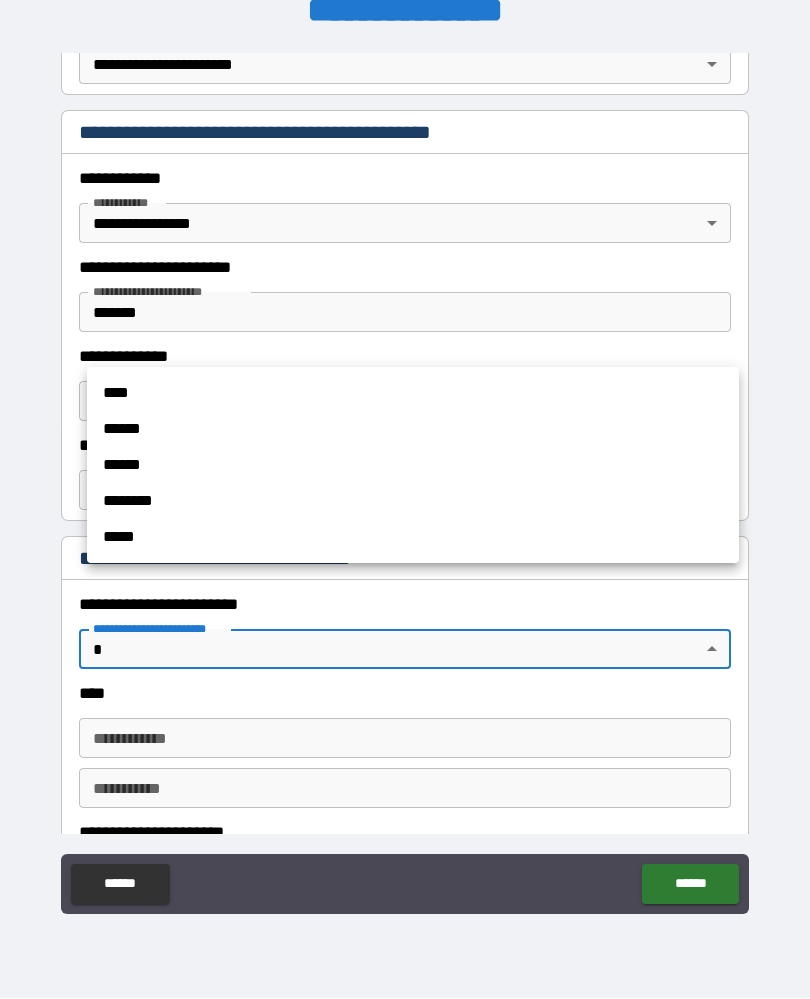 click on "****" at bounding box center [413, 394] 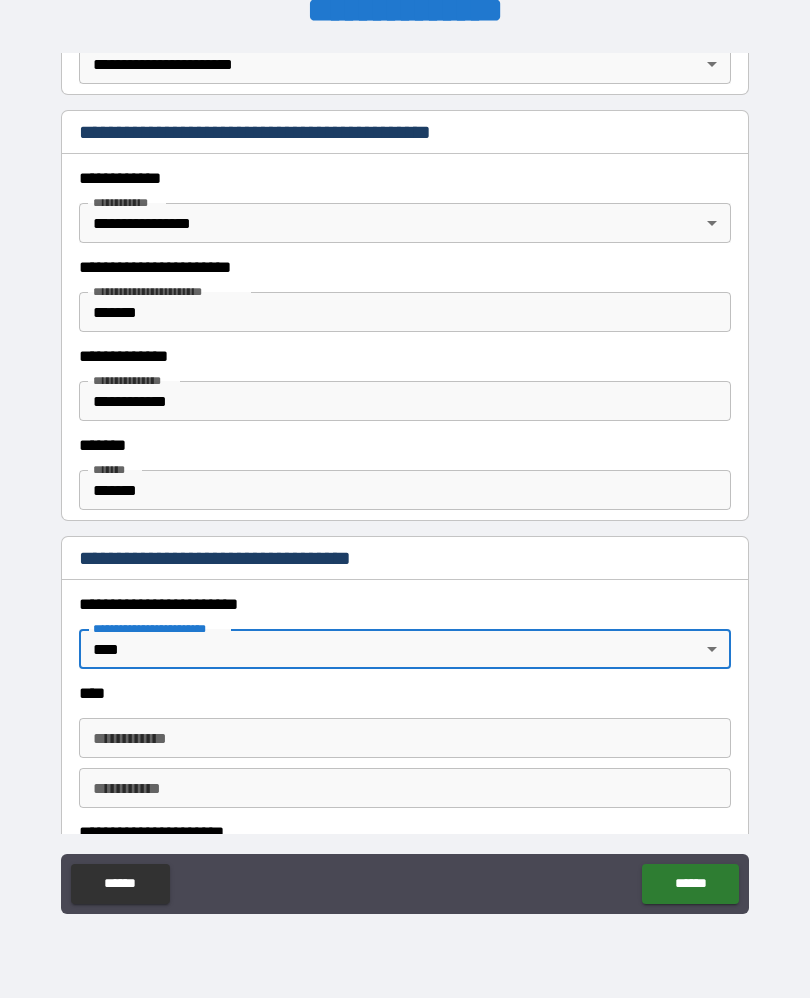 click on "**********" at bounding box center (405, 739) 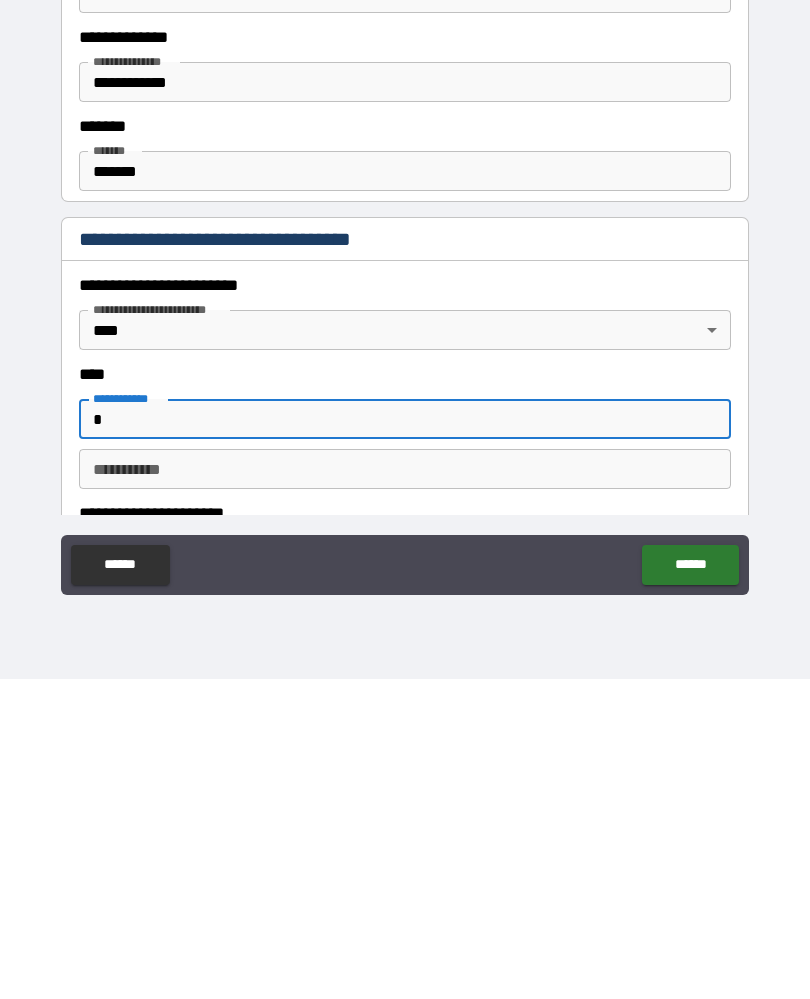 scroll, scrollTop: 36, scrollLeft: 0, axis: vertical 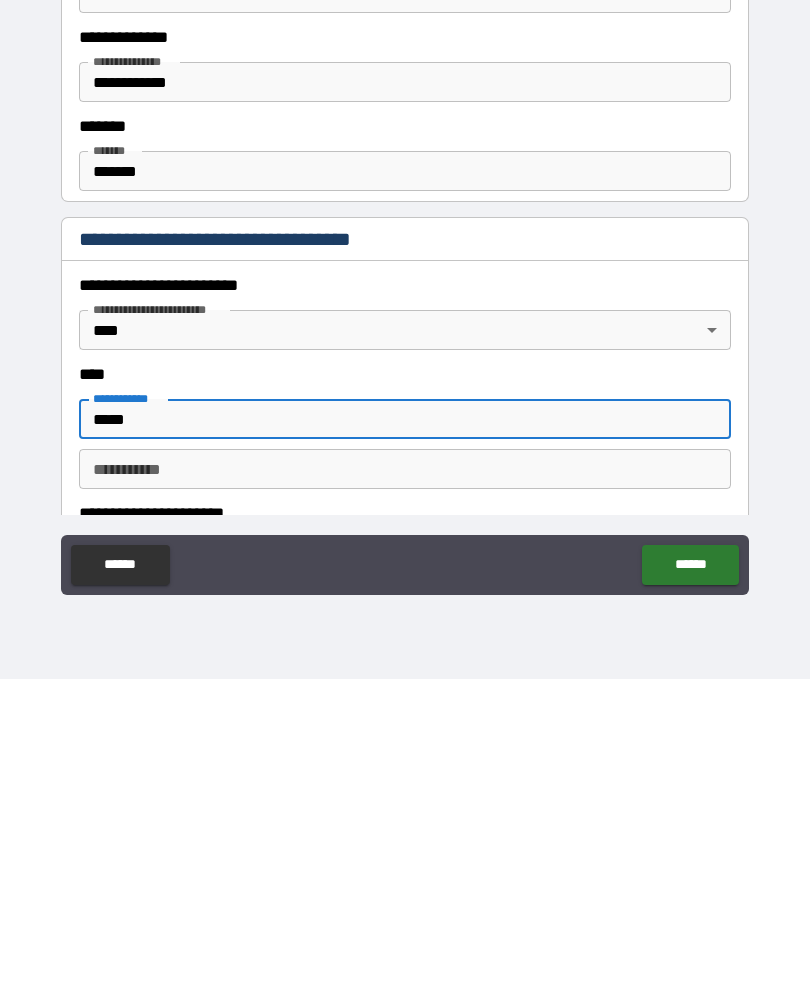 type on "*****" 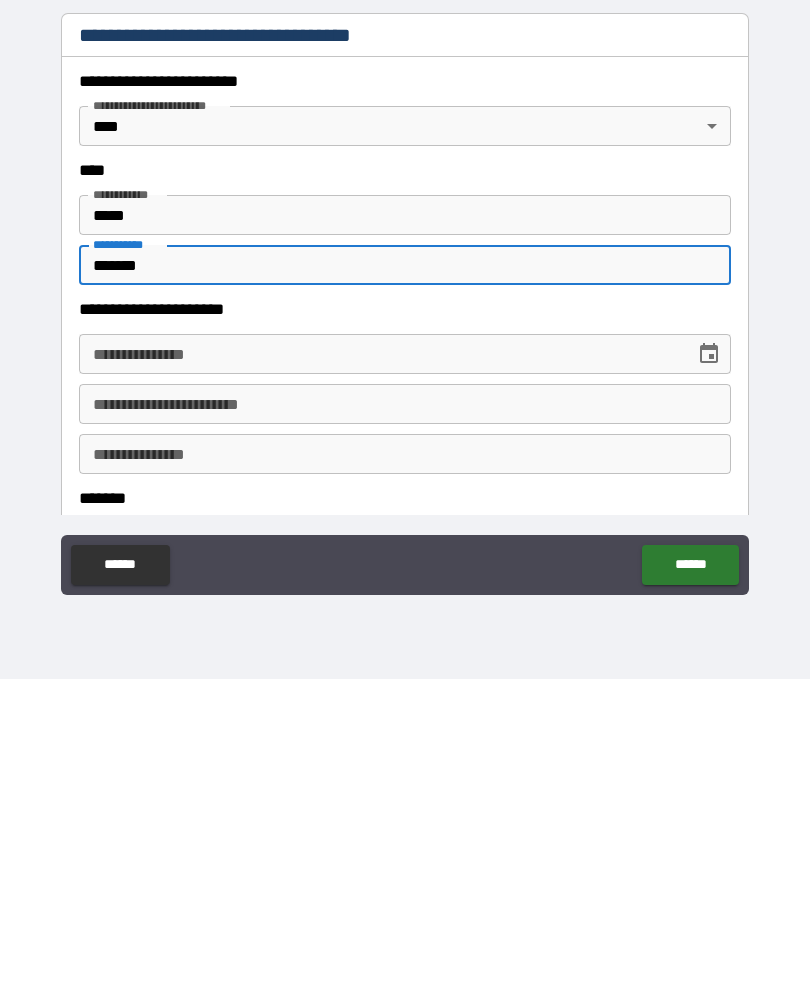 scroll, scrollTop: 639, scrollLeft: 0, axis: vertical 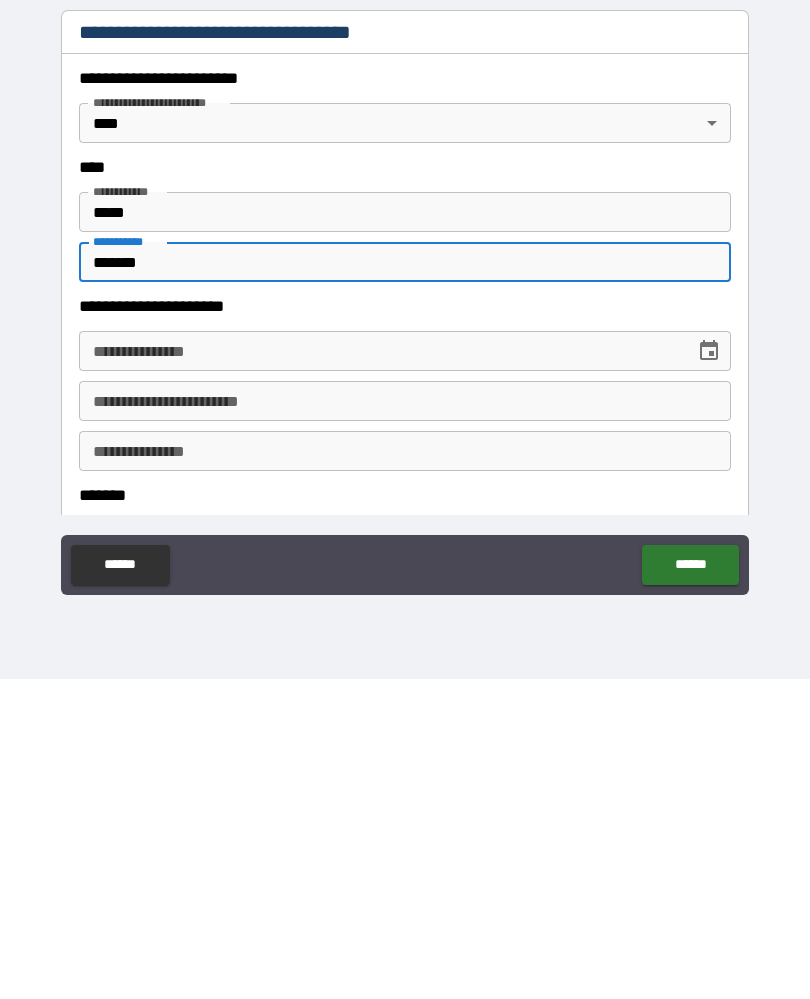 type on "*******" 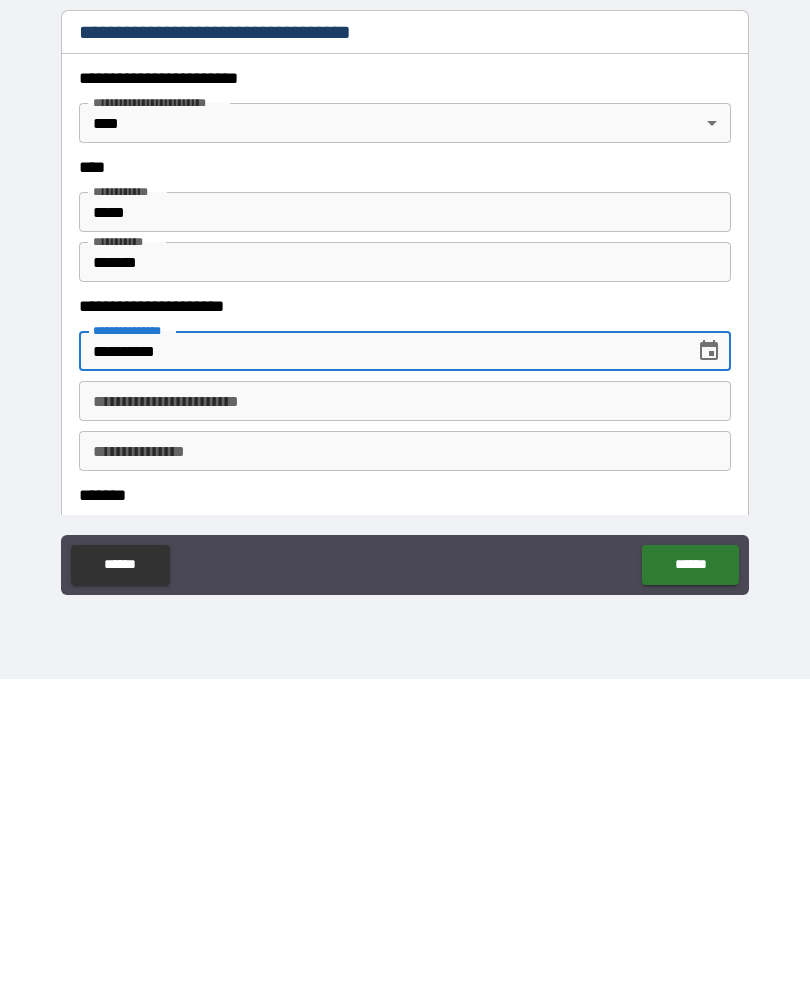 type on "**********" 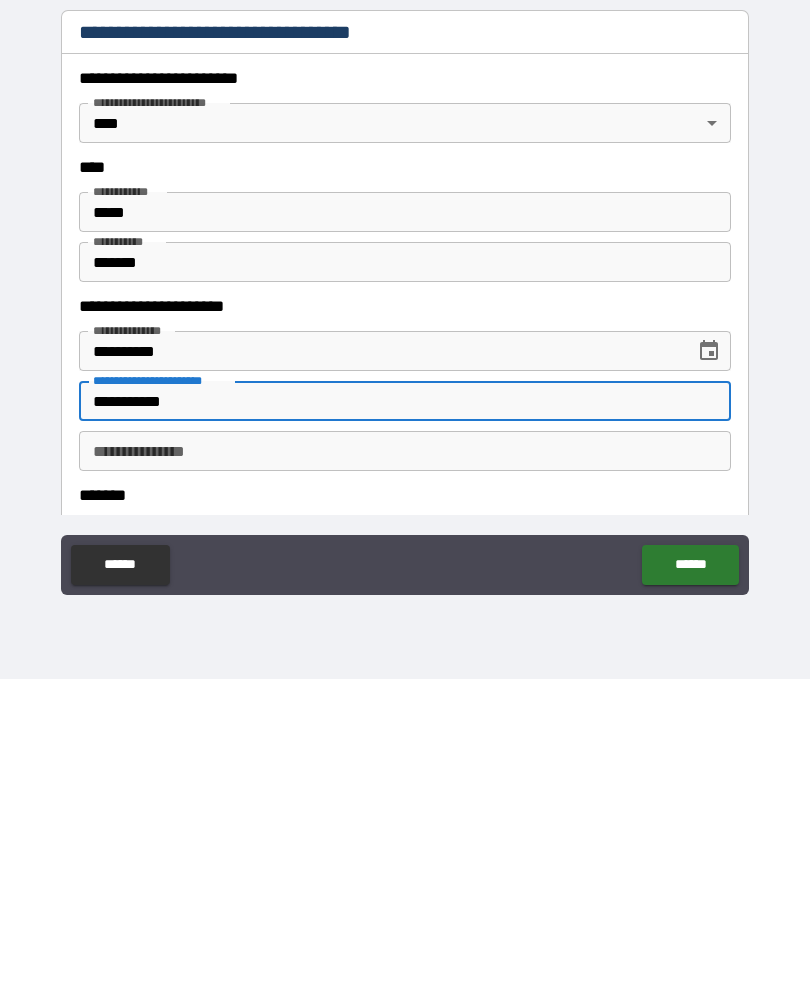 type on "**********" 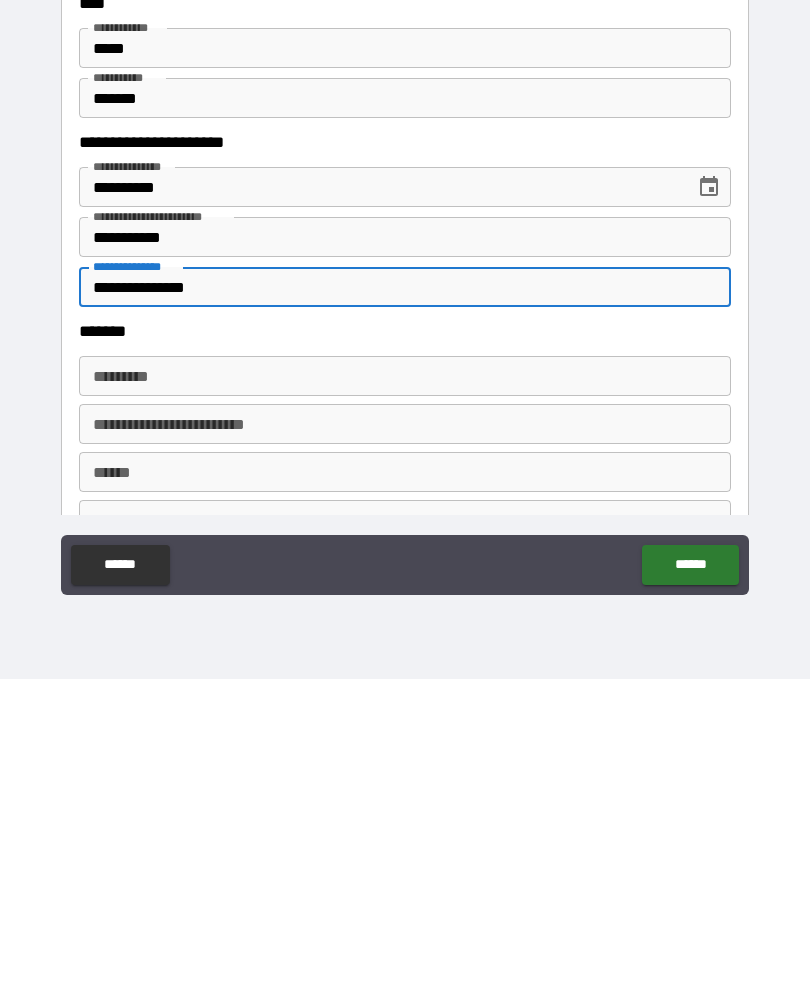 scroll, scrollTop: 805, scrollLeft: 0, axis: vertical 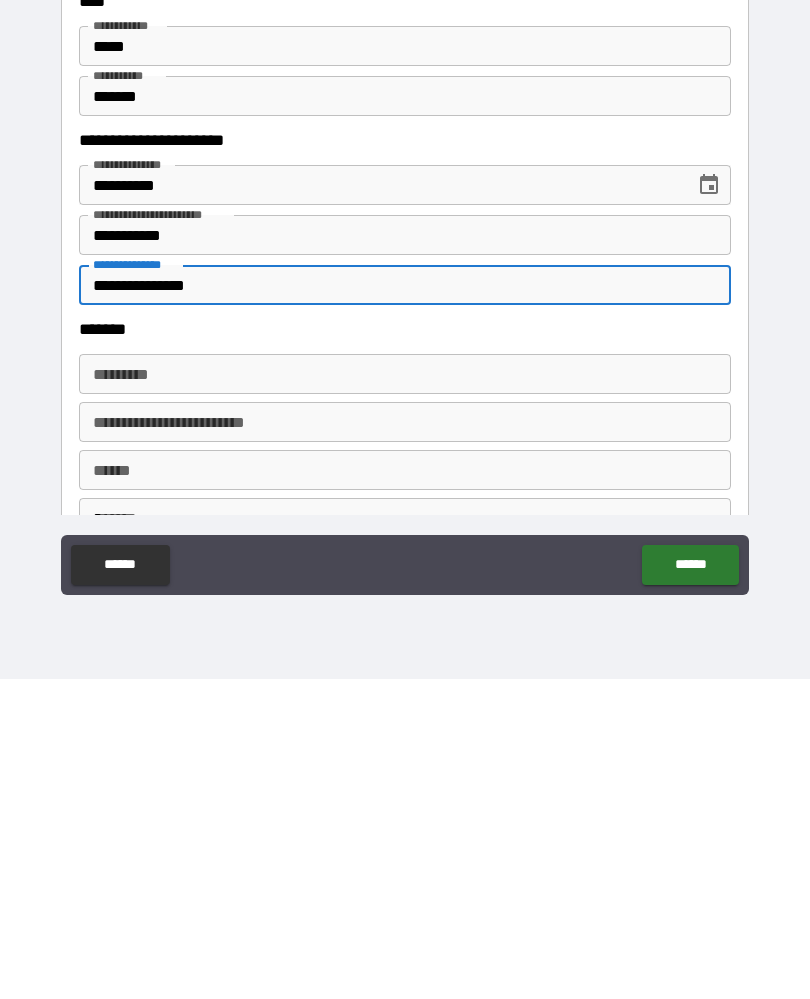 type on "**********" 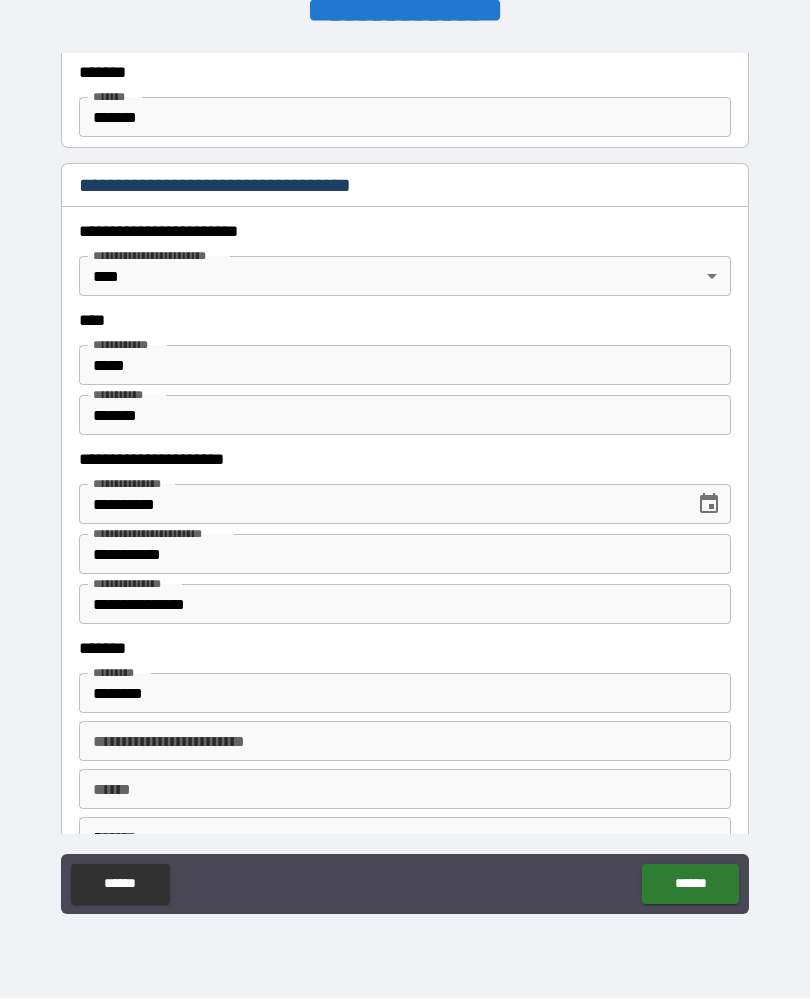 type on "**********" 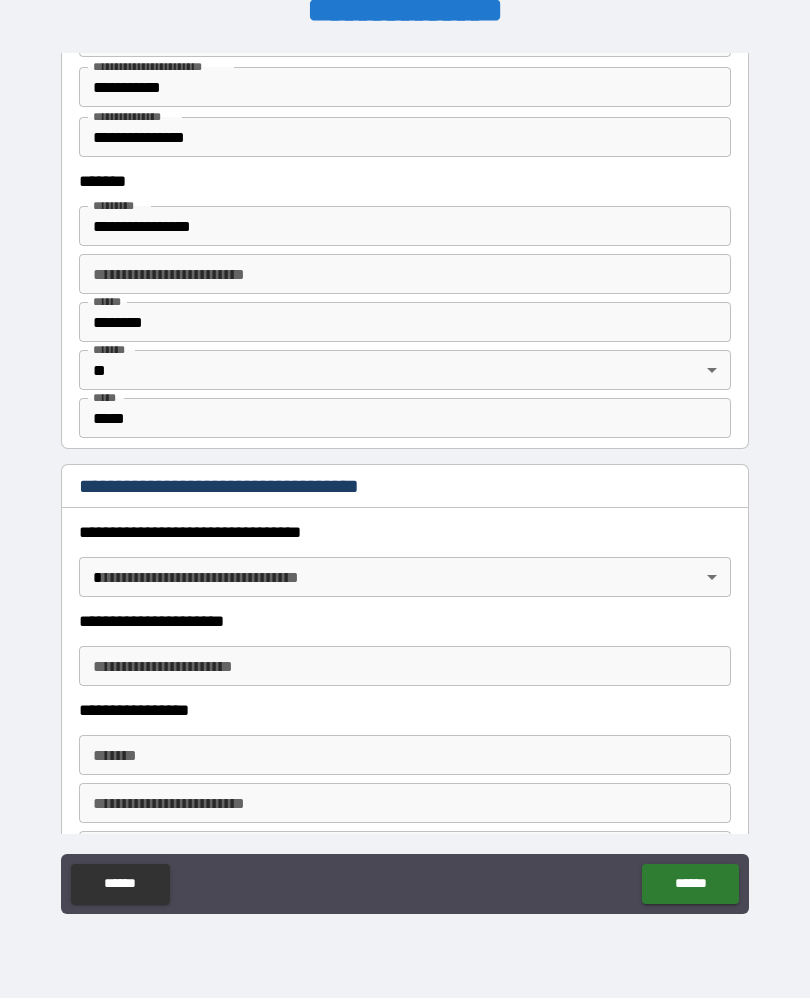scroll, scrollTop: 1303, scrollLeft: 0, axis: vertical 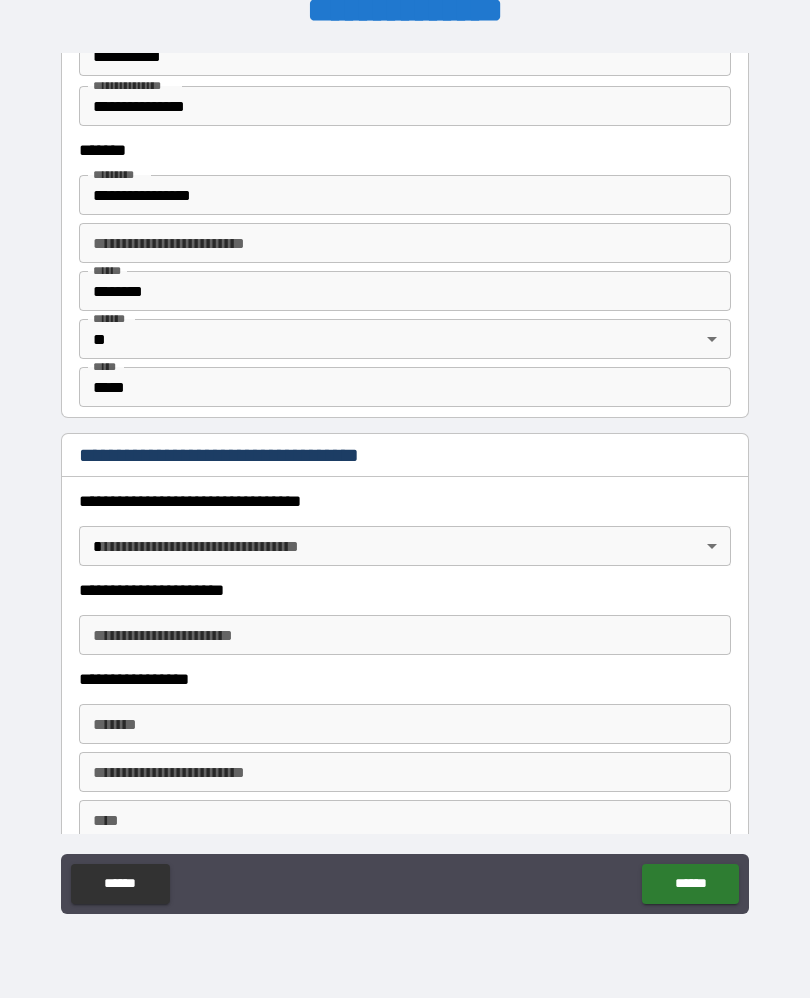 click on "**********" at bounding box center [405, 481] 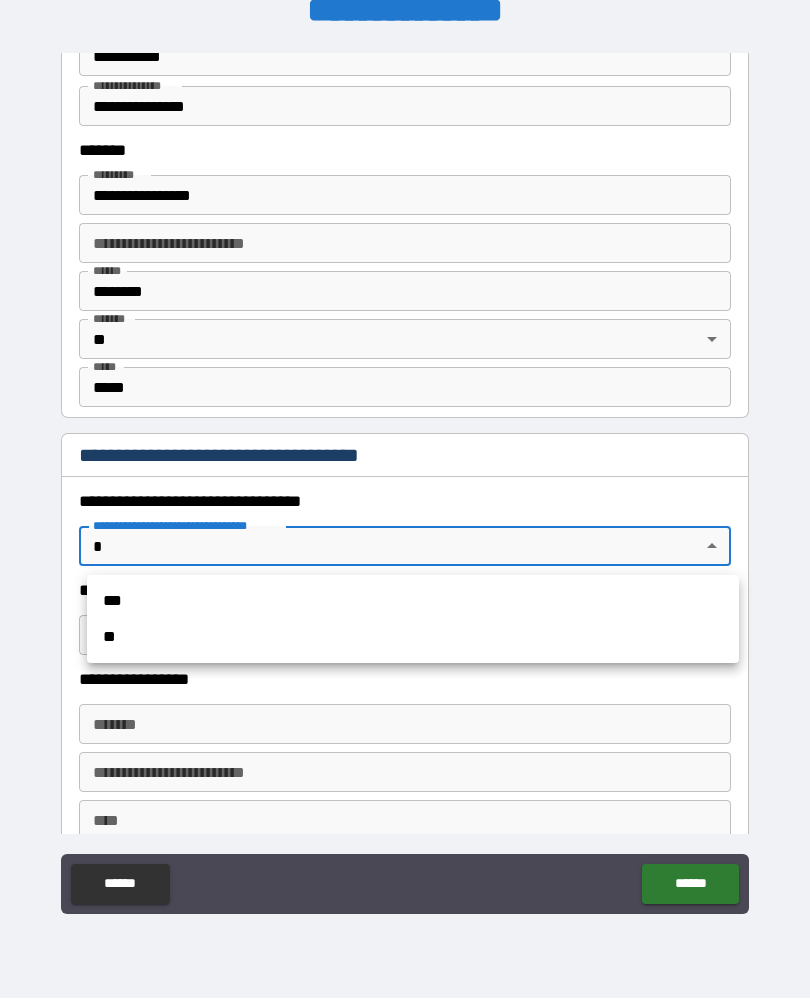 click on "***" at bounding box center (413, 602) 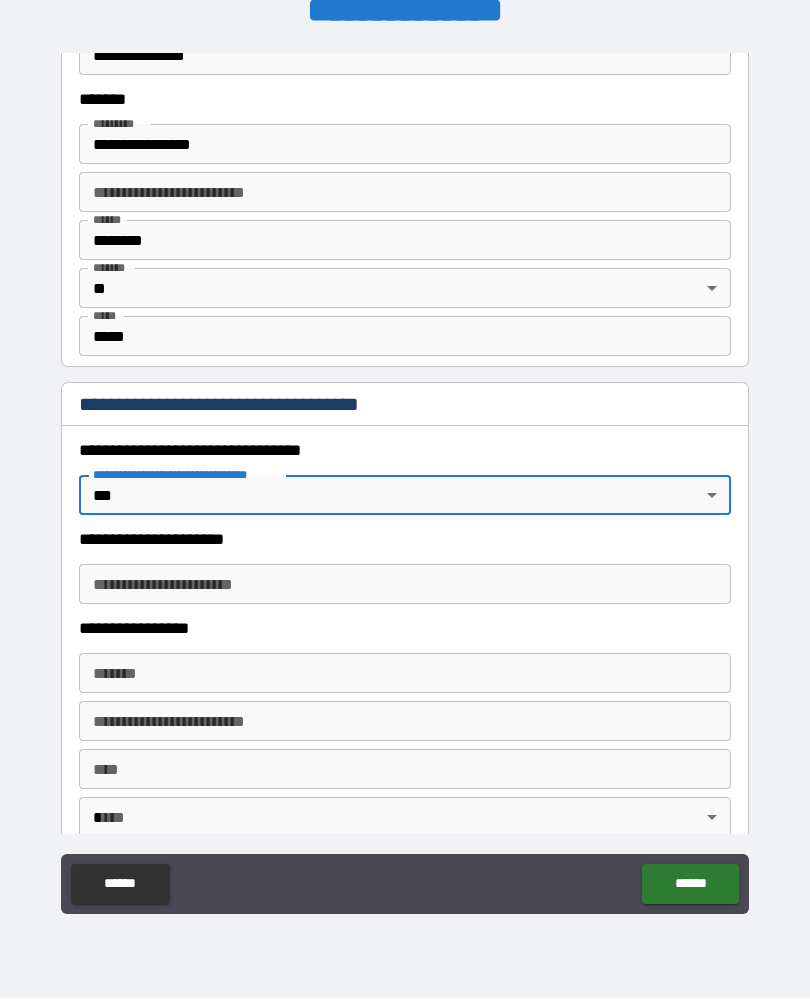 scroll, scrollTop: 1367, scrollLeft: 0, axis: vertical 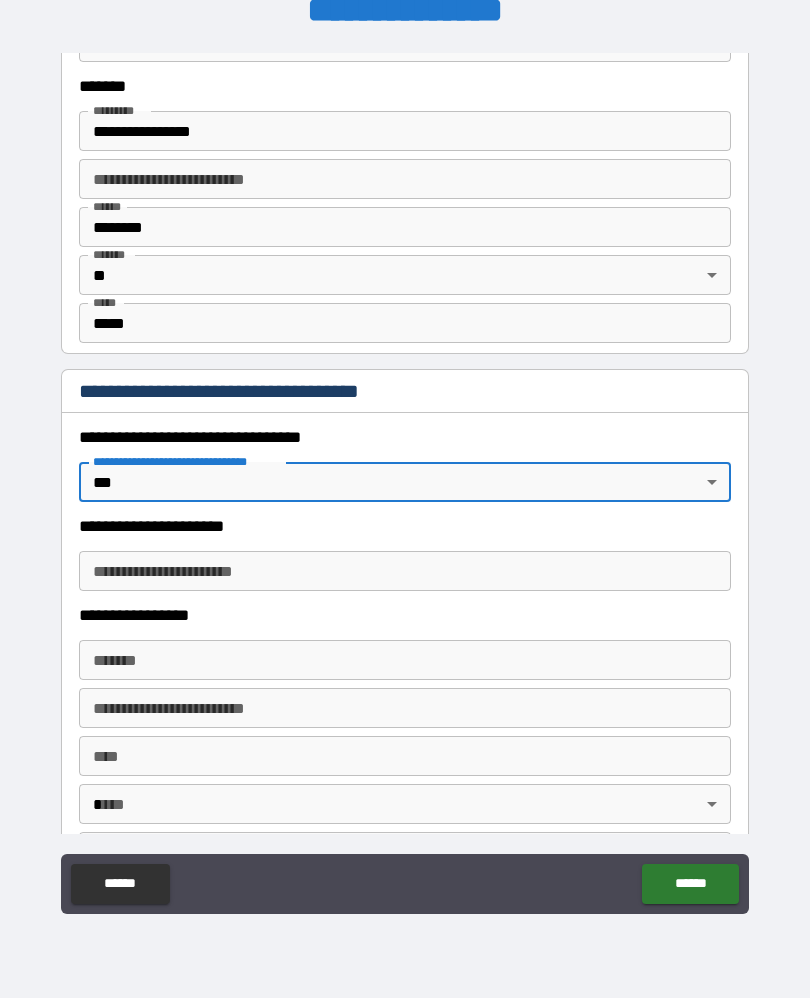 click on "**********" at bounding box center (405, 481) 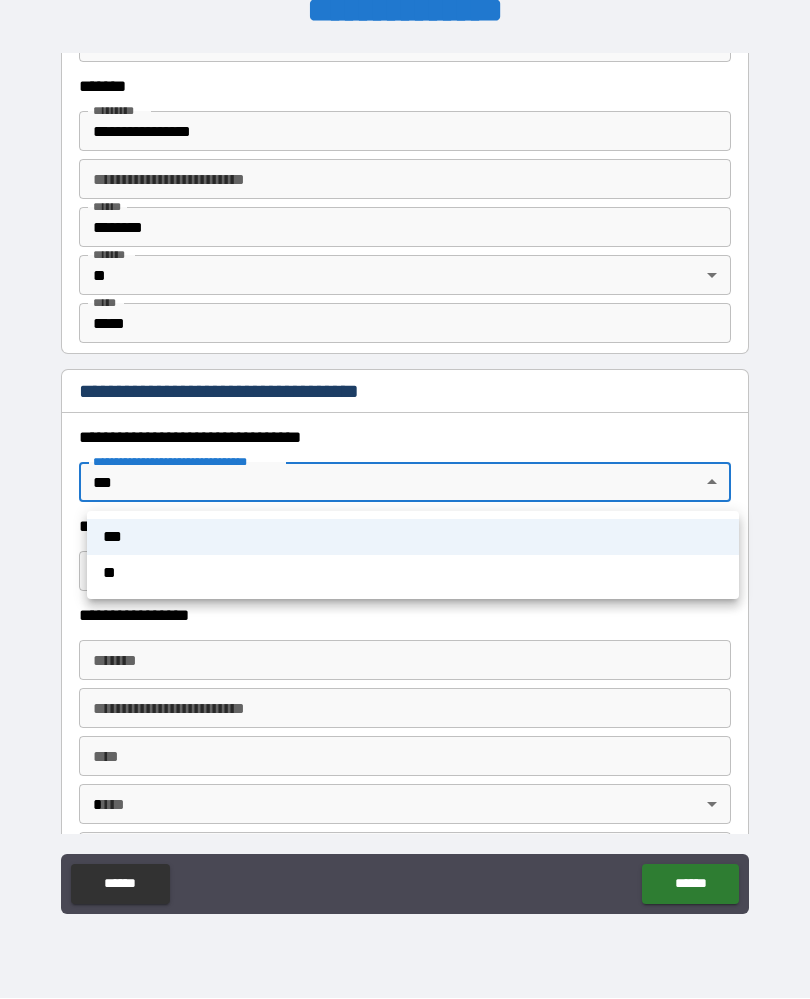 click on "***" at bounding box center (413, 538) 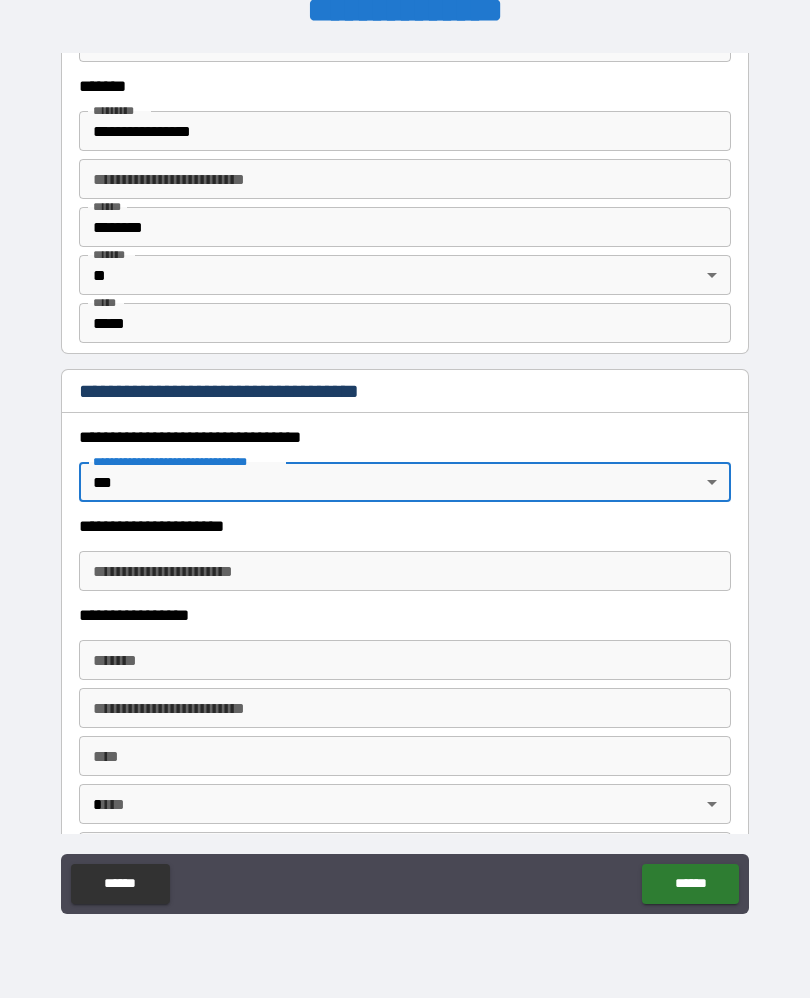 scroll, scrollTop: 1403, scrollLeft: 0, axis: vertical 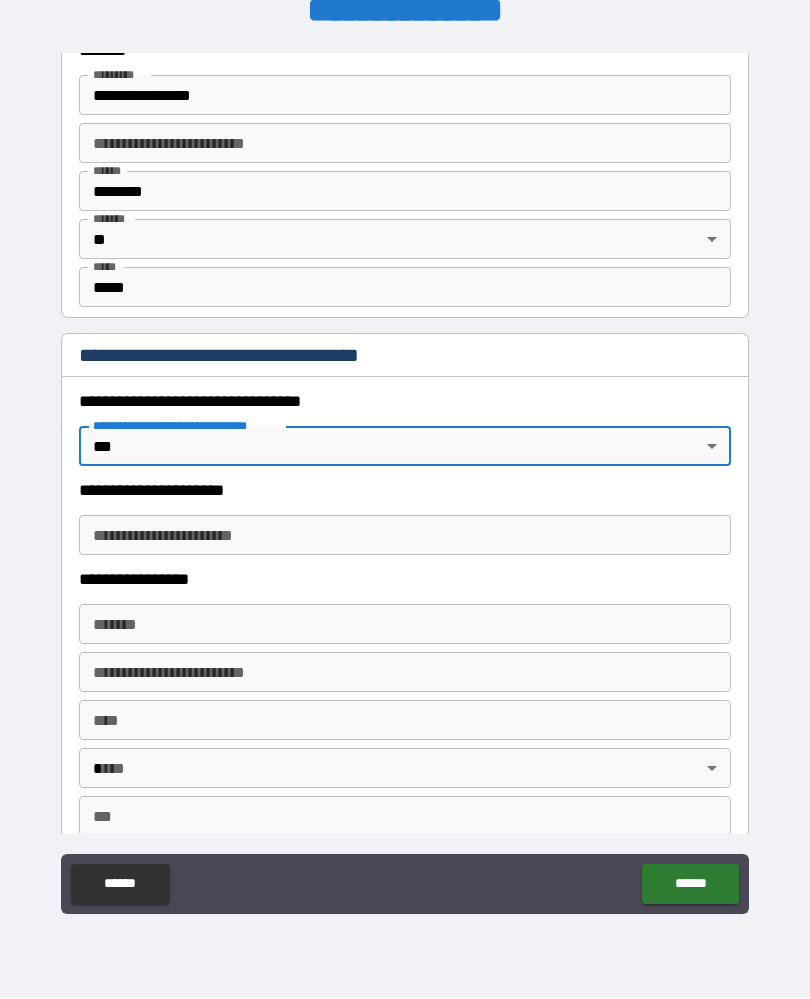 click on "**********" at bounding box center [405, 536] 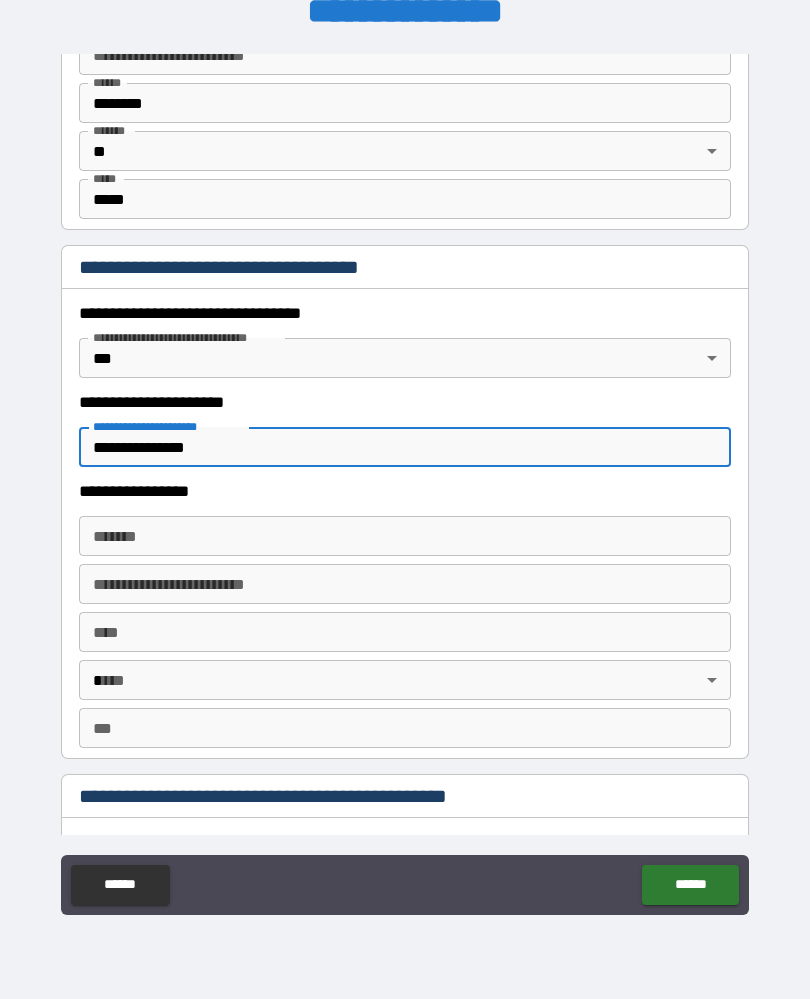 scroll, scrollTop: 1557, scrollLeft: 0, axis: vertical 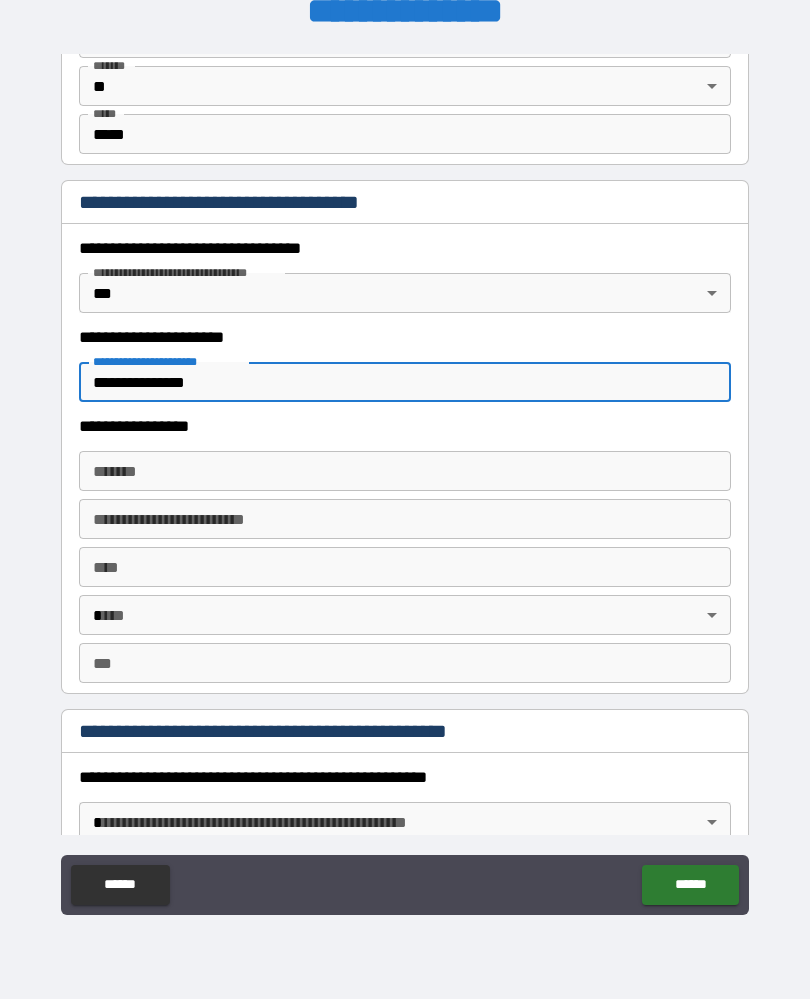type on "**********" 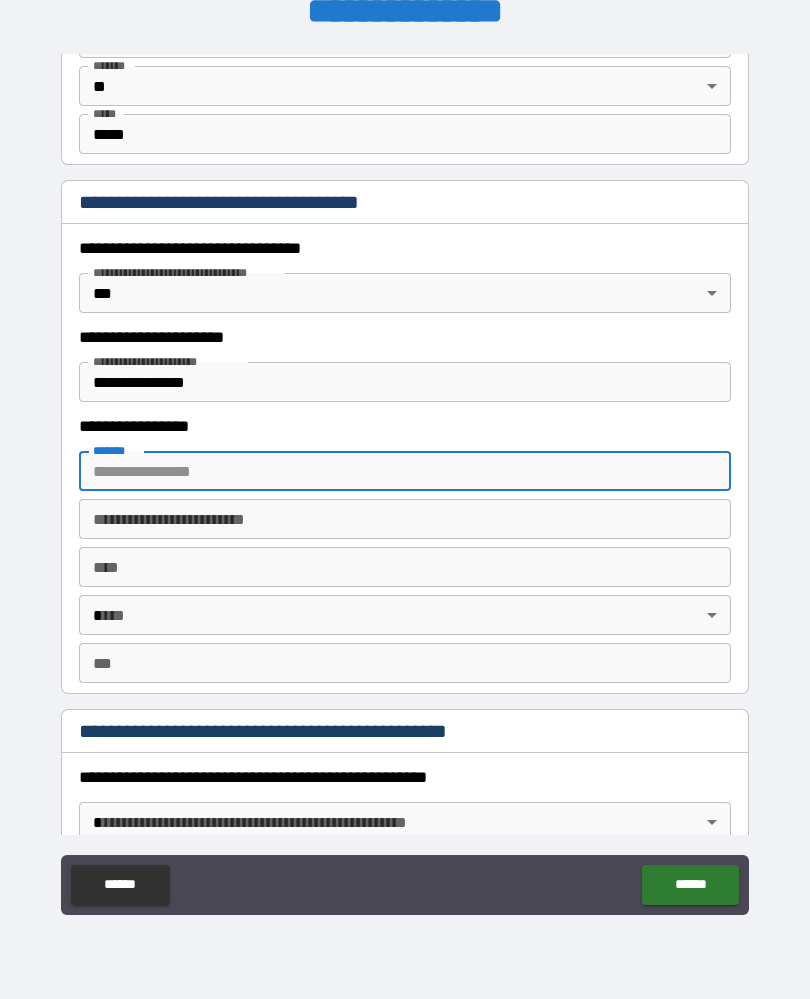 click on "**********" at bounding box center (405, 553) 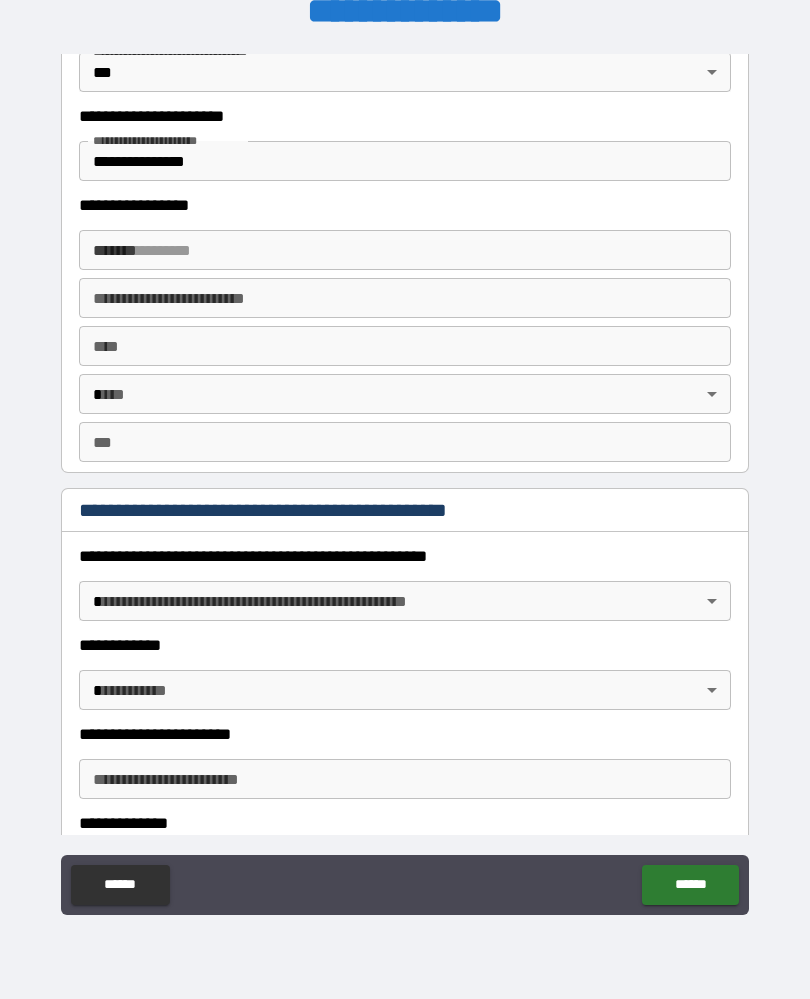 scroll, scrollTop: 1806, scrollLeft: 0, axis: vertical 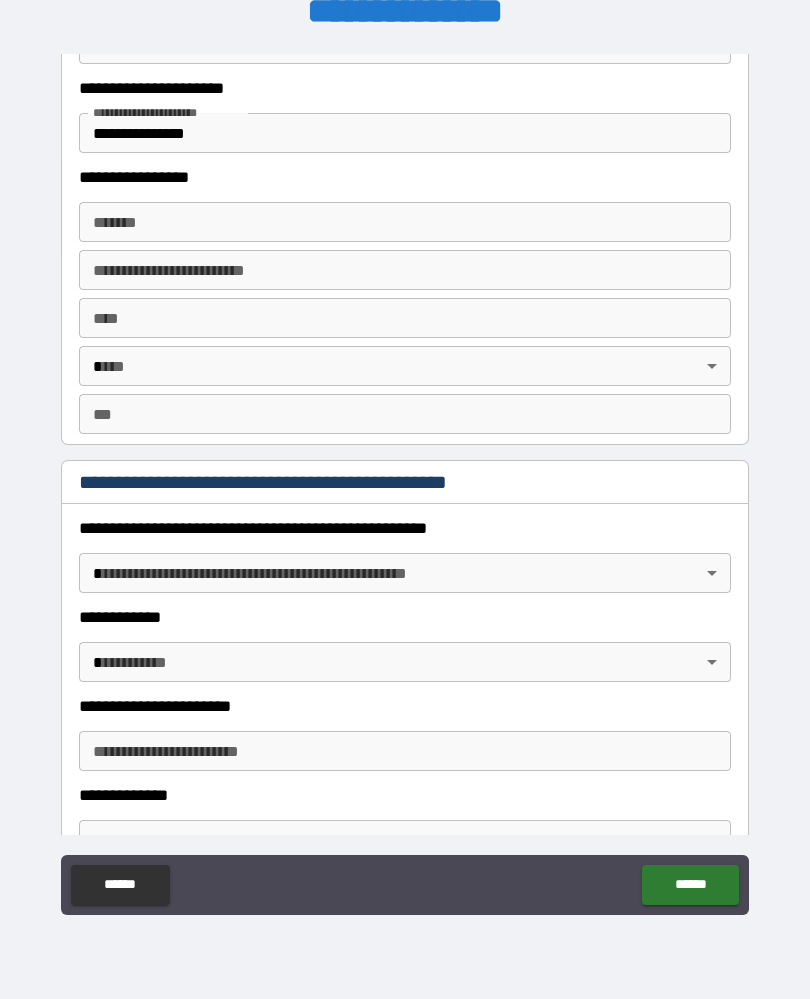 click on "**********" at bounding box center (405, 481) 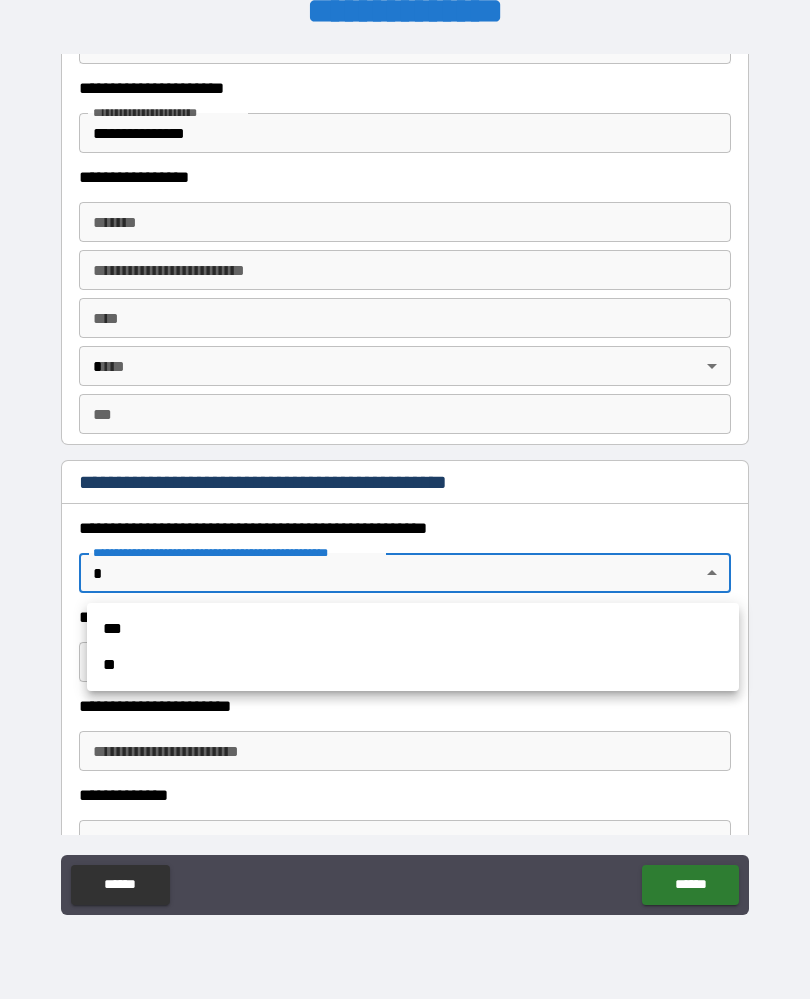 click on "**" at bounding box center (413, 665) 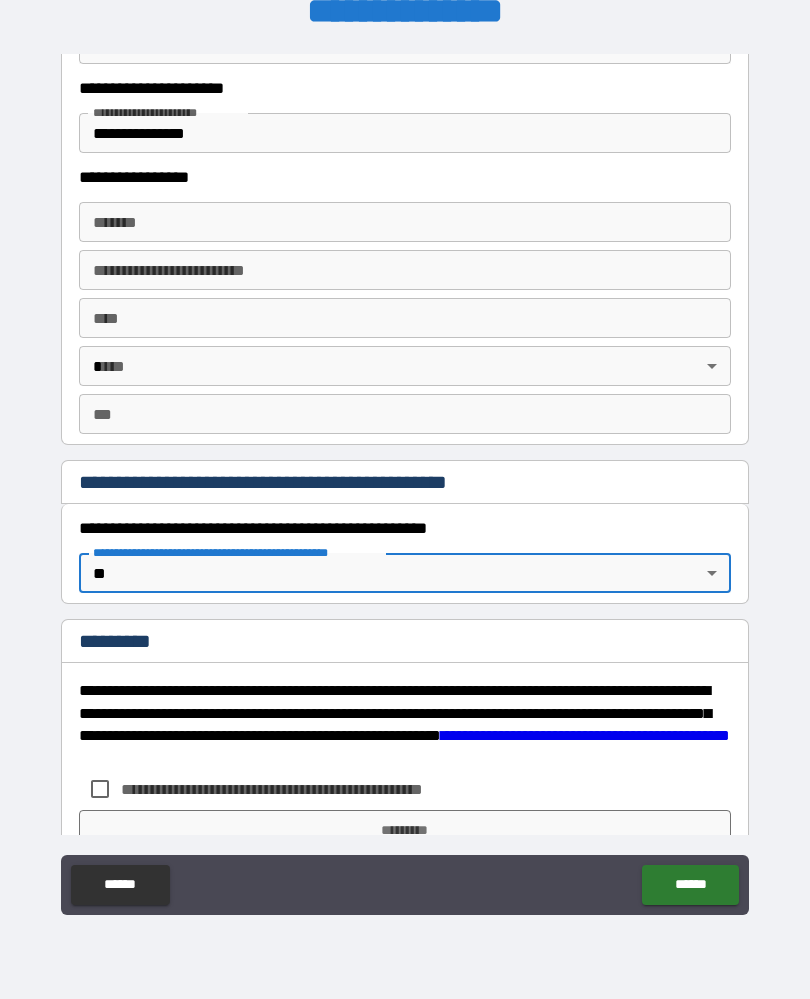 type on "*" 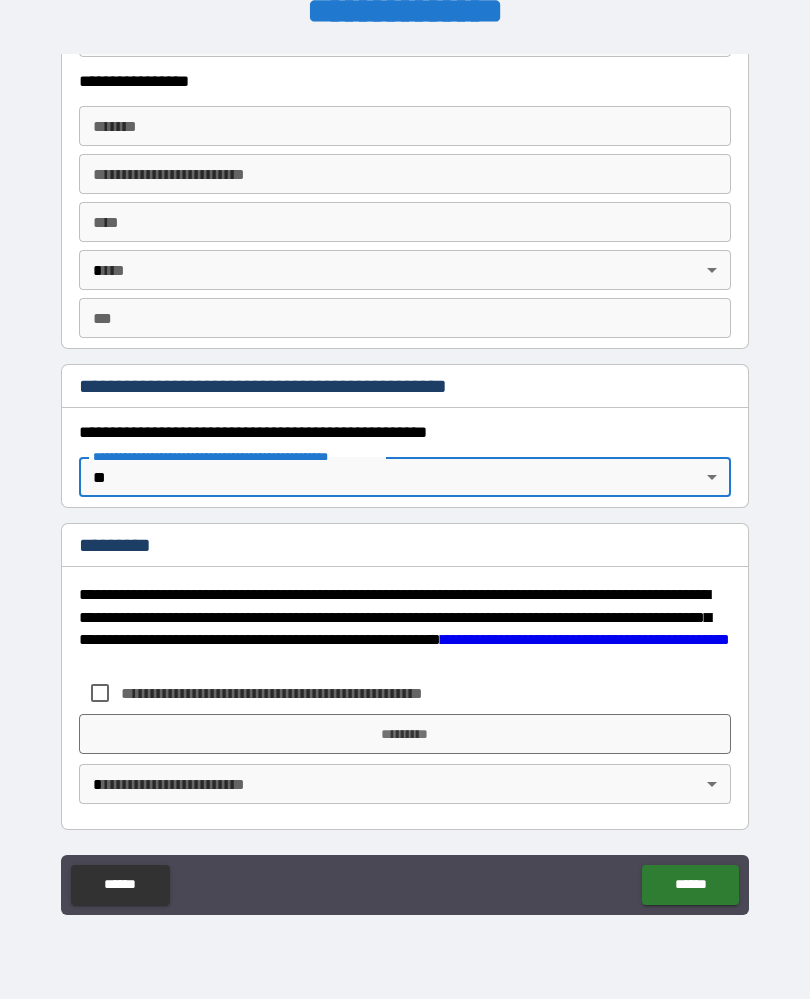 scroll, scrollTop: 1902, scrollLeft: 0, axis: vertical 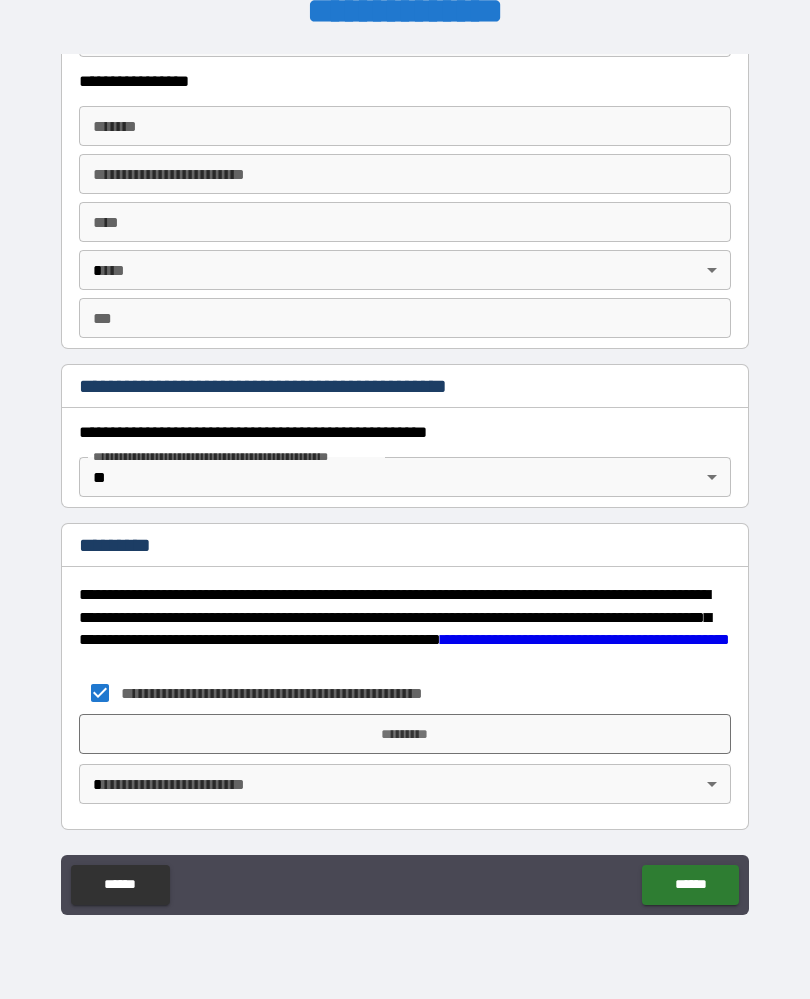 click on "*********" at bounding box center (405, 734) 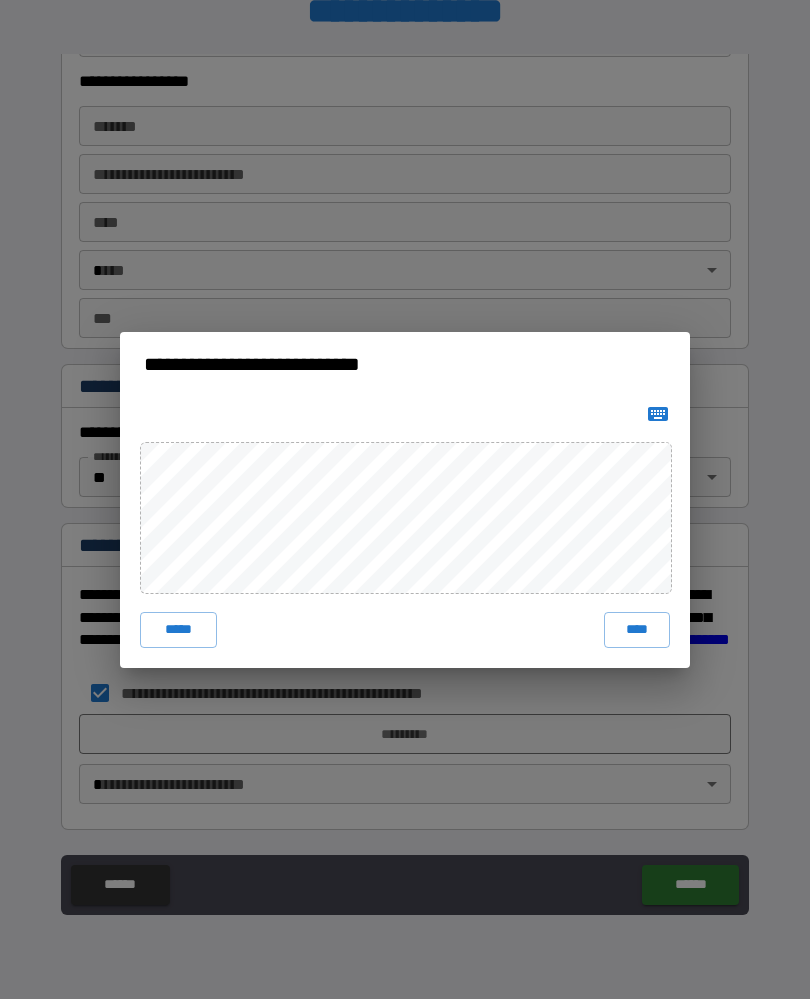 click on "****" at bounding box center (637, 630) 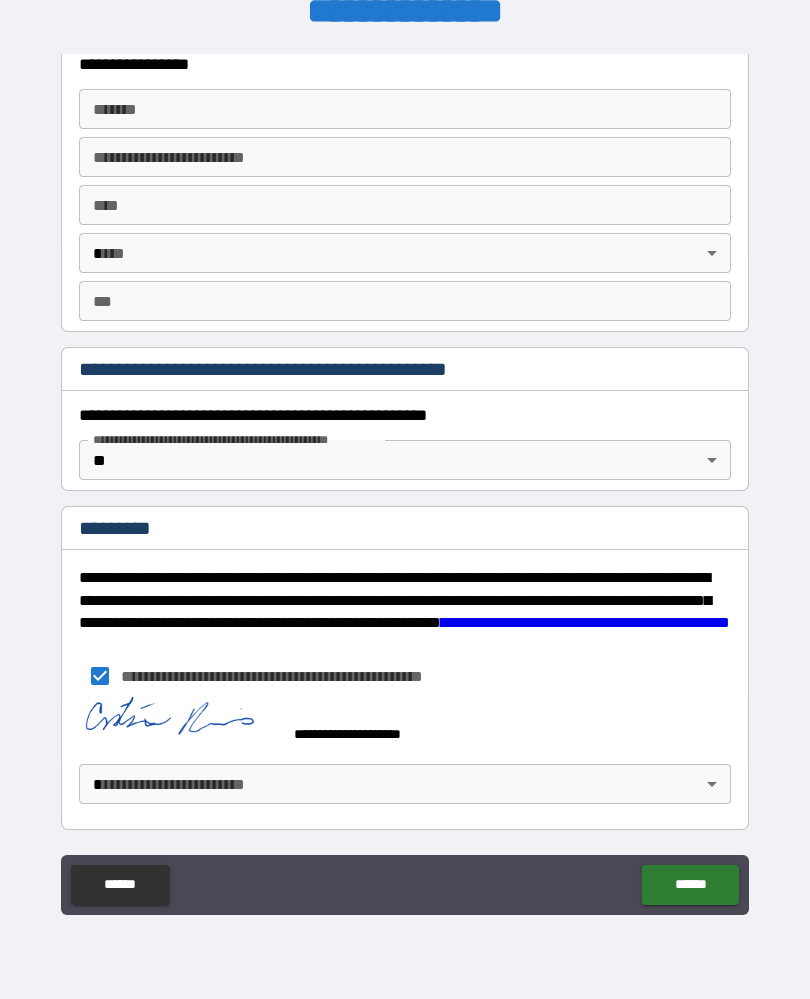 scroll, scrollTop: 1919, scrollLeft: 0, axis: vertical 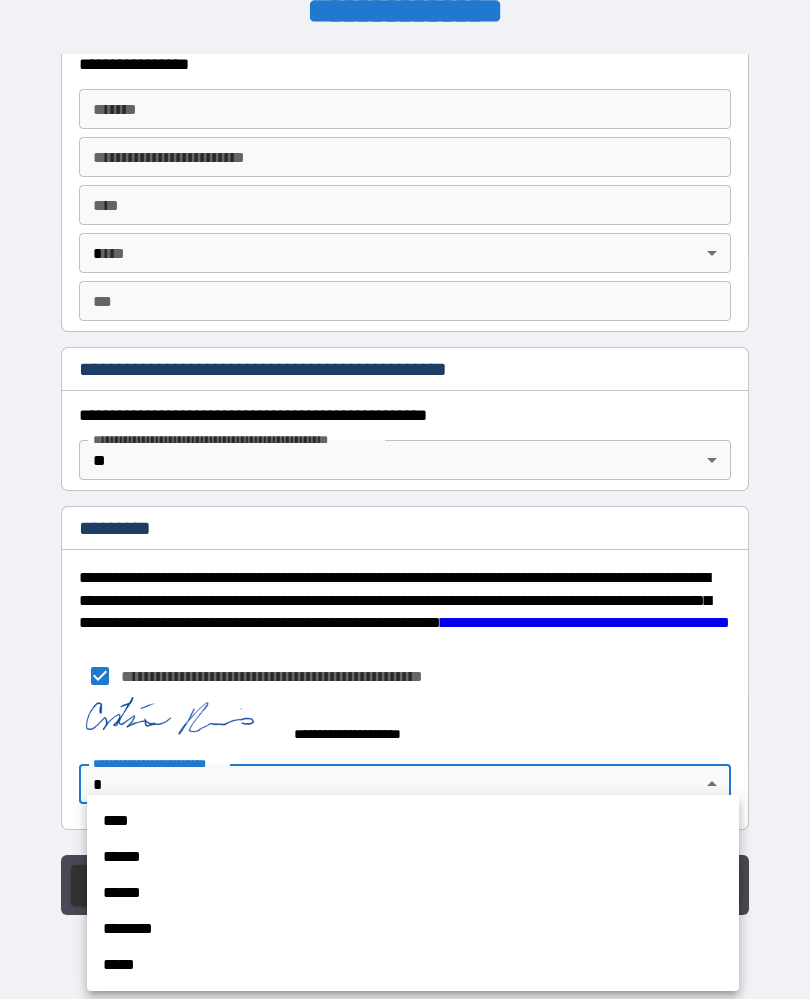 click on "****" at bounding box center [413, 821] 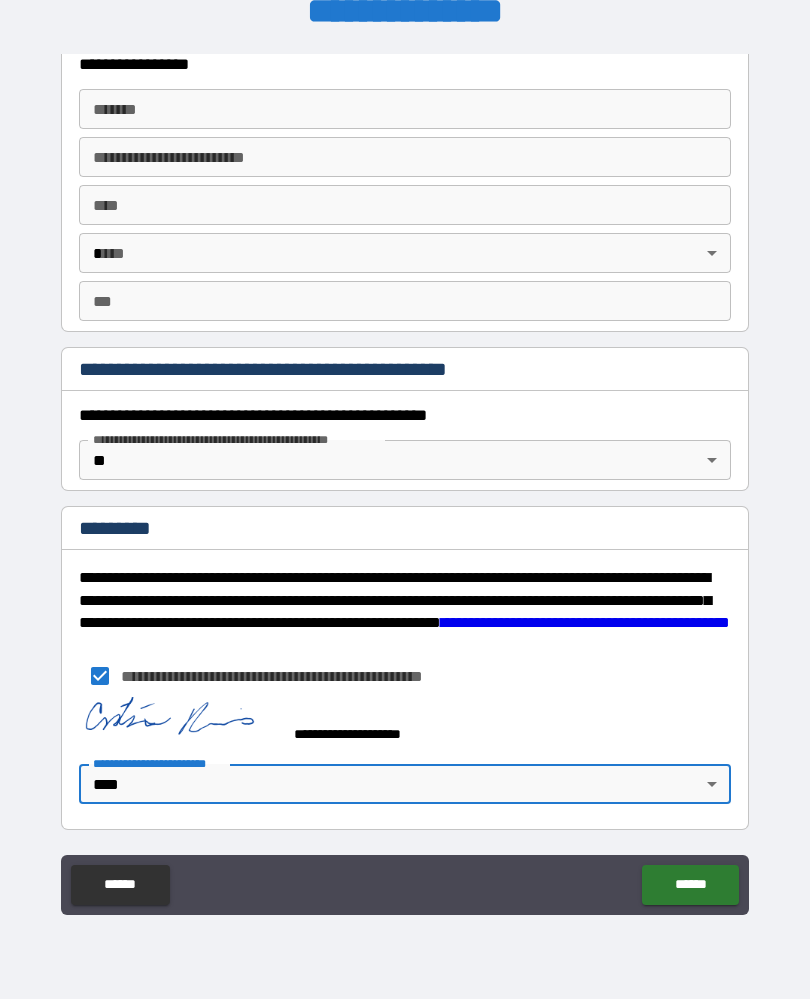 click on "******" at bounding box center [690, 885] 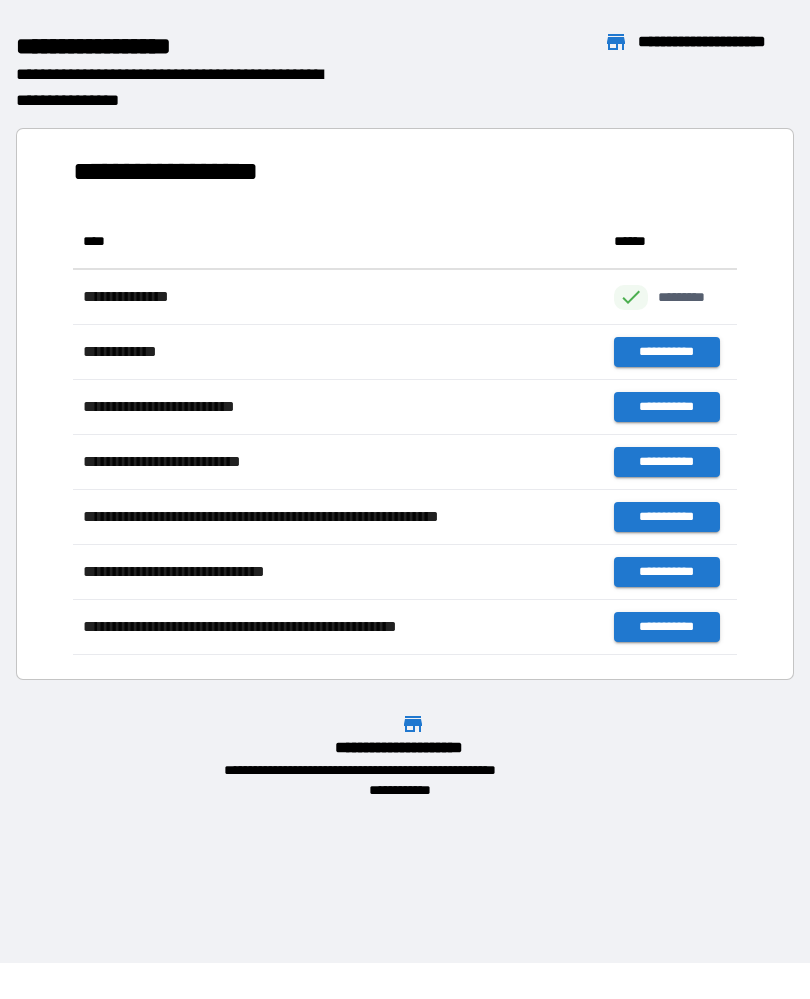 scroll, scrollTop: 441, scrollLeft: 664, axis: both 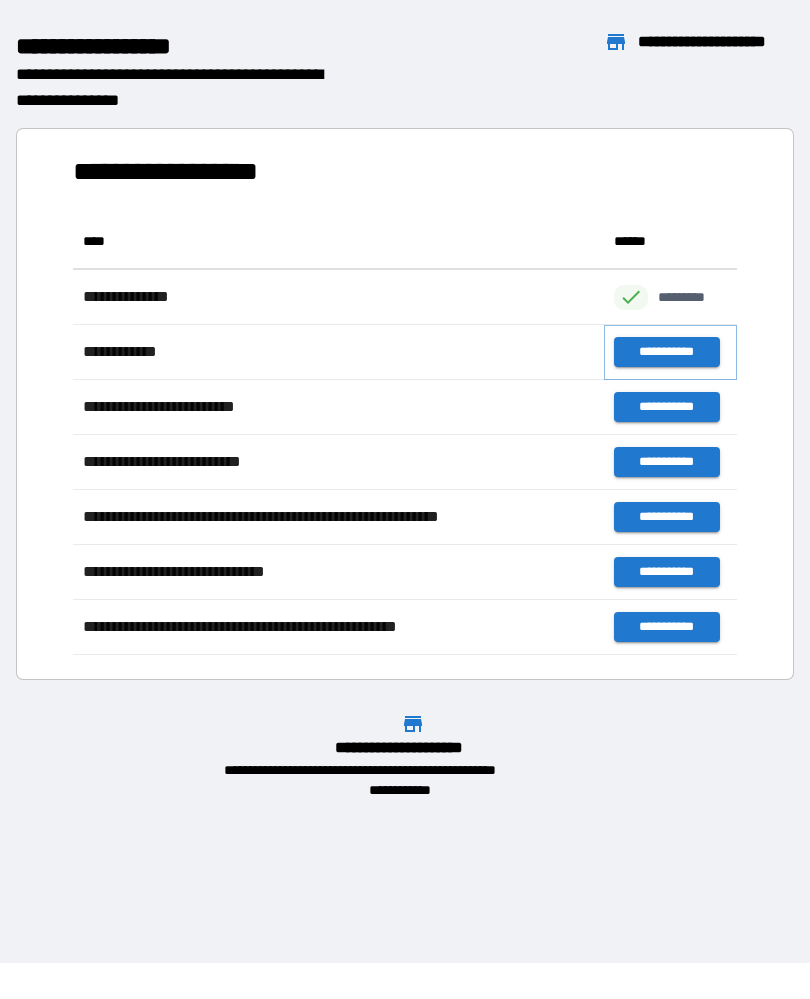 click on "**********" at bounding box center [666, 352] 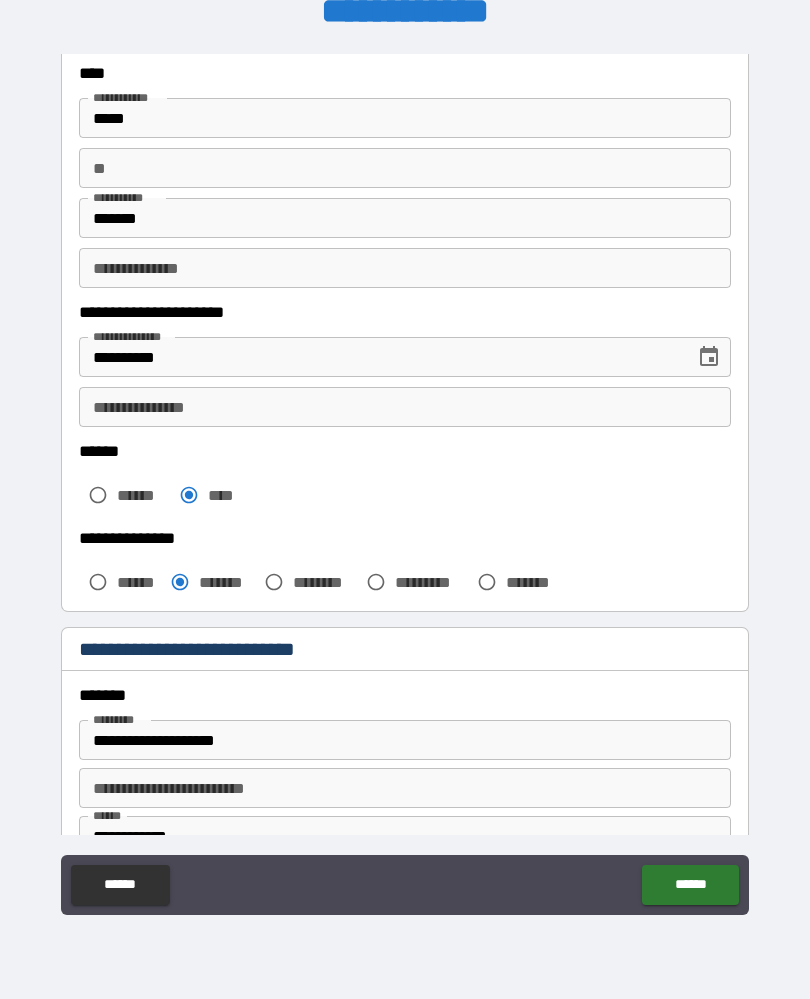 scroll, scrollTop: 107, scrollLeft: 0, axis: vertical 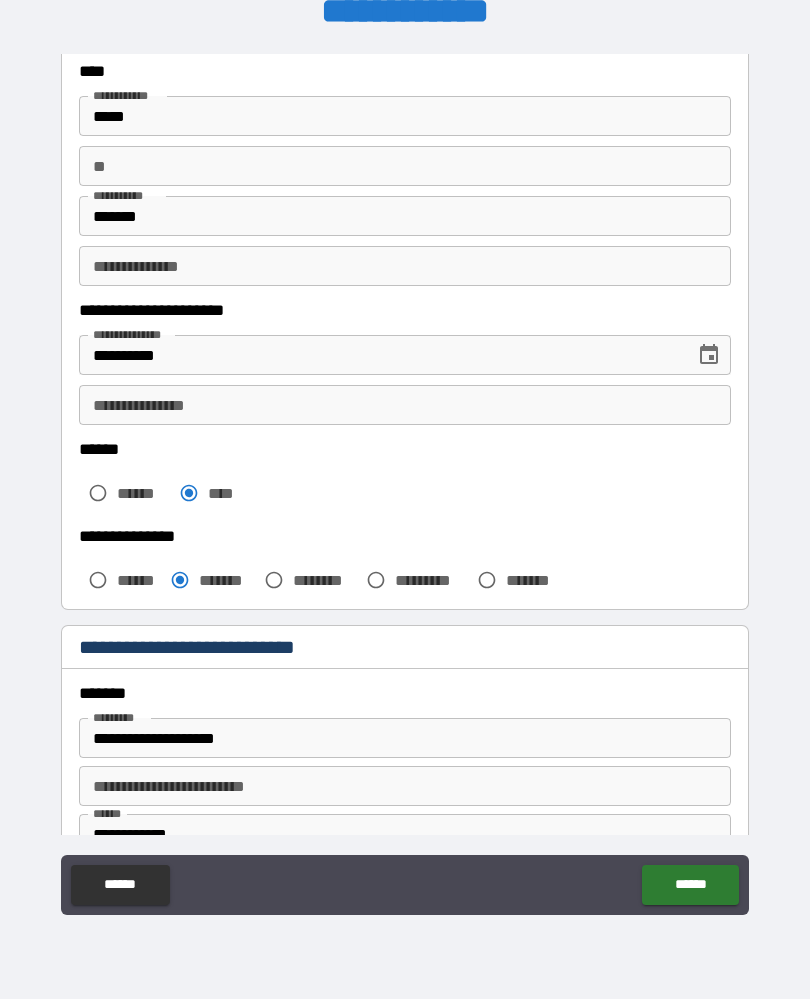 click on "**********" at bounding box center (405, 405) 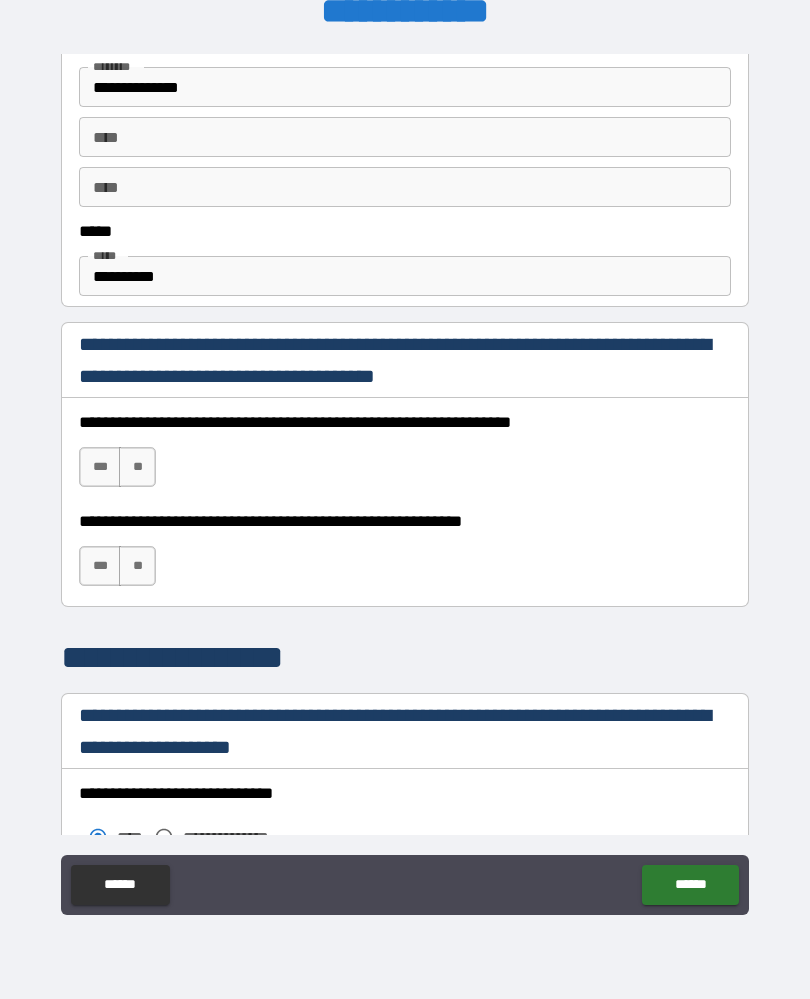 scroll, scrollTop: 1040, scrollLeft: 0, axis: vertical 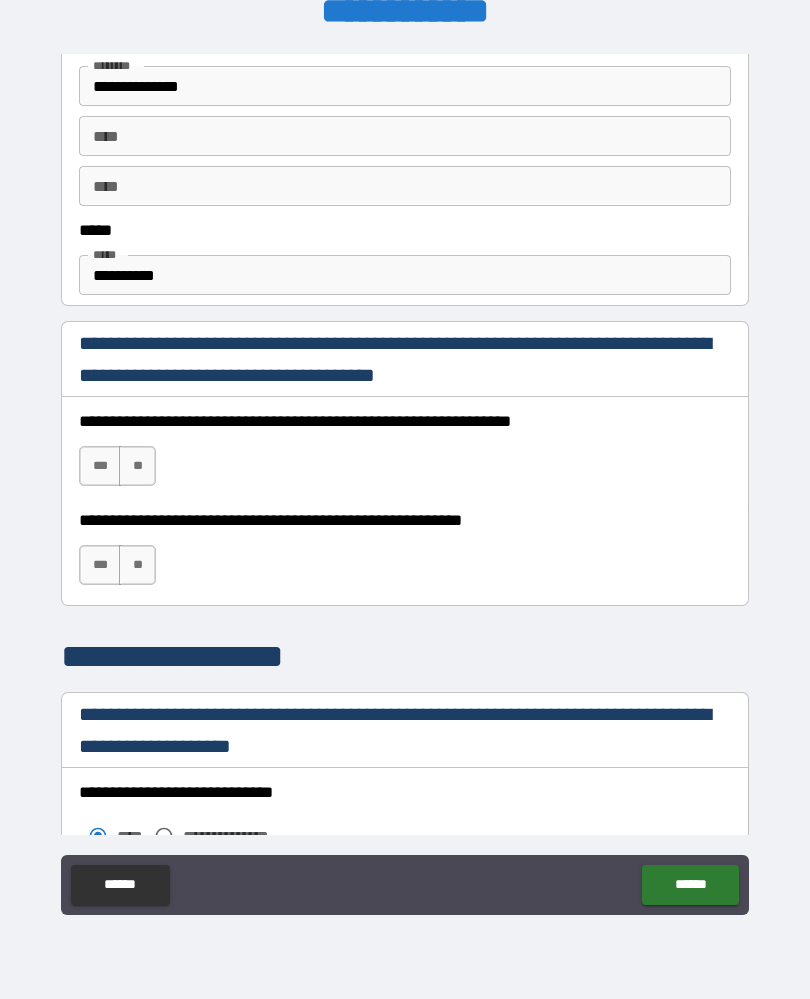 type on "**********" 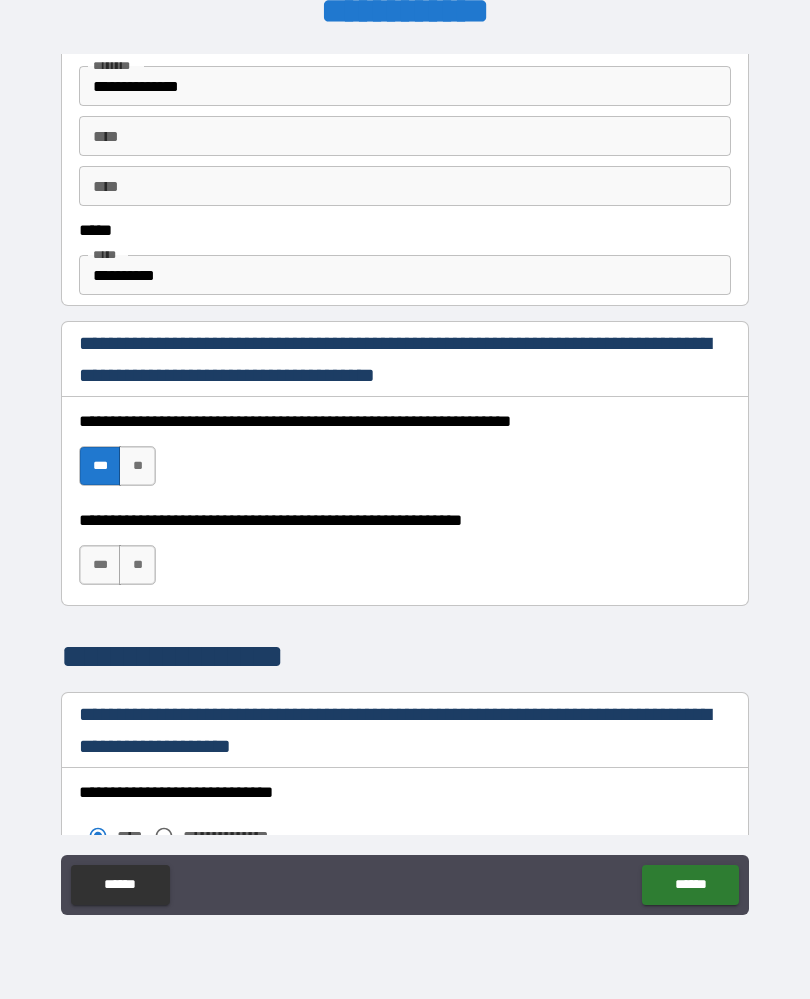 click on "***" at bounding box center [100, 565] 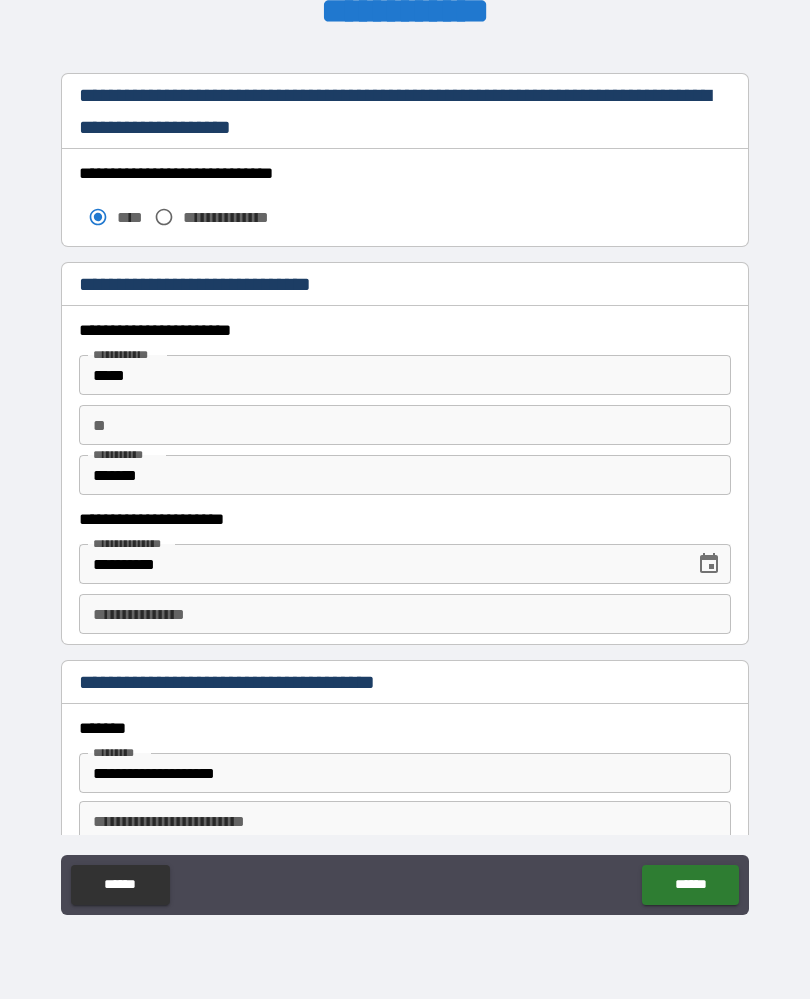 scroll, scrollTop: 1671, scrollLeft: 0, axis: vertical 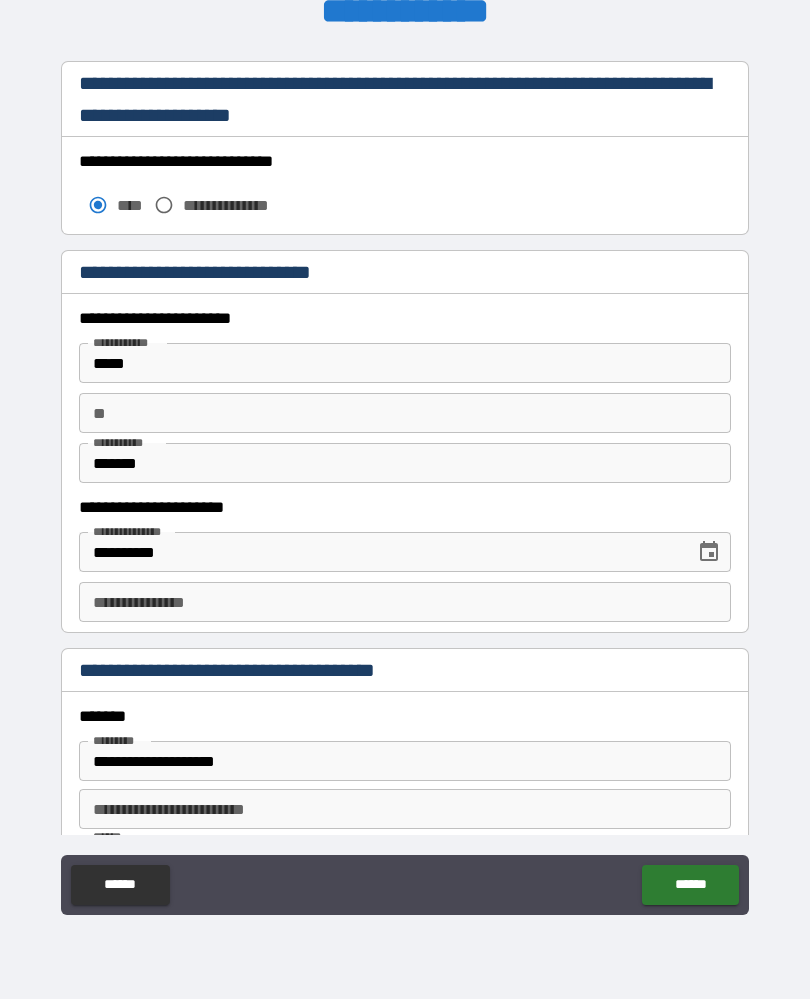 click on "**********" at bounding box center (405, 602) 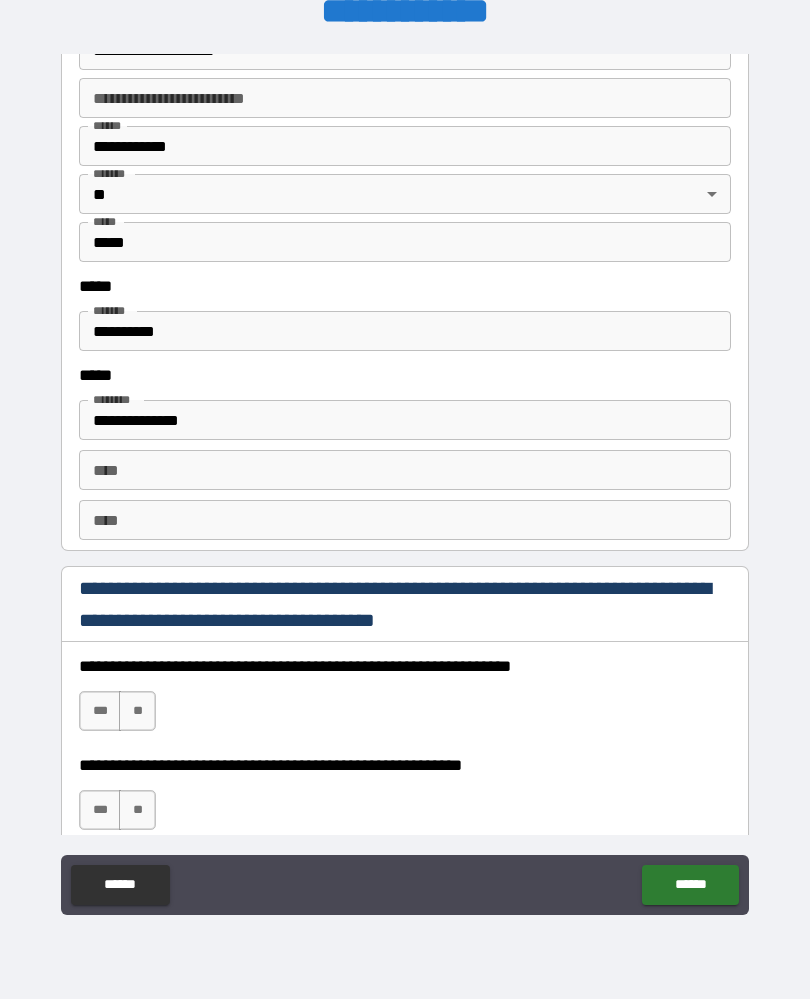scroll, scrollTop: 2380, scrollLeft: 0, axis: vertical 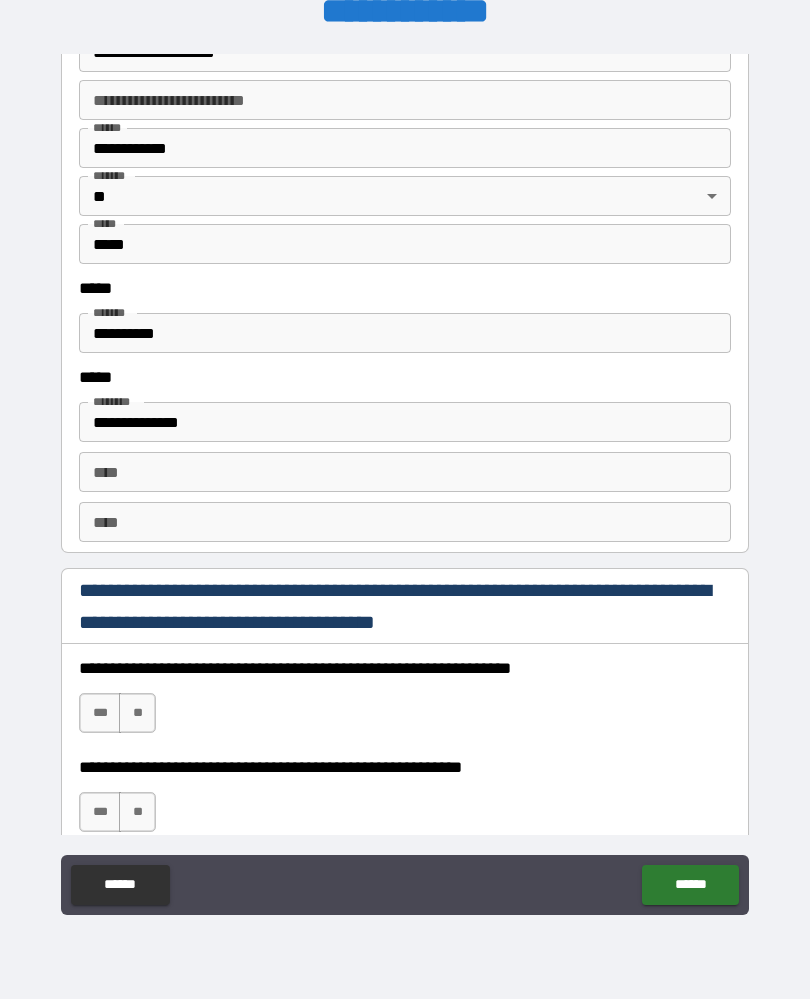 type on "**********" 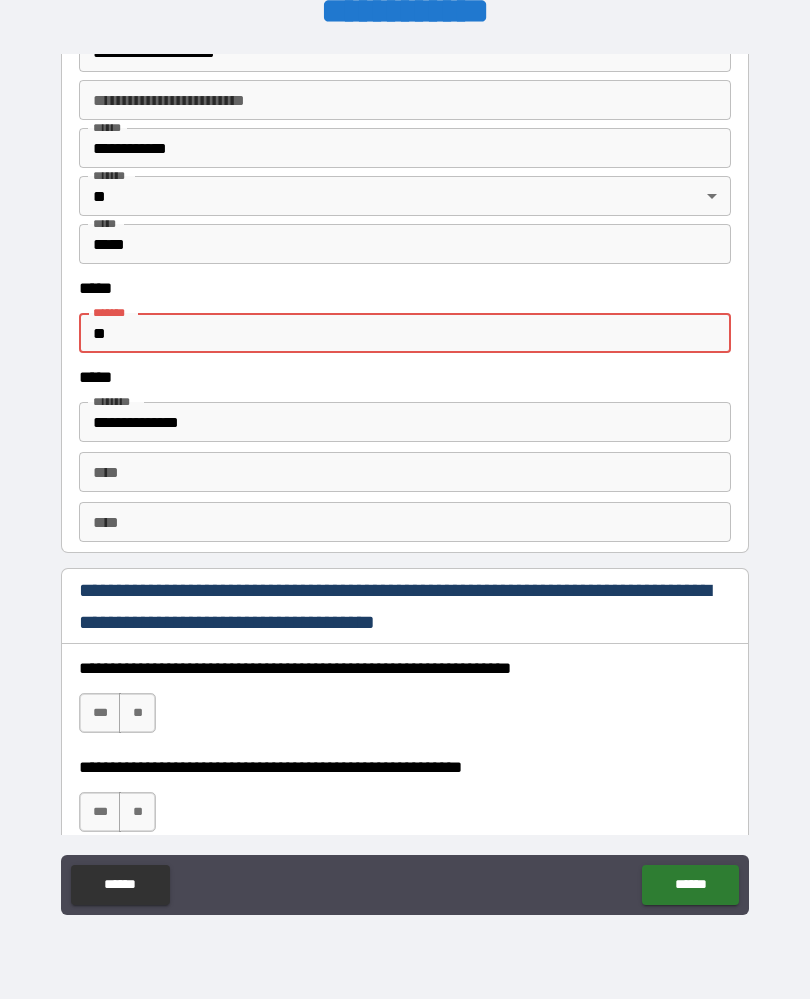 type on "*" 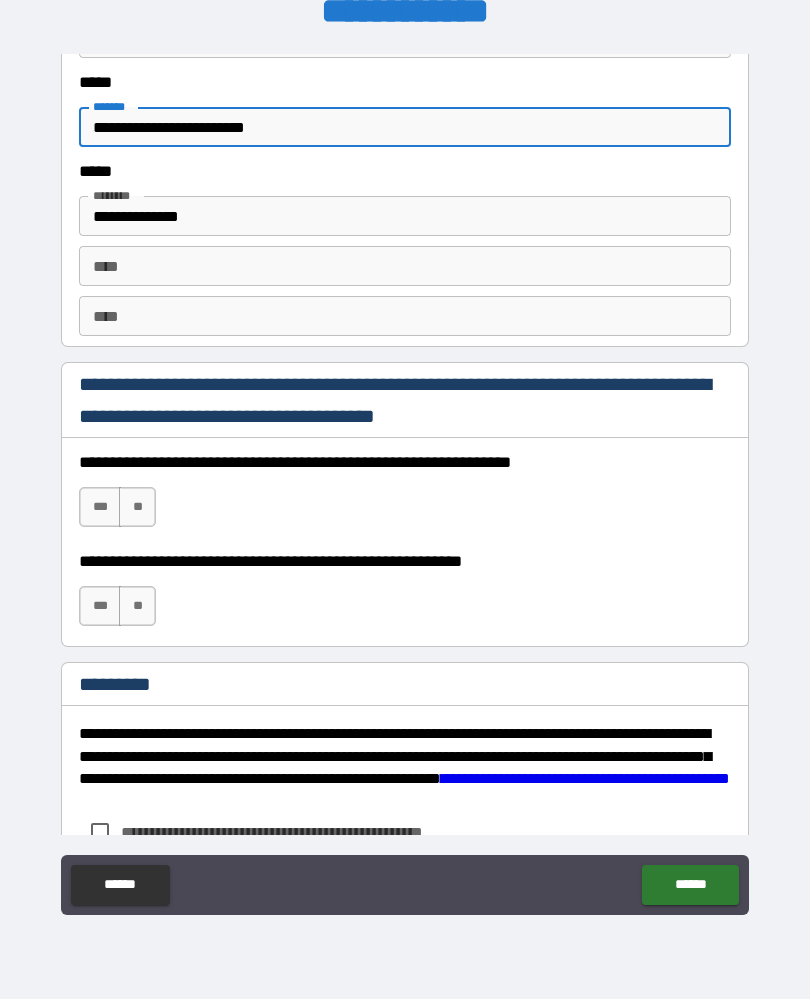 scroll, scrollTop: 2588, scrollLeft: 0, axis: vertical 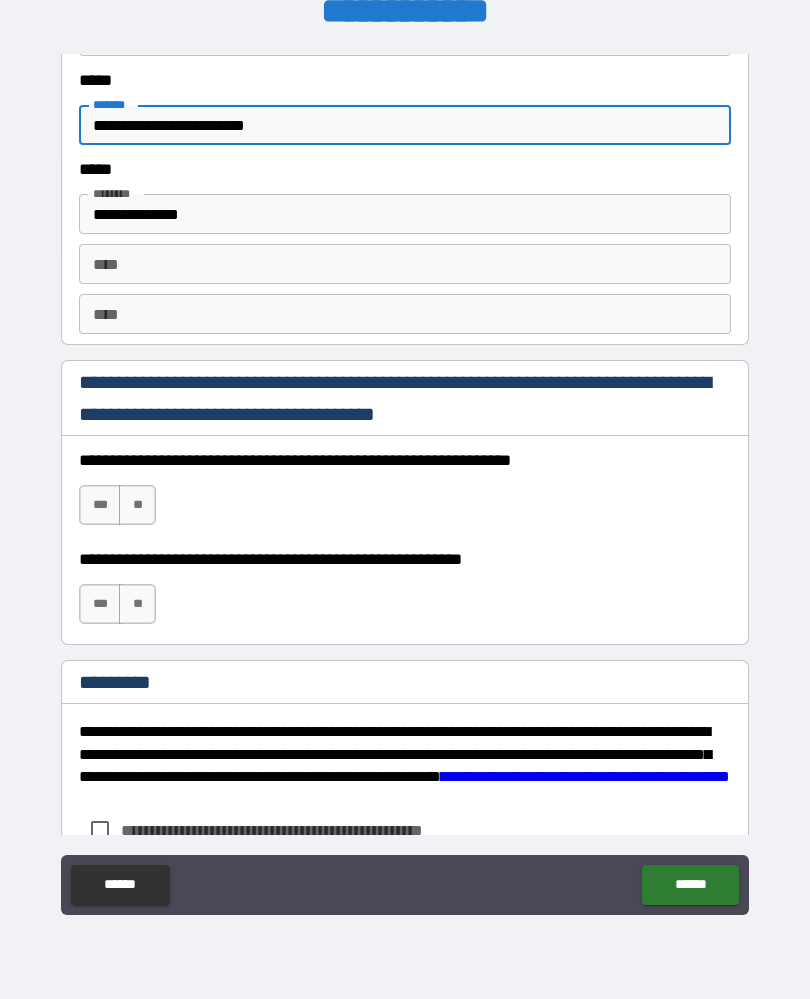 type on "**********" 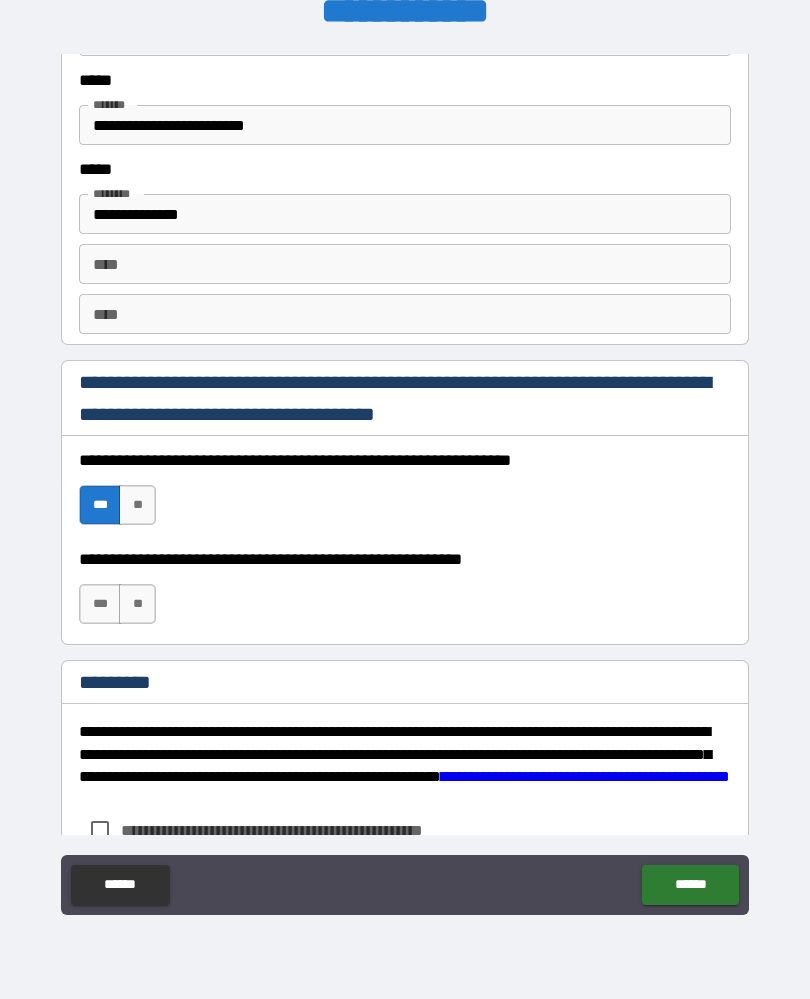 click on "***" at bounding box center (100, 604) 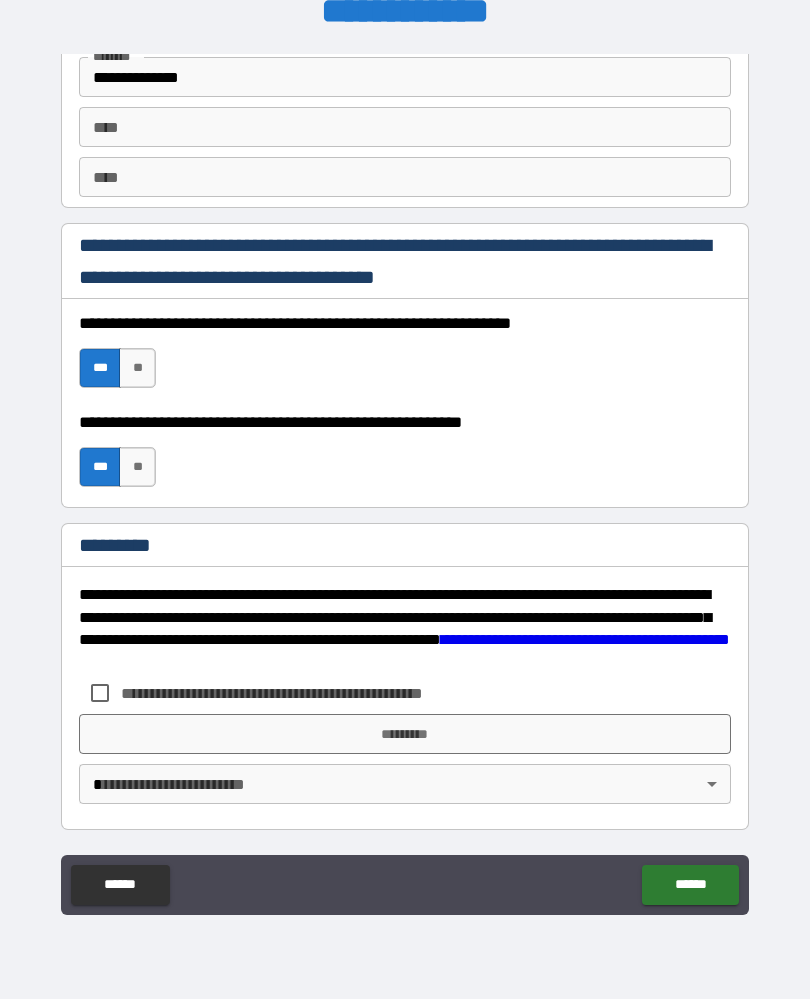 scroll, scrollTop: 2725, scrollLeft: 0, axis: vertical 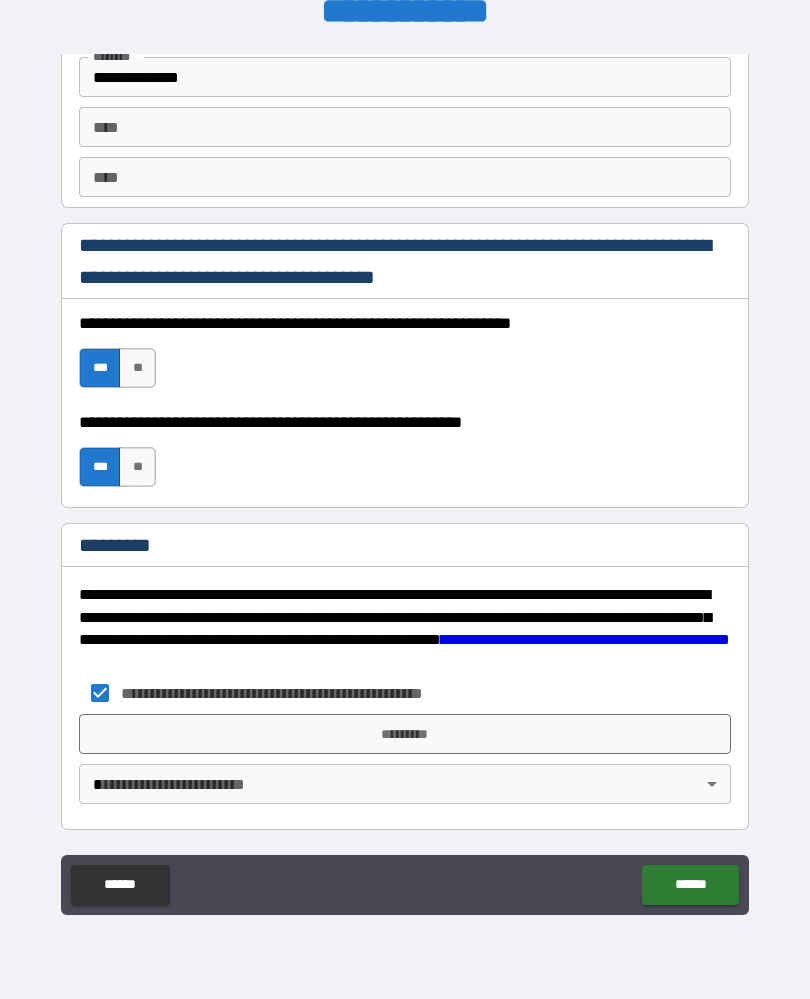 click on "*********" at bounding box center [405, 734] 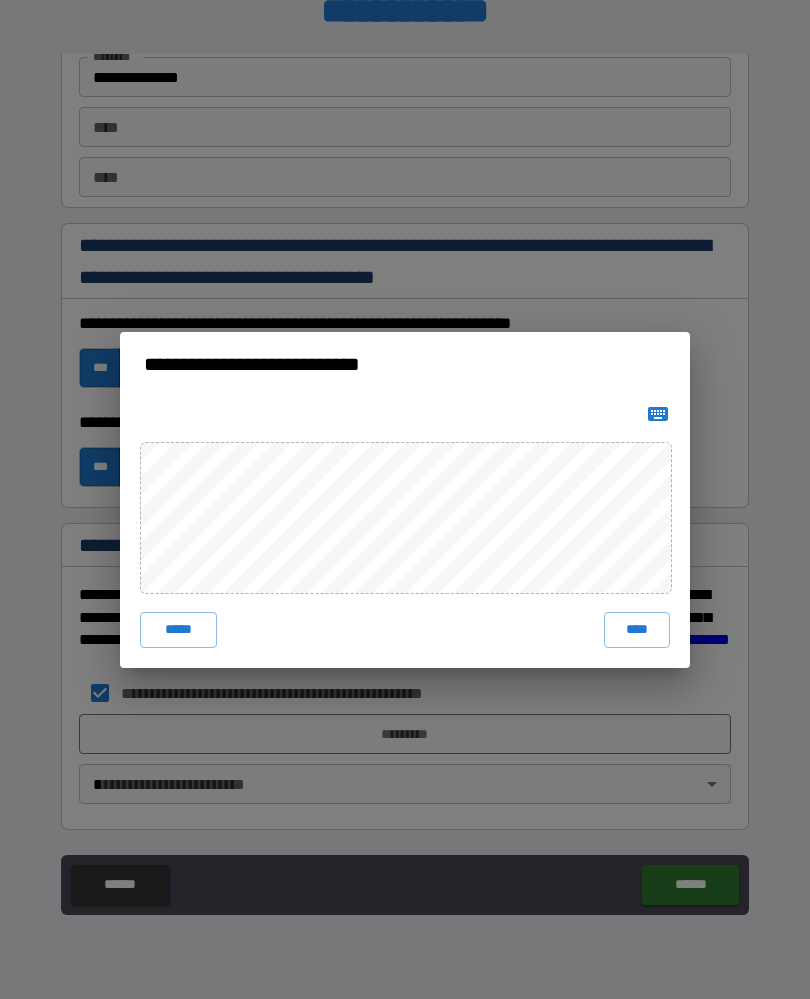 click on "***** ****" at bounding box center [405, 532] 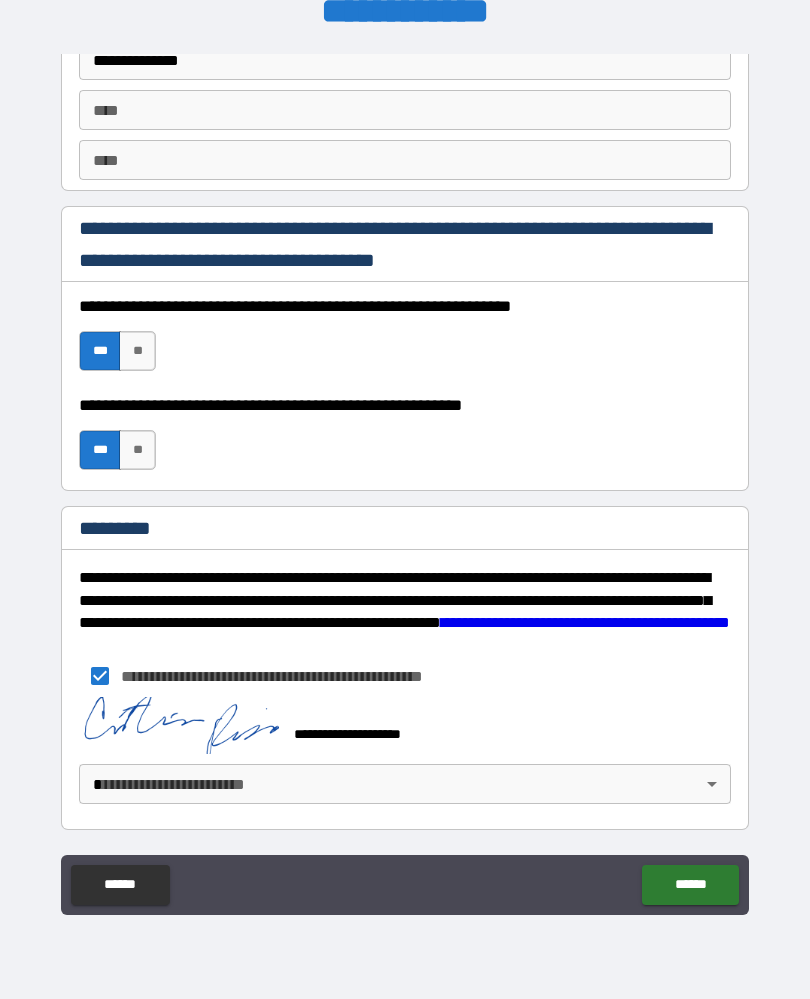 scroll, scrollTop: 2742, scrollLeft: 0, axis: vertical 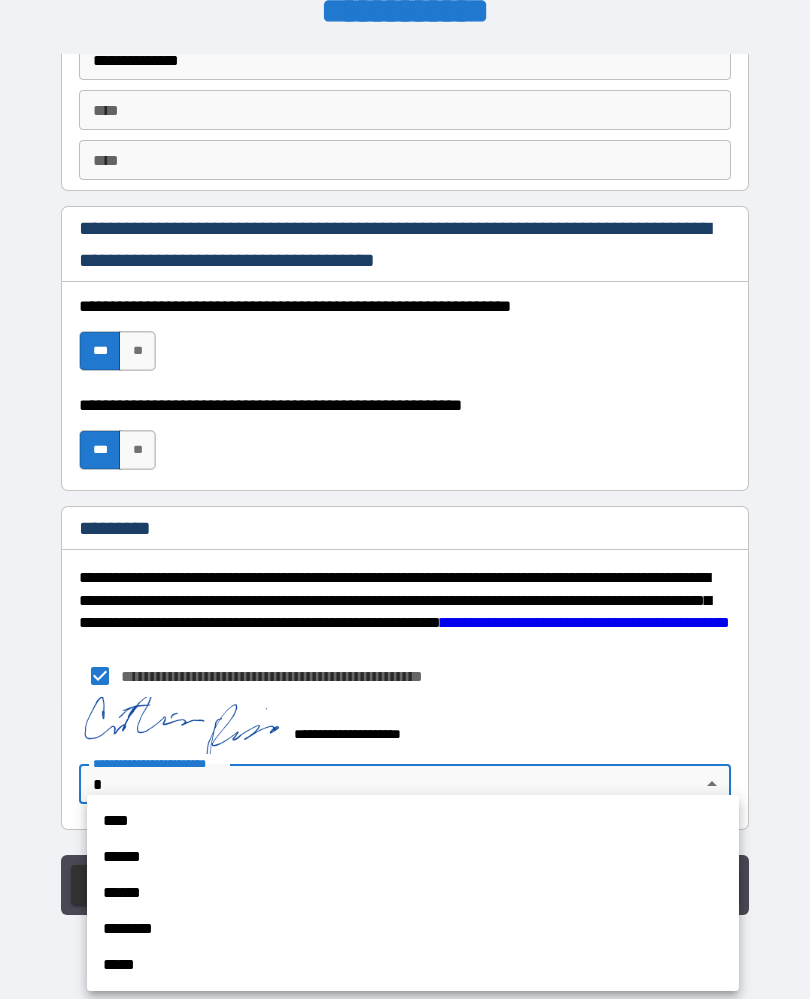 click on "****" at bounding box center (413, 821) 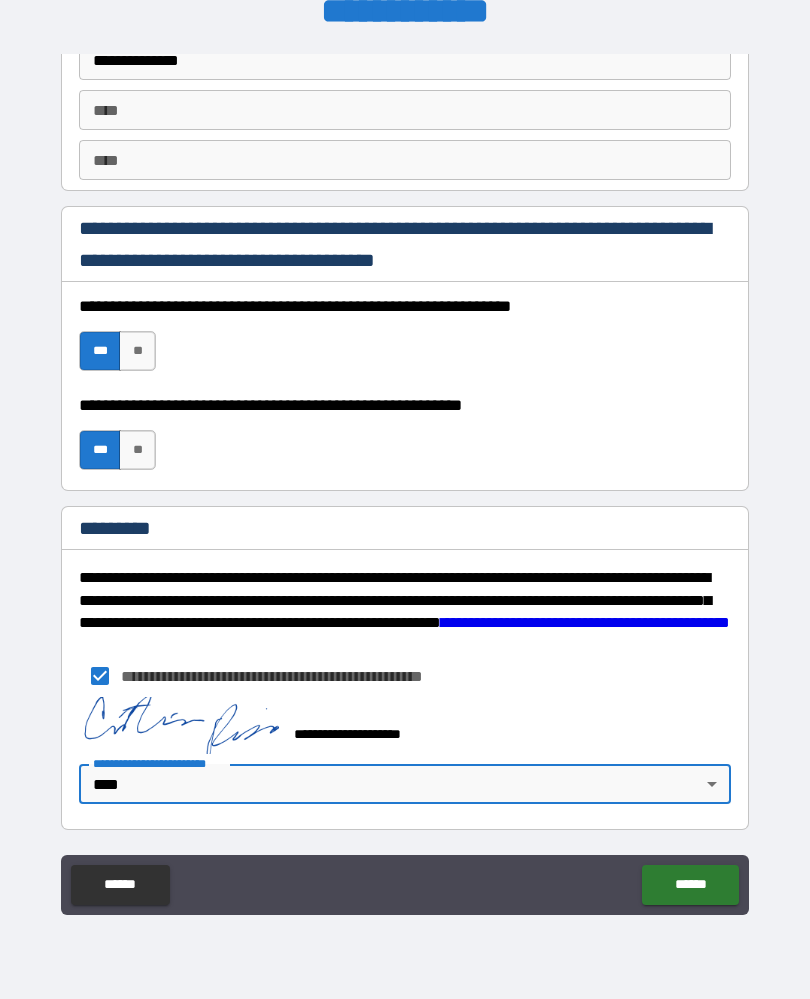 click on "******" at bounding box center (690, 885) 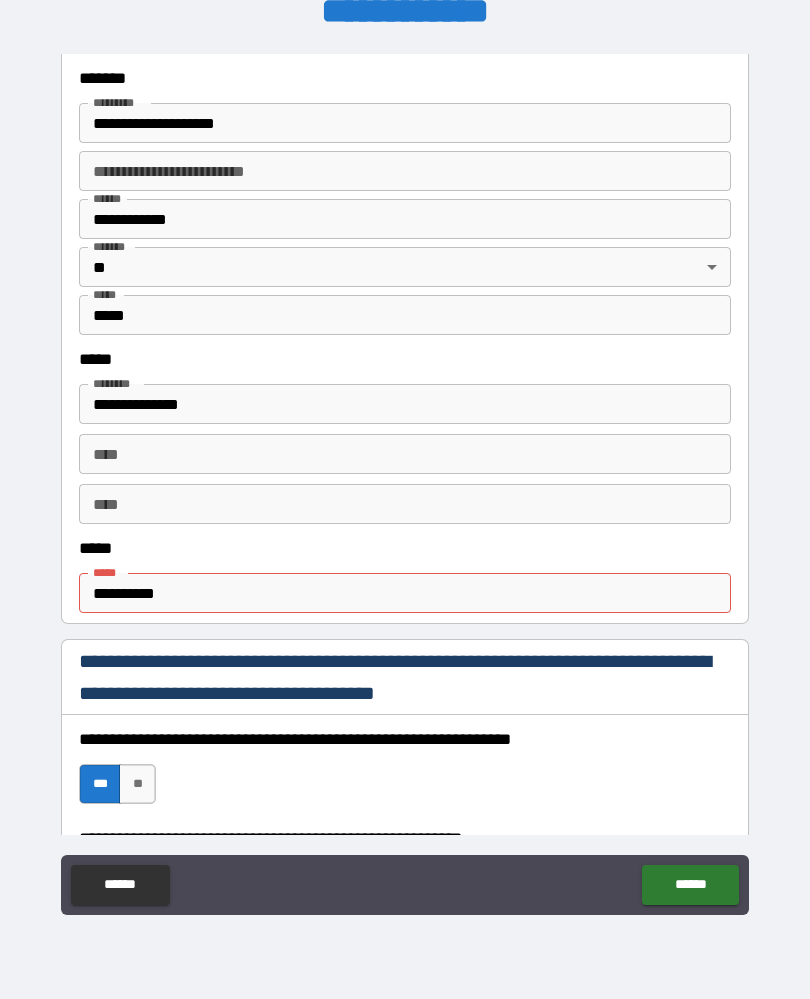 scroll, scrollTop: 728, scrollLeft: 0, axis: vertical 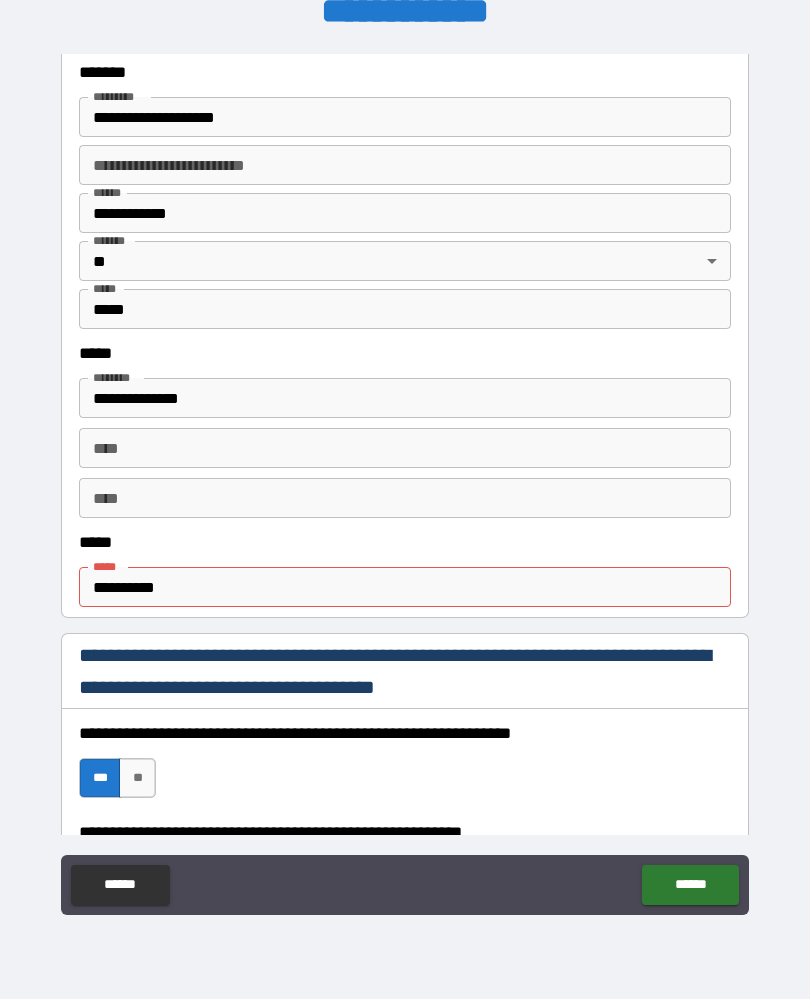 click on "**********" at bounding box center [405, 587] 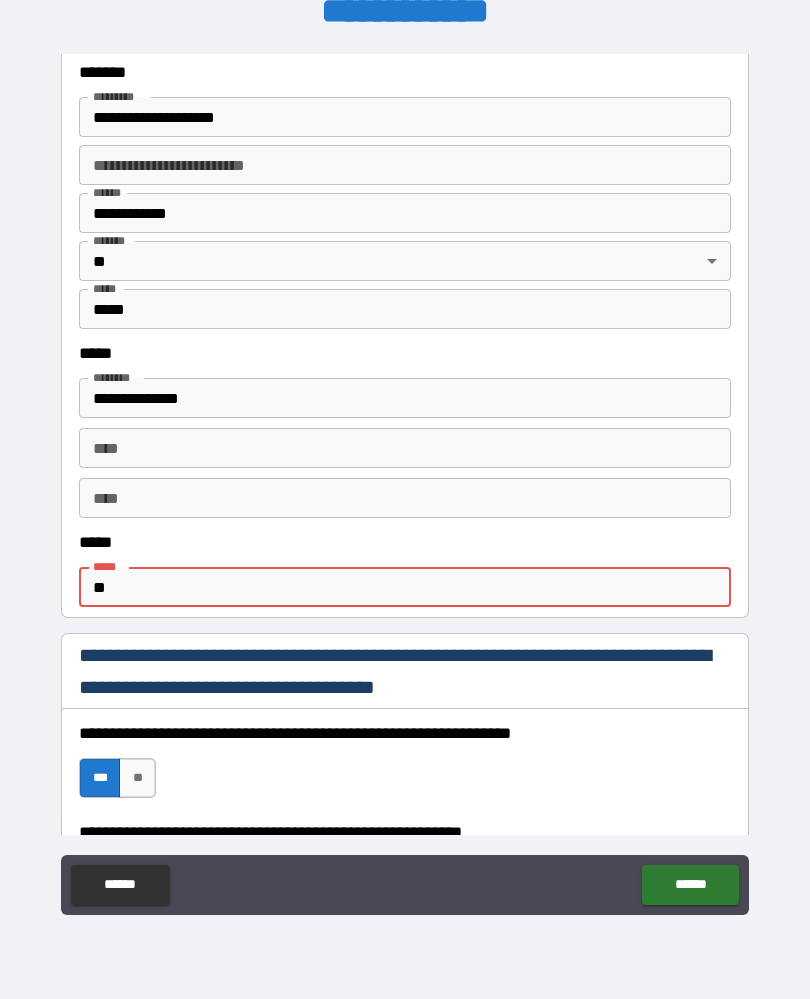 type on "*" 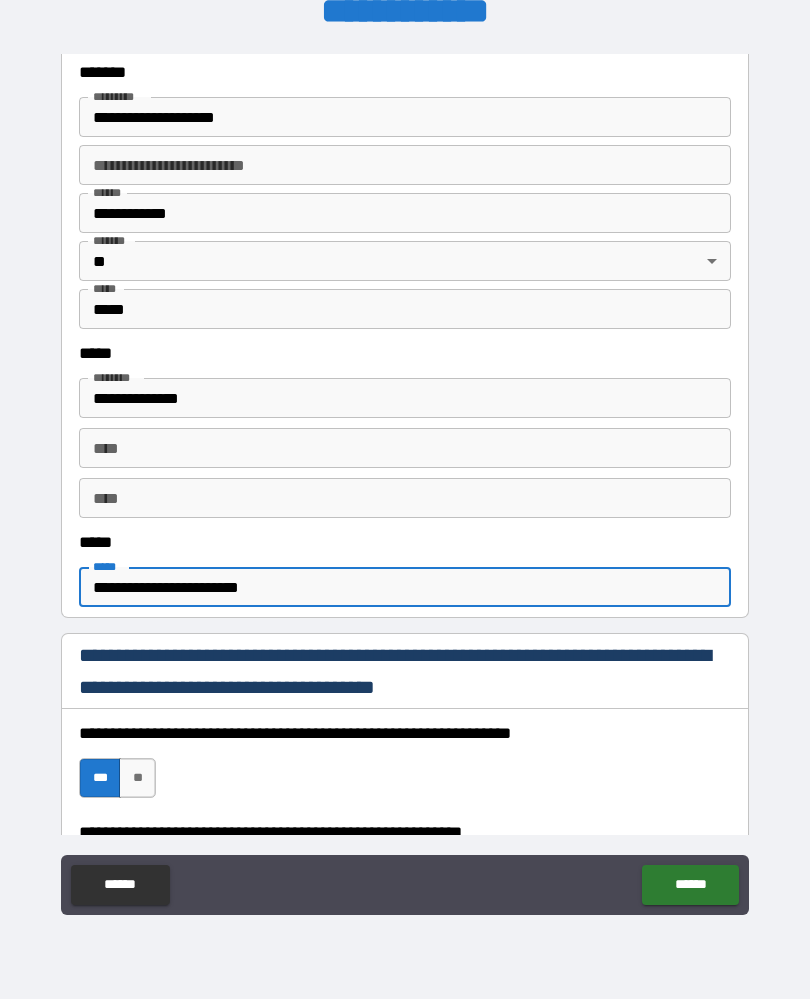 type on "**********" 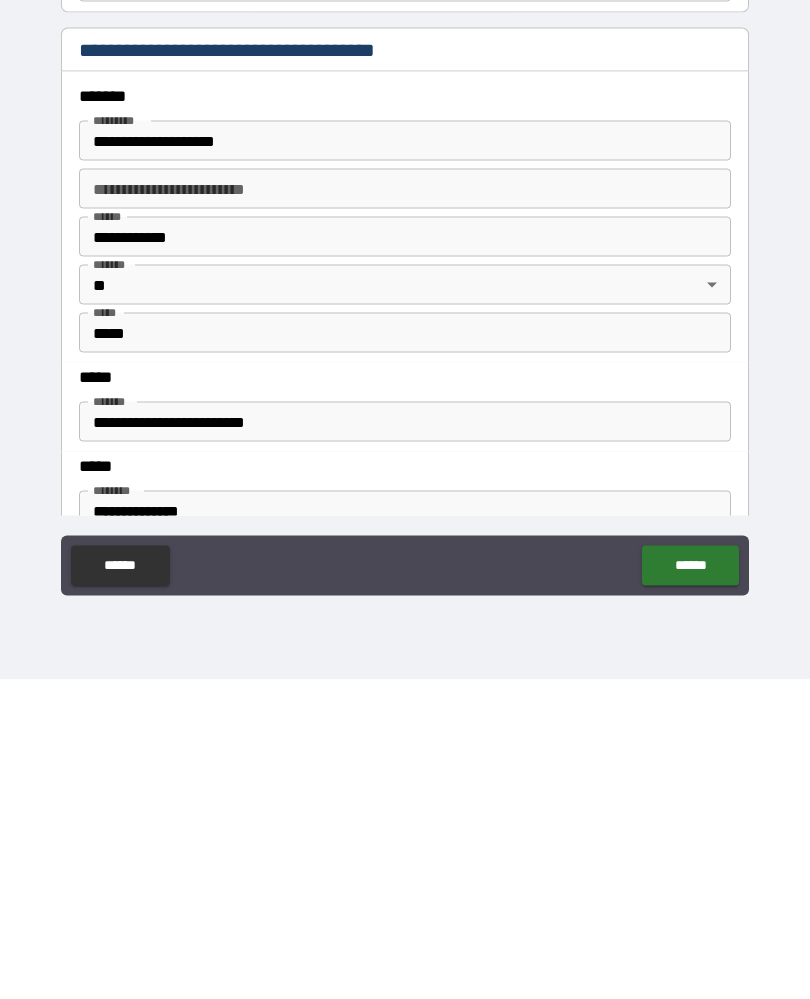 scroll, scrollTop: 1973, scrollLeft: 0, axis: vertical 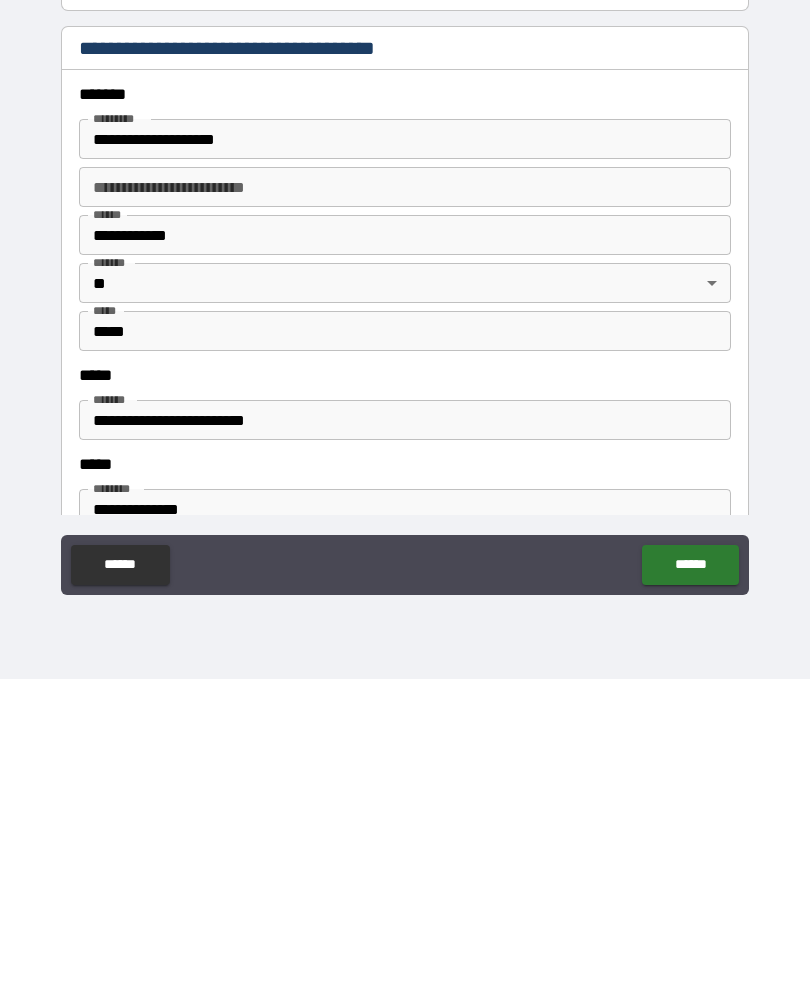 click on "******" at bounding box center (690, 885) 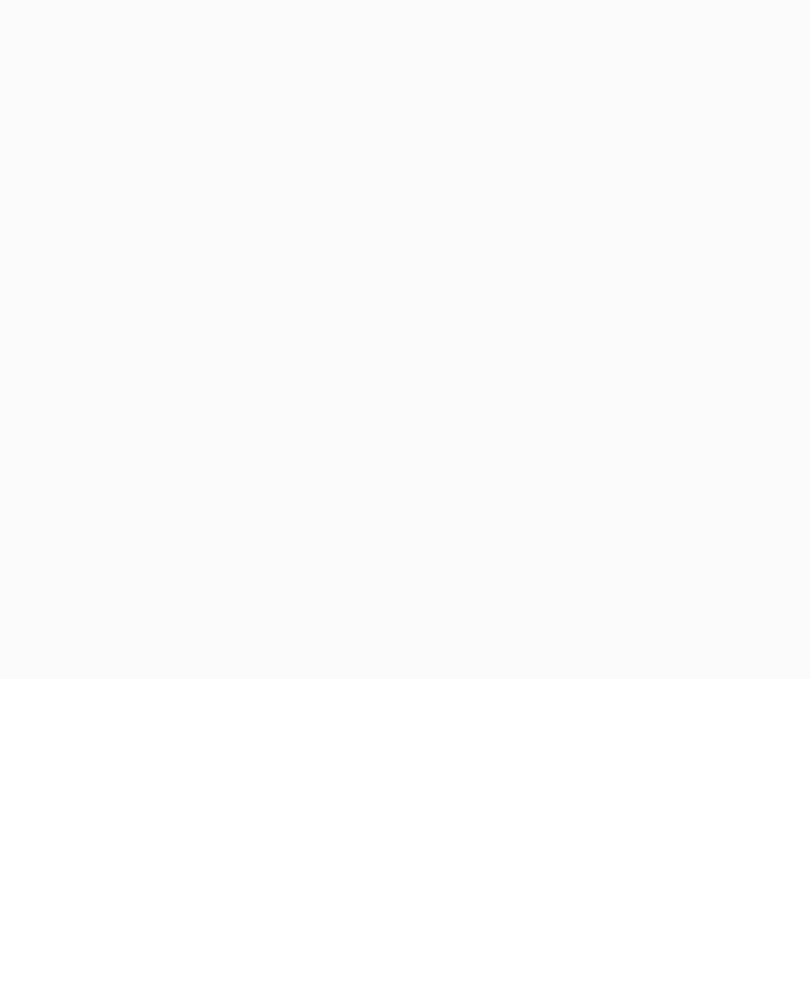 scroll, scrollTop: 36, scrollLeft: 0, axis: vertical 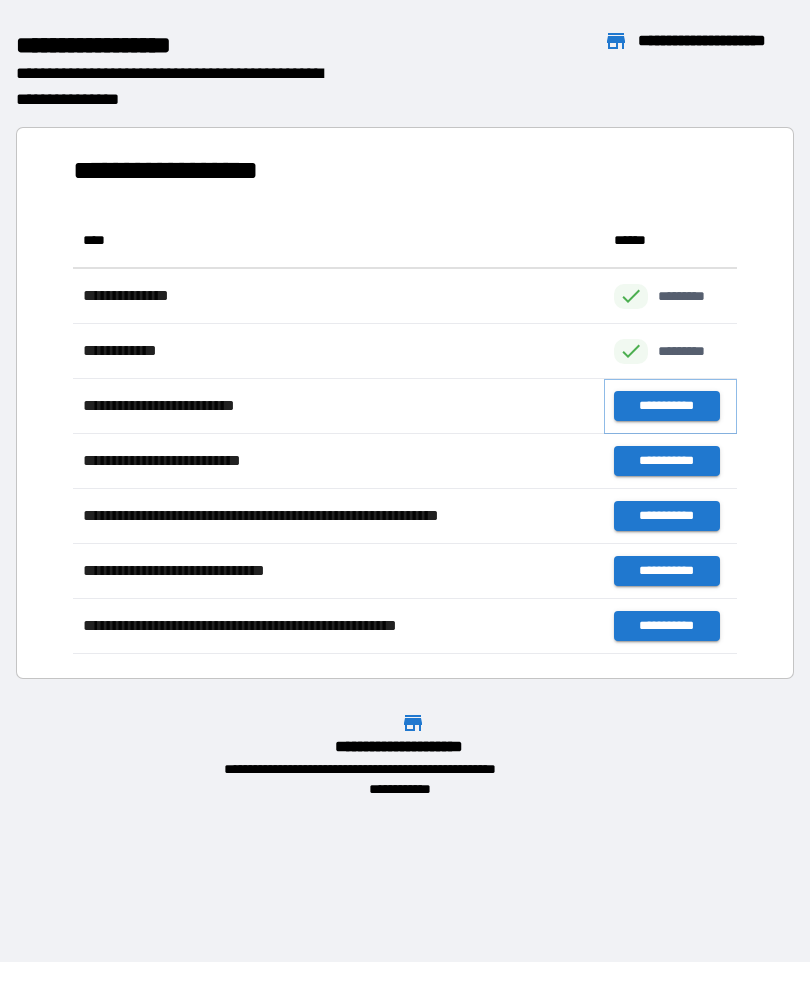 click on "**********" at bounding box center (666, 407) 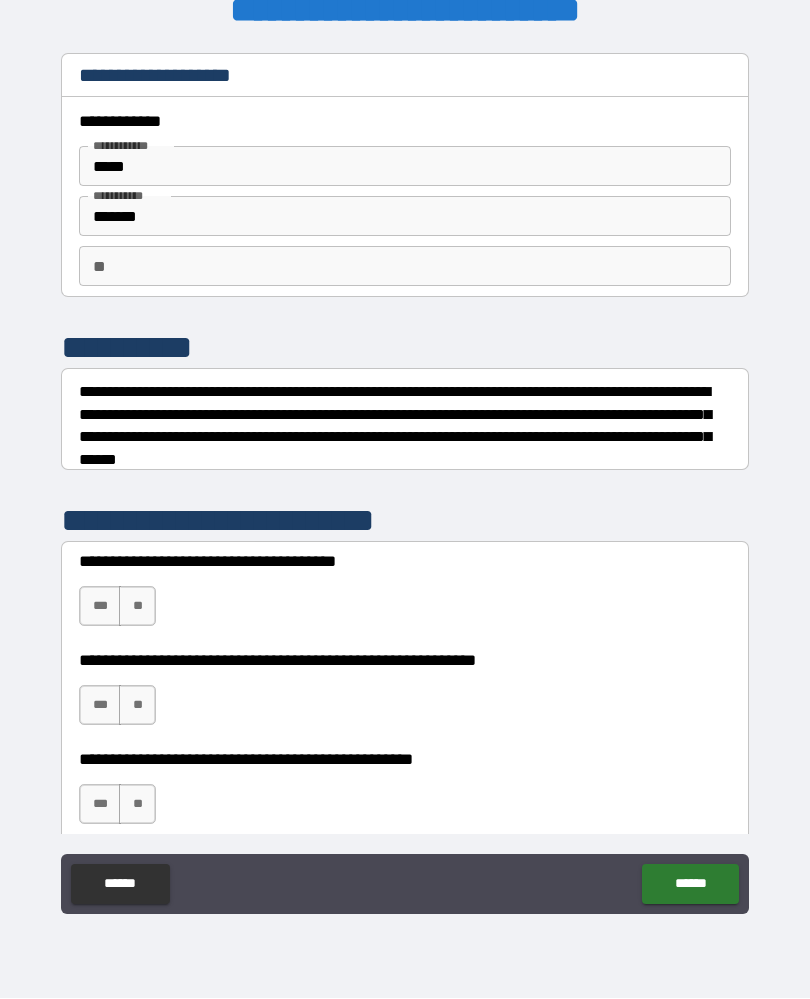 click on "**" at bounding box center (137, 607) 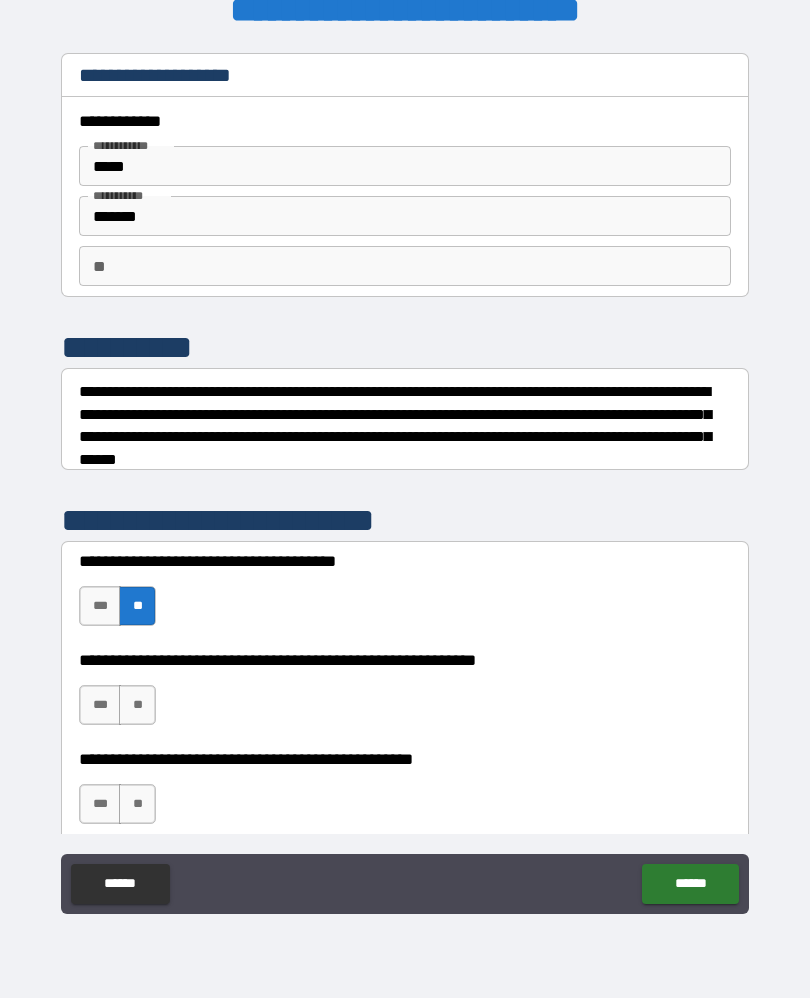 click on "***" at bounding box center (100, 706) 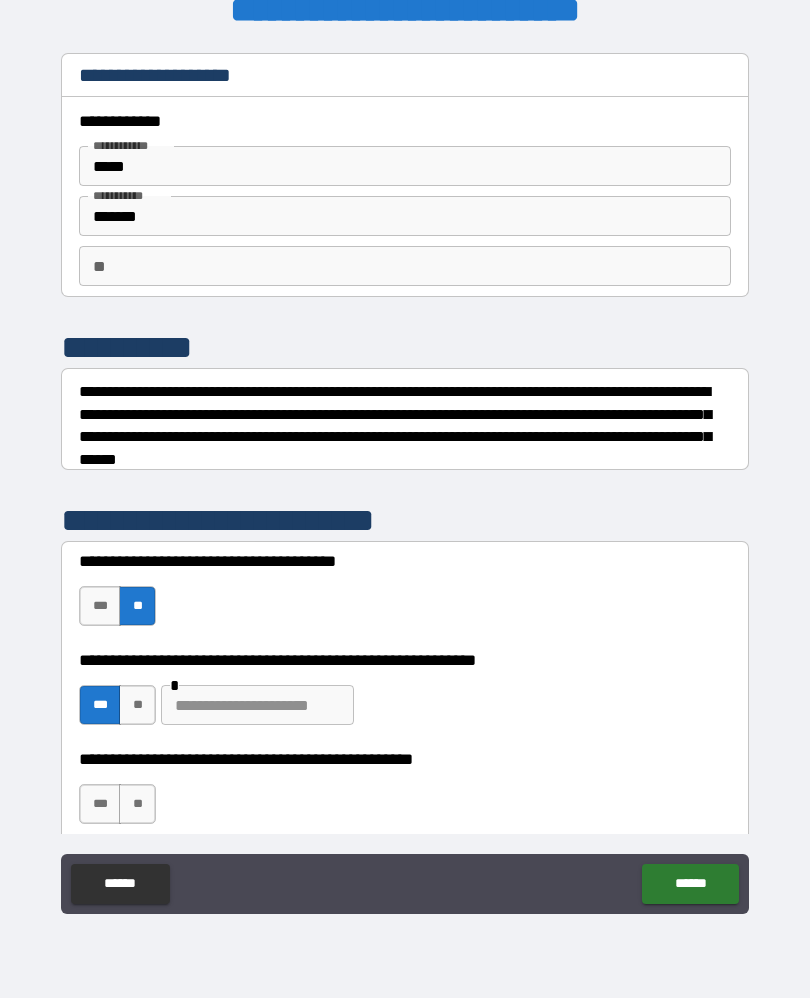 click at bounding box center [257, 706] 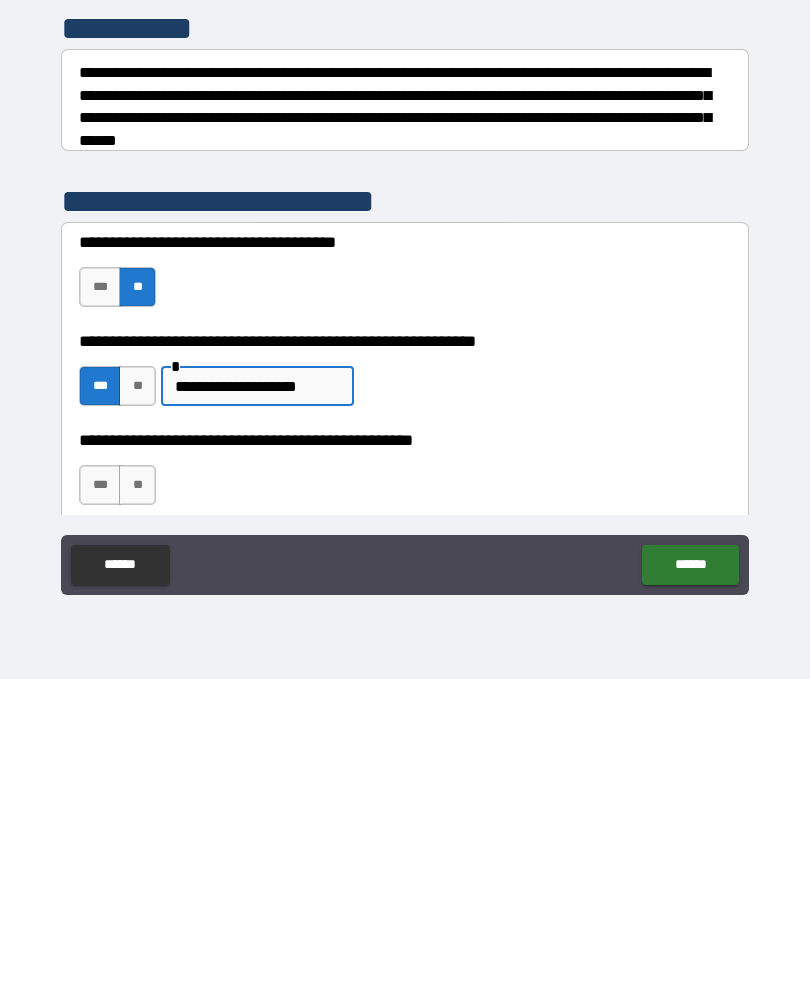type on "**********" 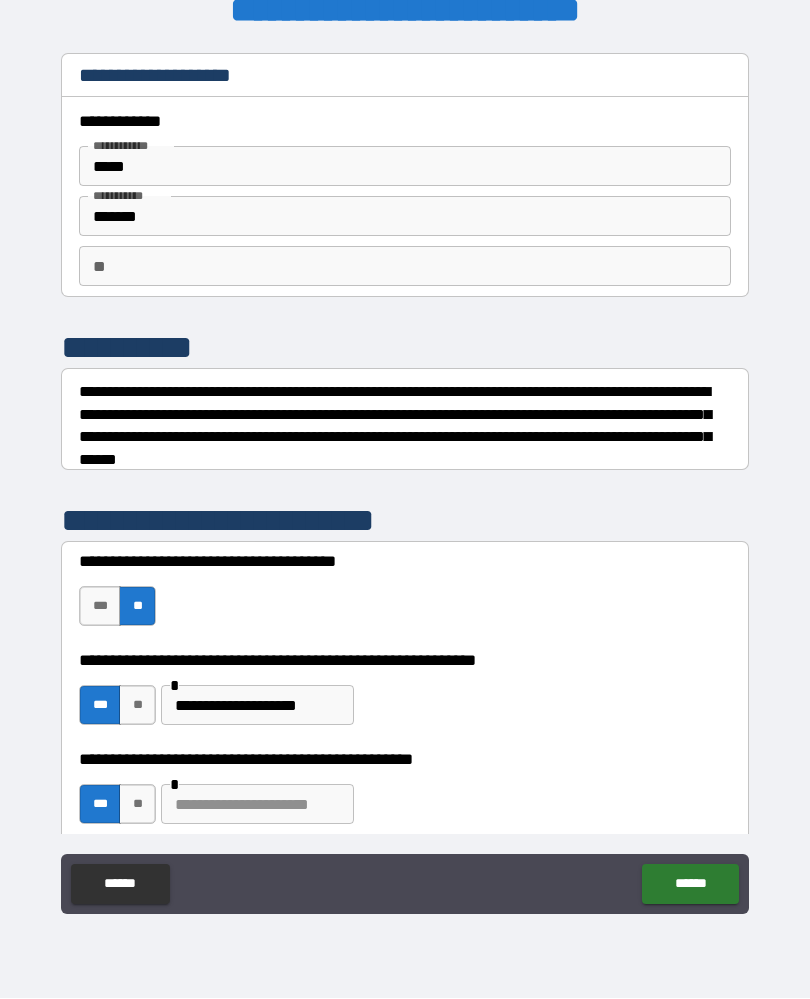 click at bounding box center [257, 805] 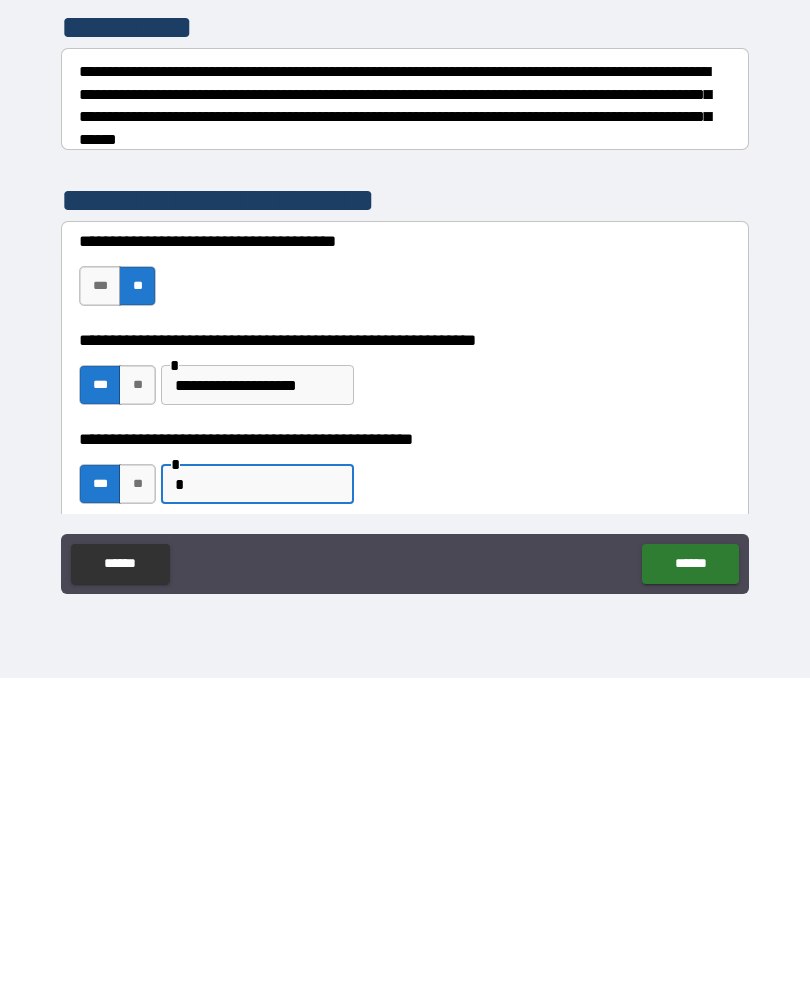 scroll, scrollTop: 36, scrollLeft: 0, axis: vertical 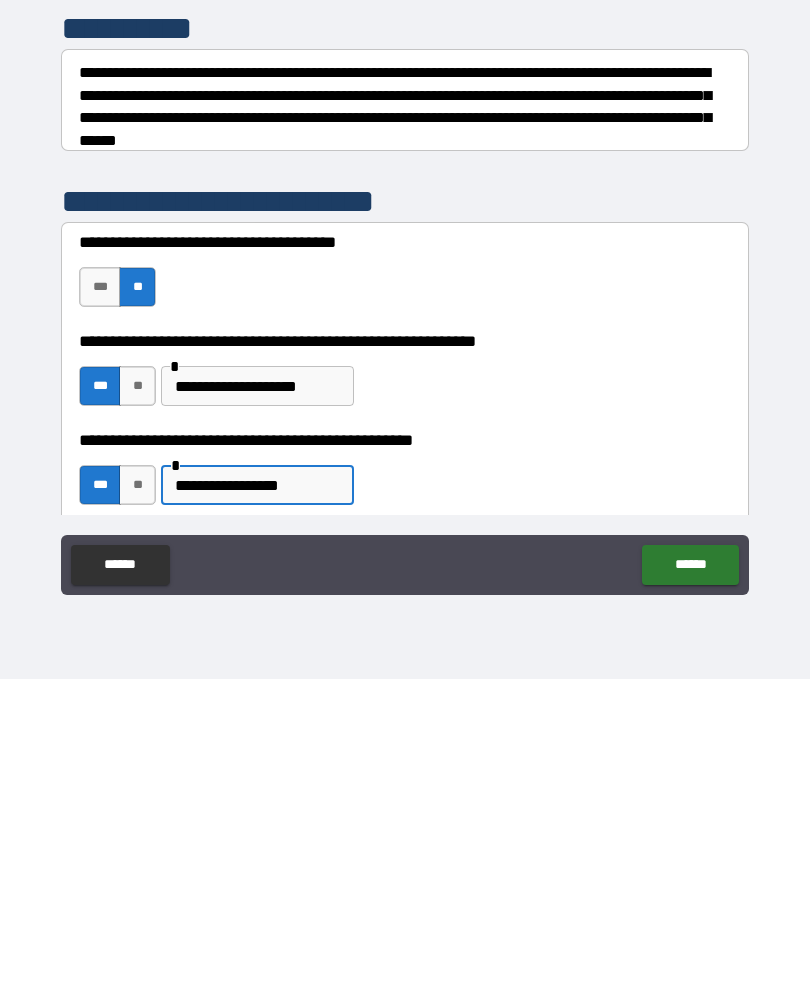 type on "**********" 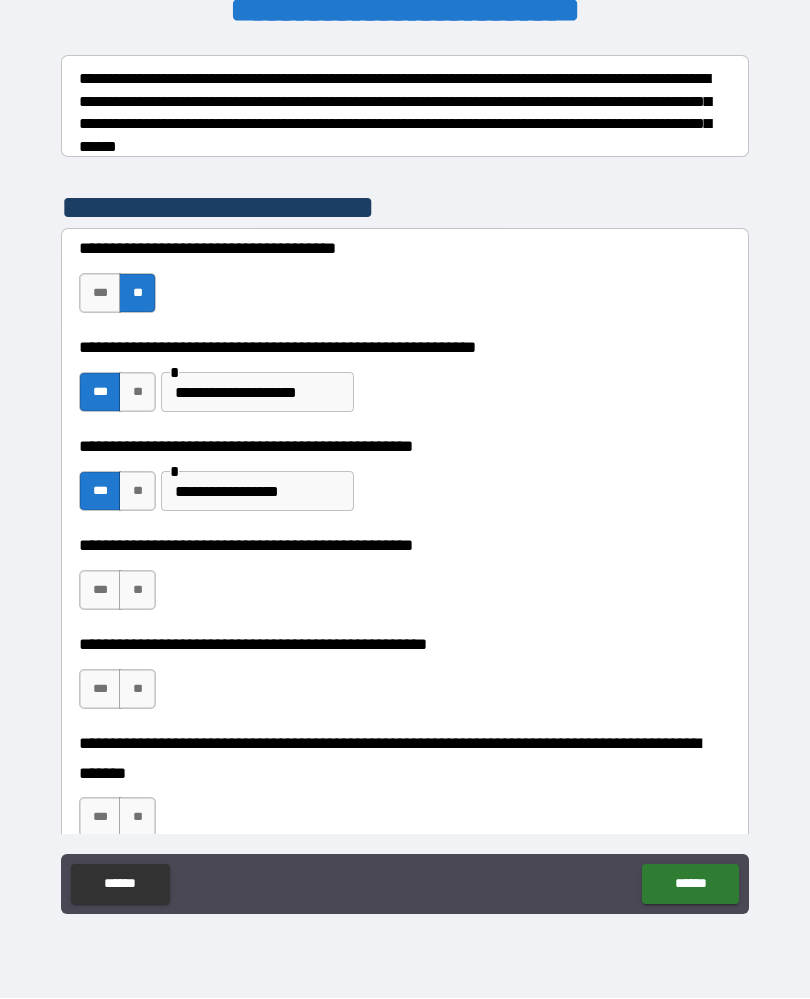 scroll, scrollTop: 359, scrollLeft: 0, axis: vertical 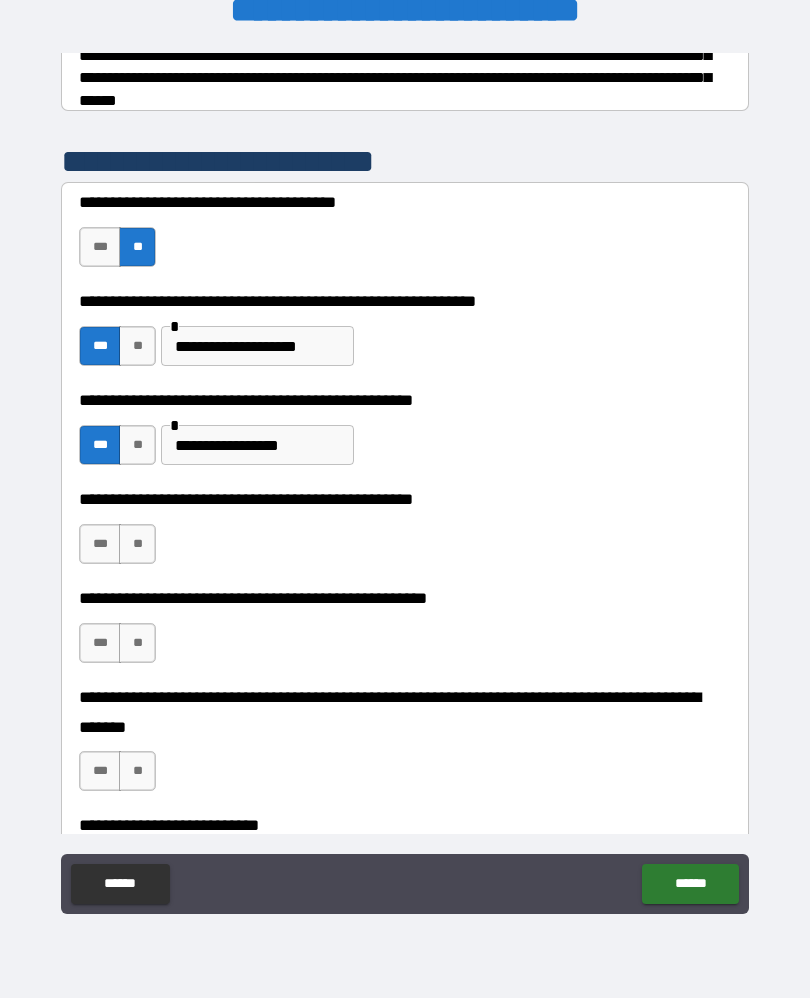 click on "***" at bounding box center [100, 545] 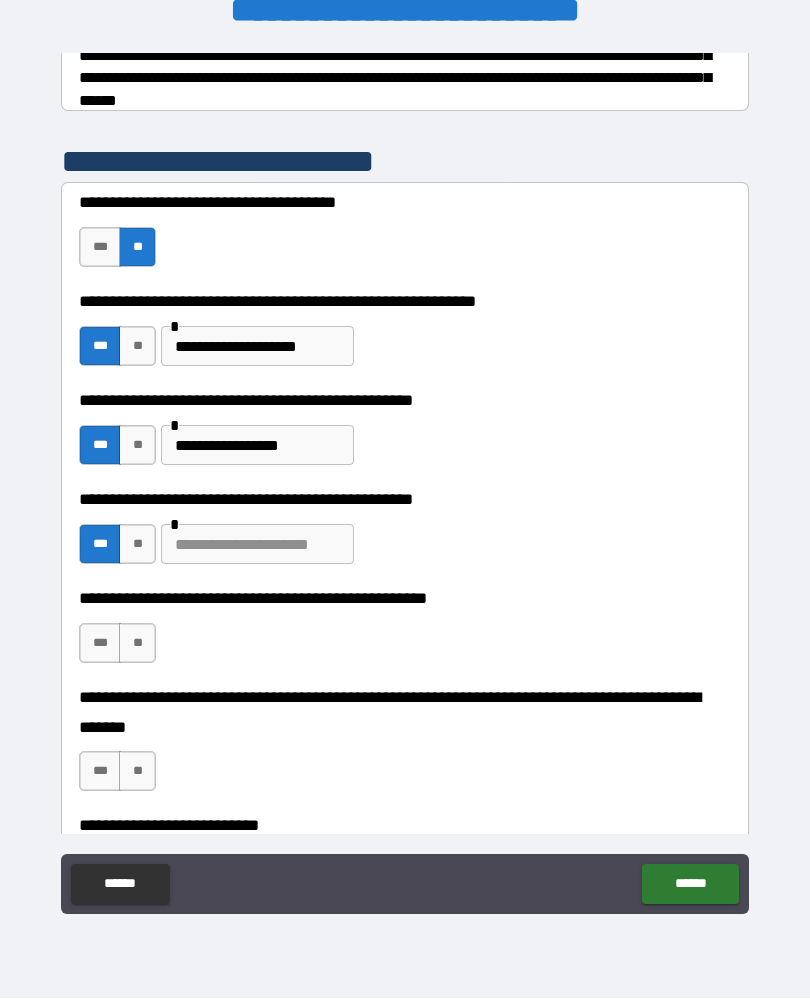 click at bounding box center [257, 545] 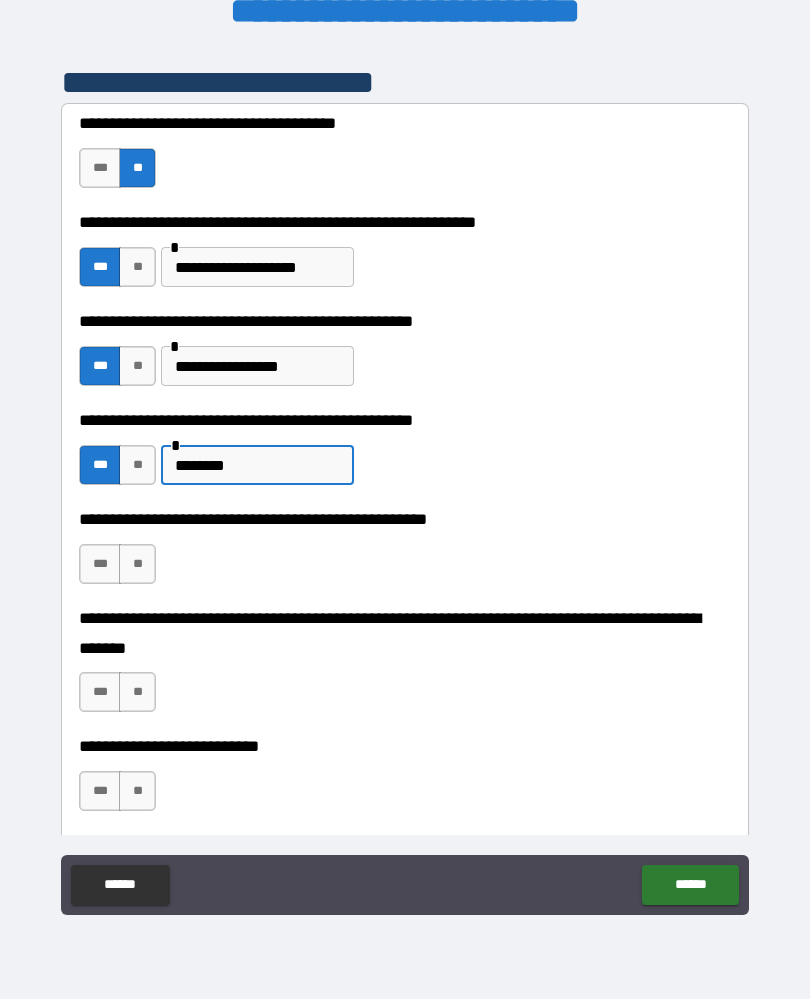 scroll, scrollTop: 456, scrollLeft: 0, axis: vertical 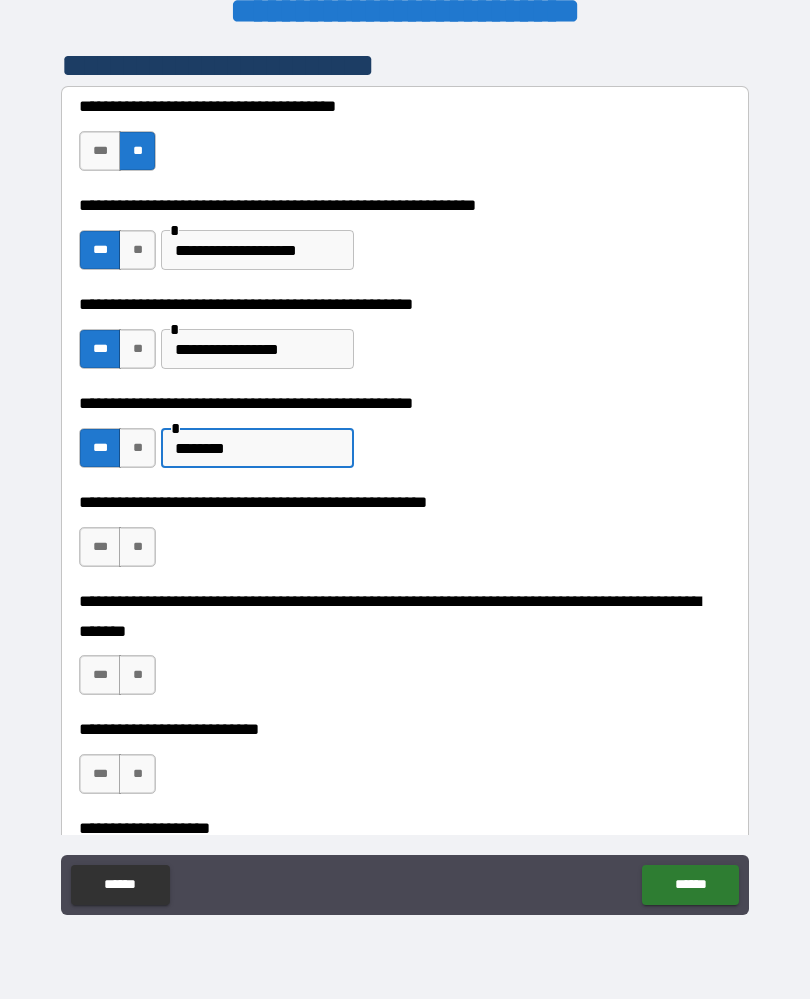 type on "********" 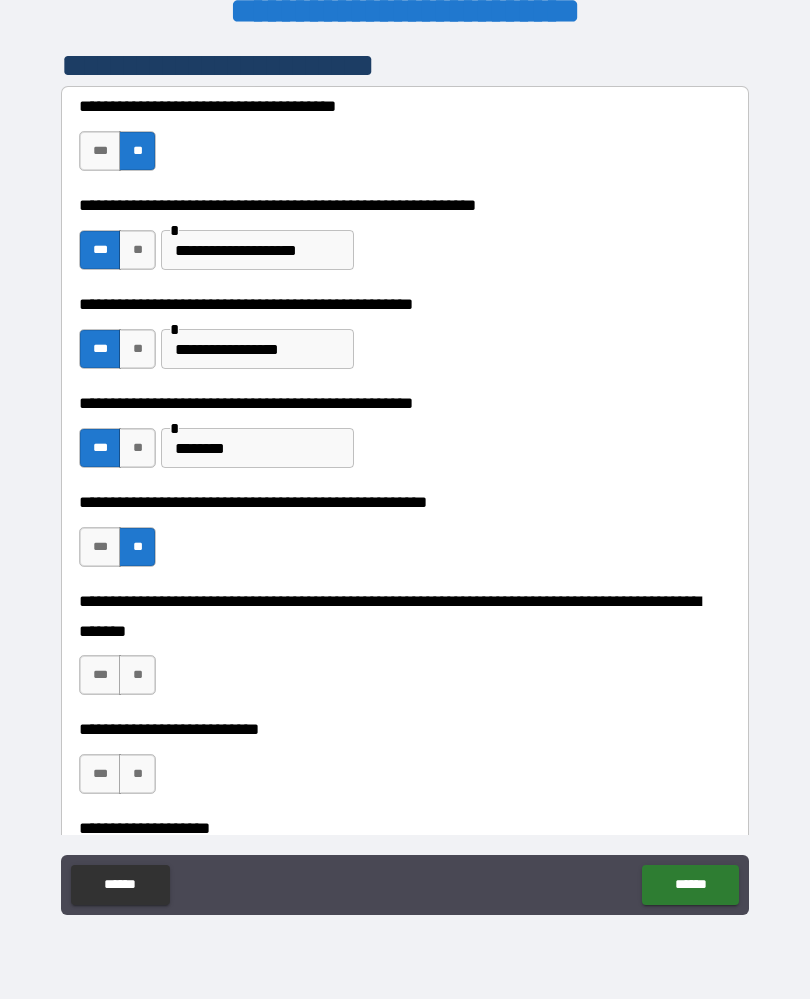 click on "**" at bounding box center (137, 675) 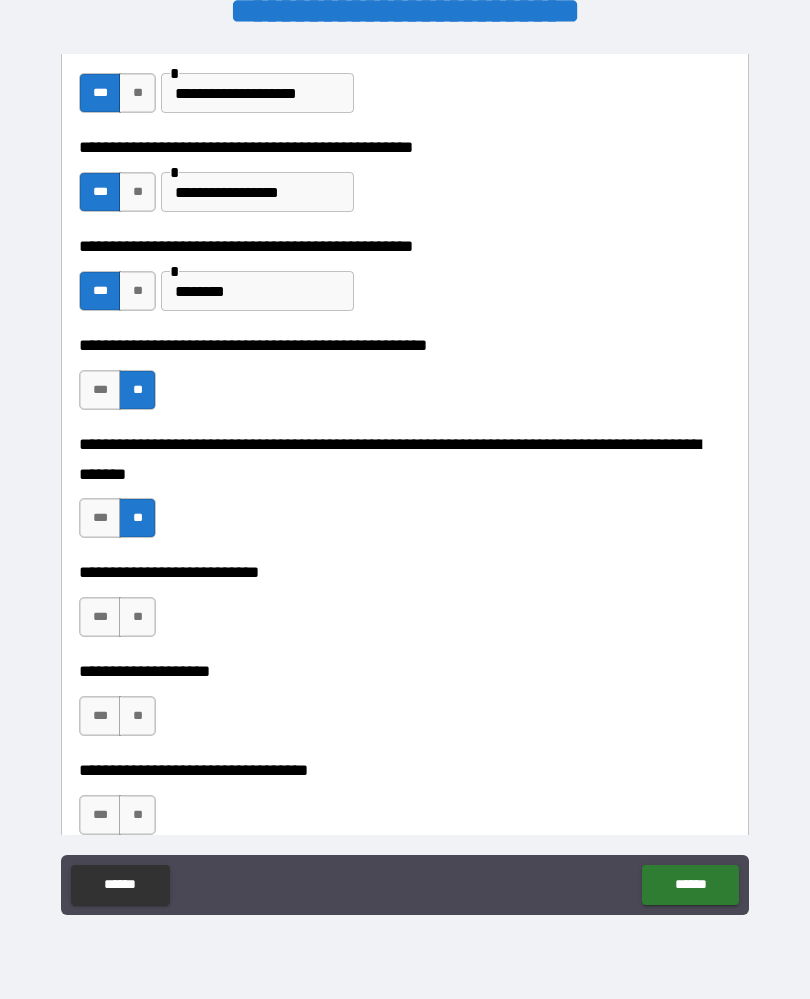 scroll, scrollTop: 617, scrollLeft: 0, axis: vertical 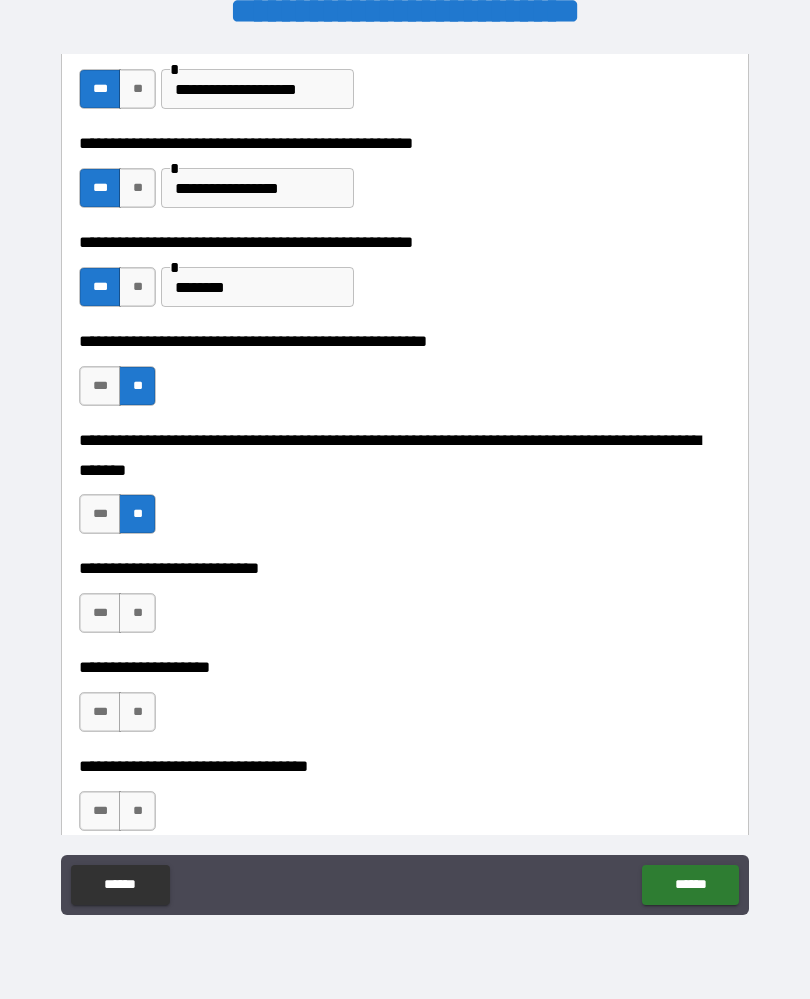 click on "**" at bounding box center (137, 613) 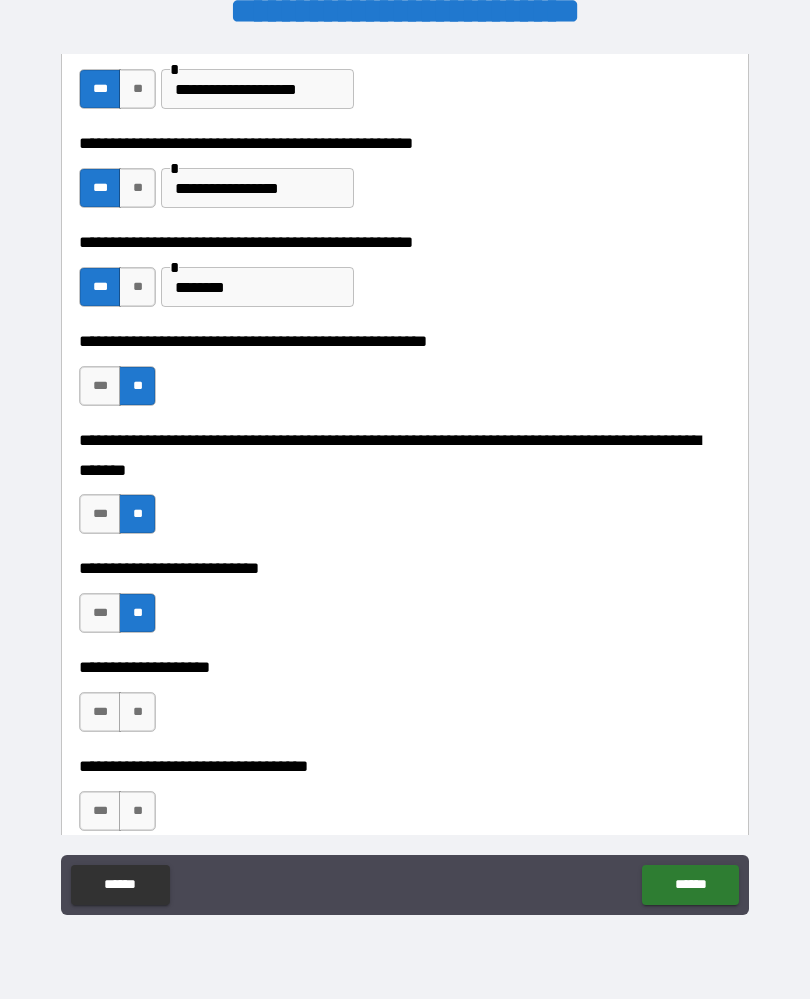 click on "**" at bounding box center (137, 712) 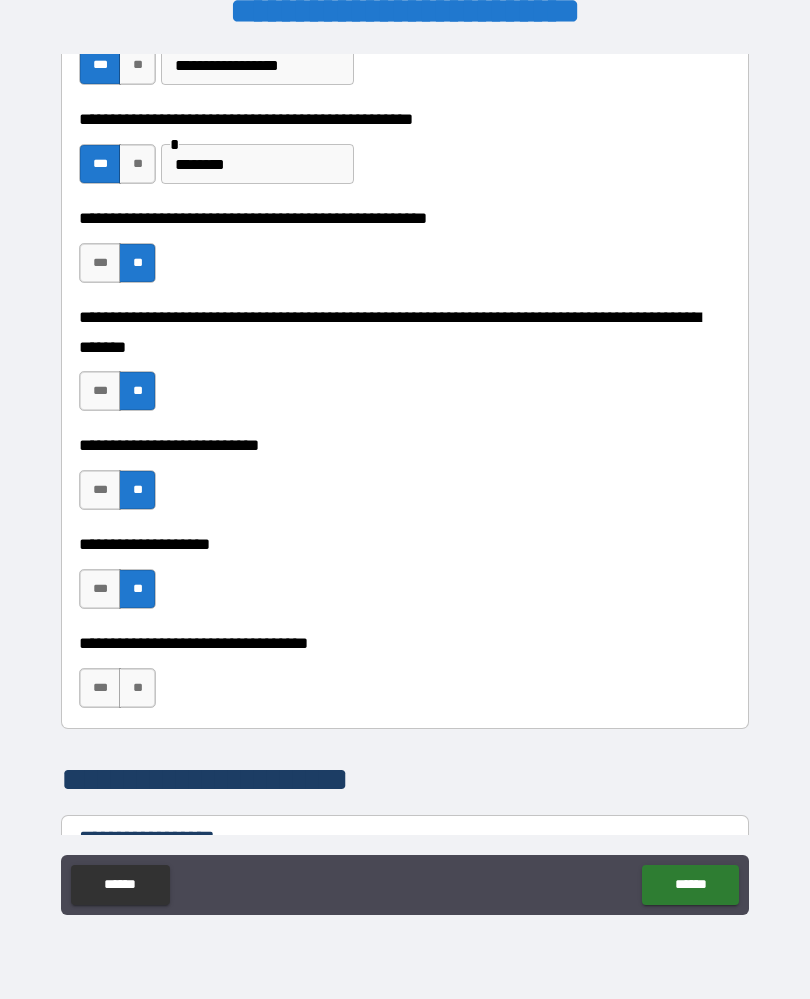 scroll, scrollTop: 764, scrollLeft: 0, axis: vertical 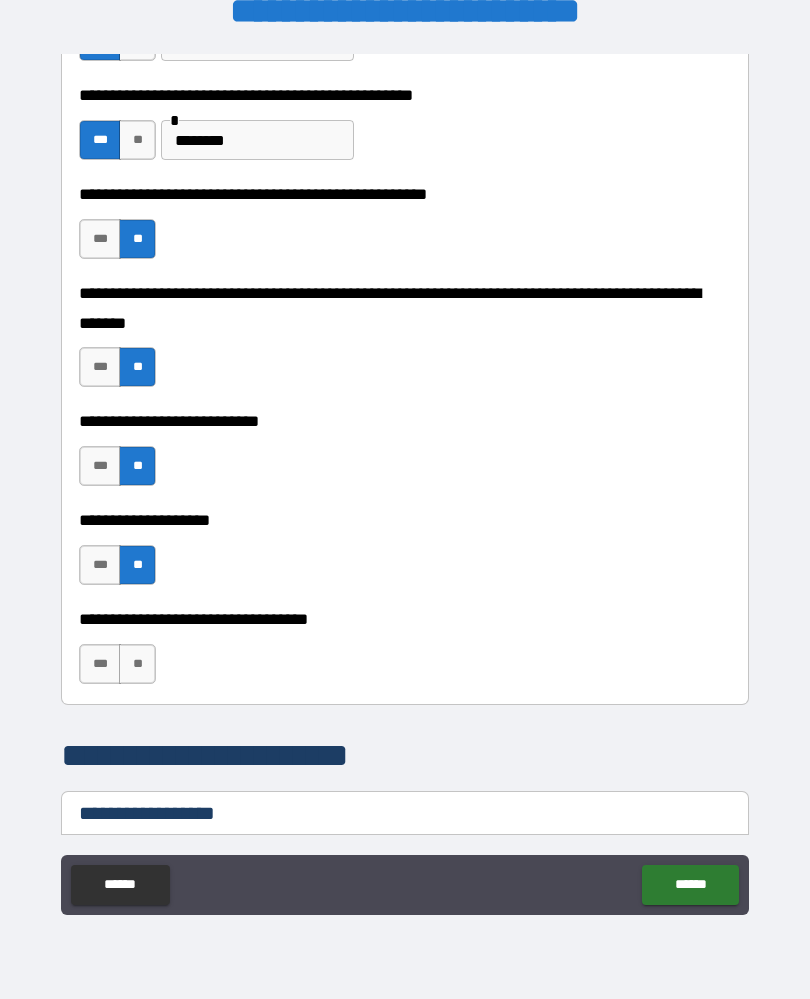 click on "**" at bounding box center [137, 664] 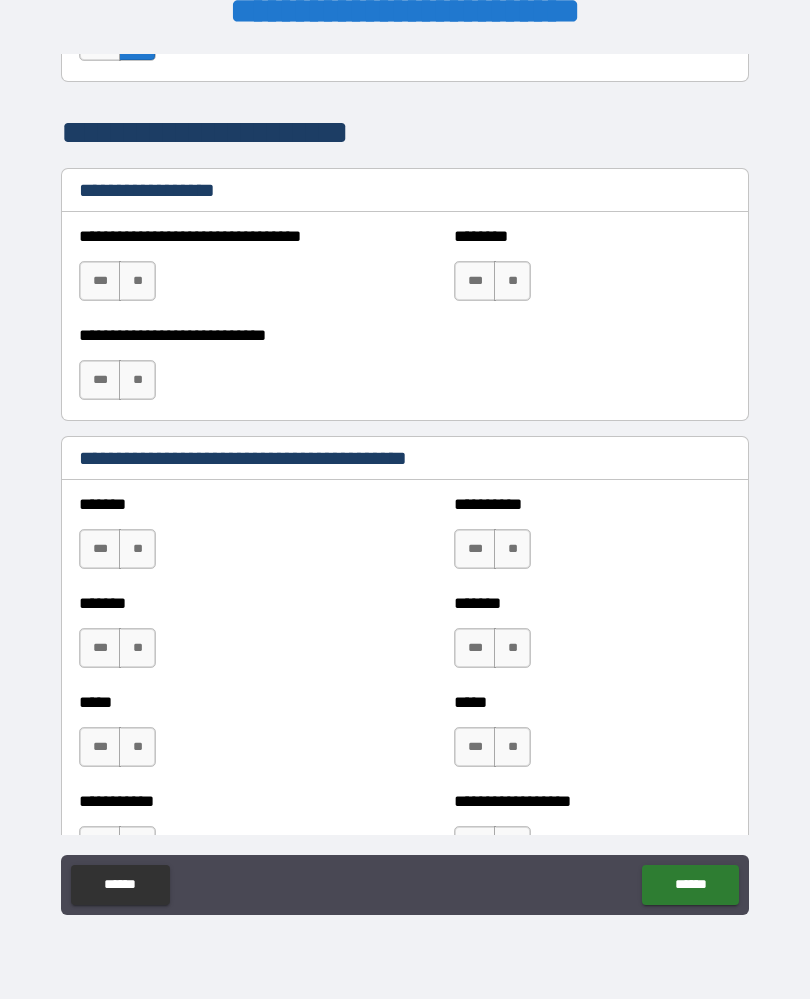 scroll, scrollTop: 1391, scrollLeft: 0, axis: vertical 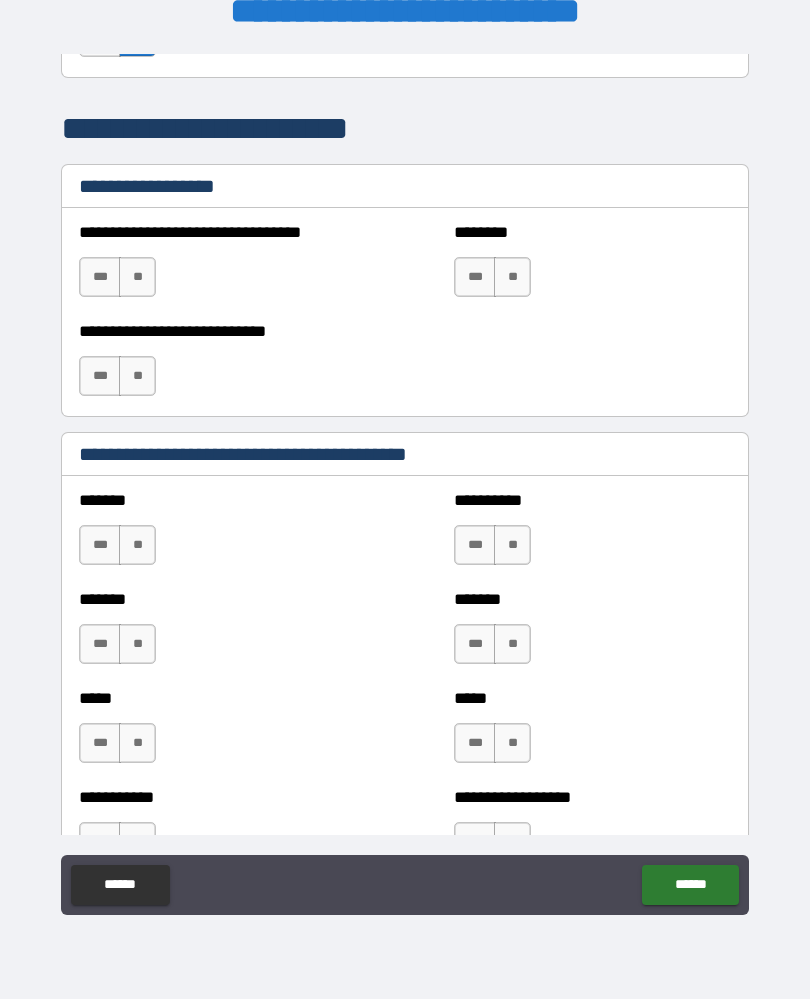 click on "**" at bounding box center [137, 545] 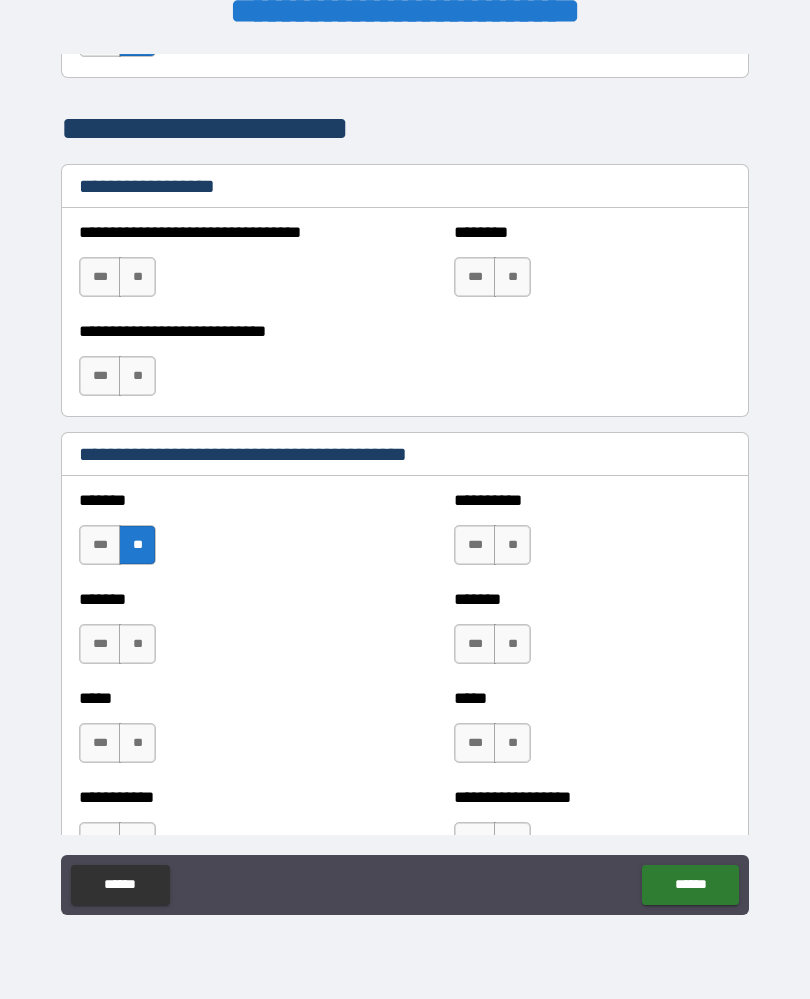 click on "**" at bounding box center (512, 545) 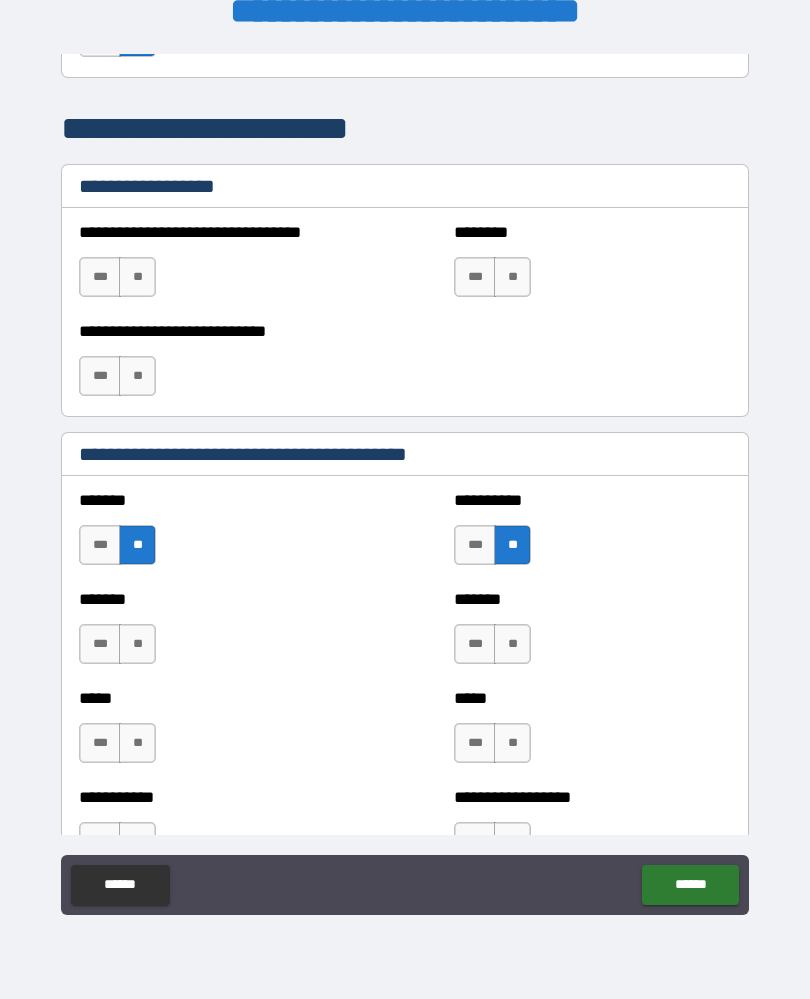 click on "**" at bounding box center (137, 644) 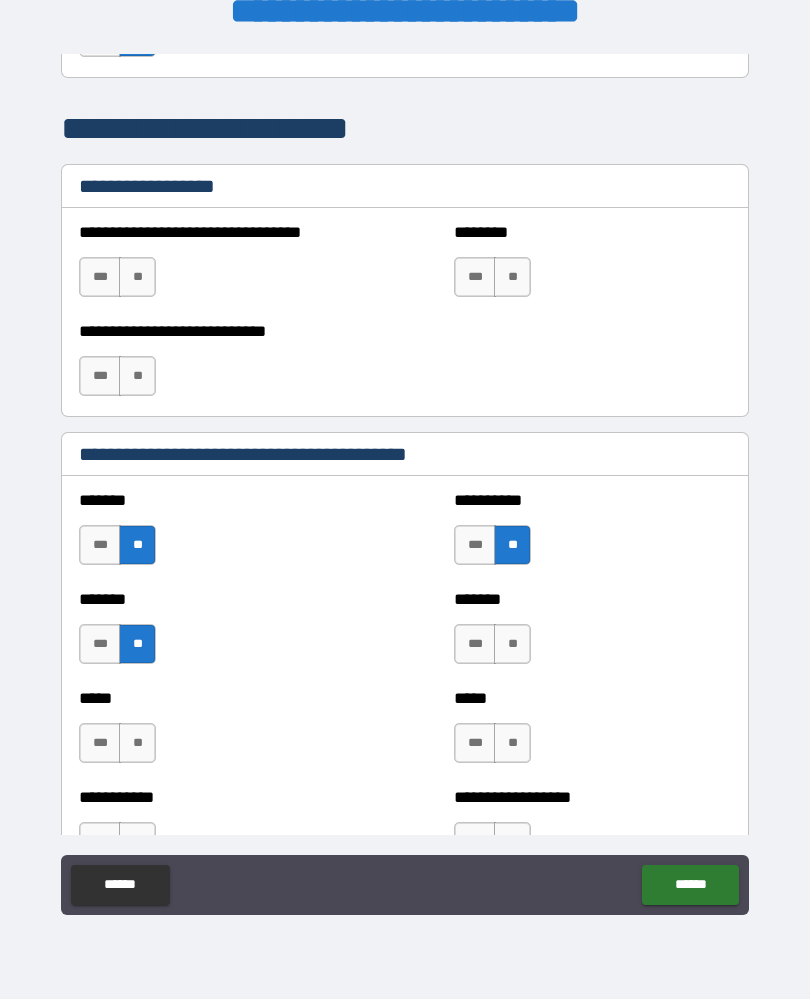 click on "**" at bounding box center [512, 644] 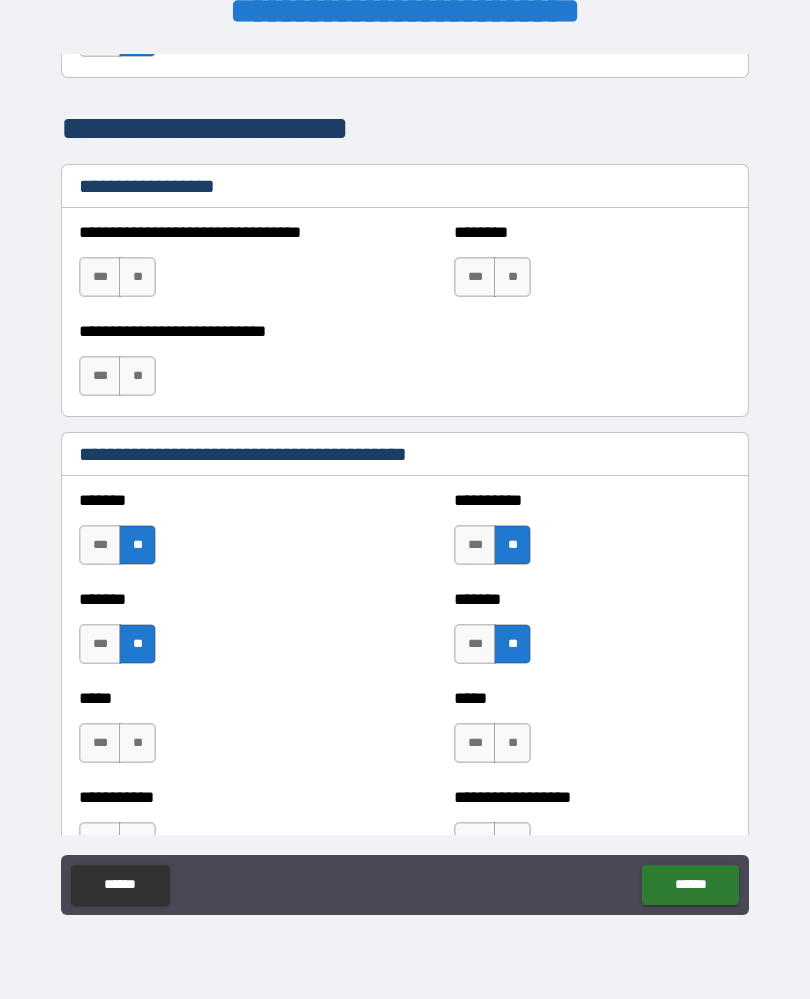 click on "**" at bounding box center [137, 743] 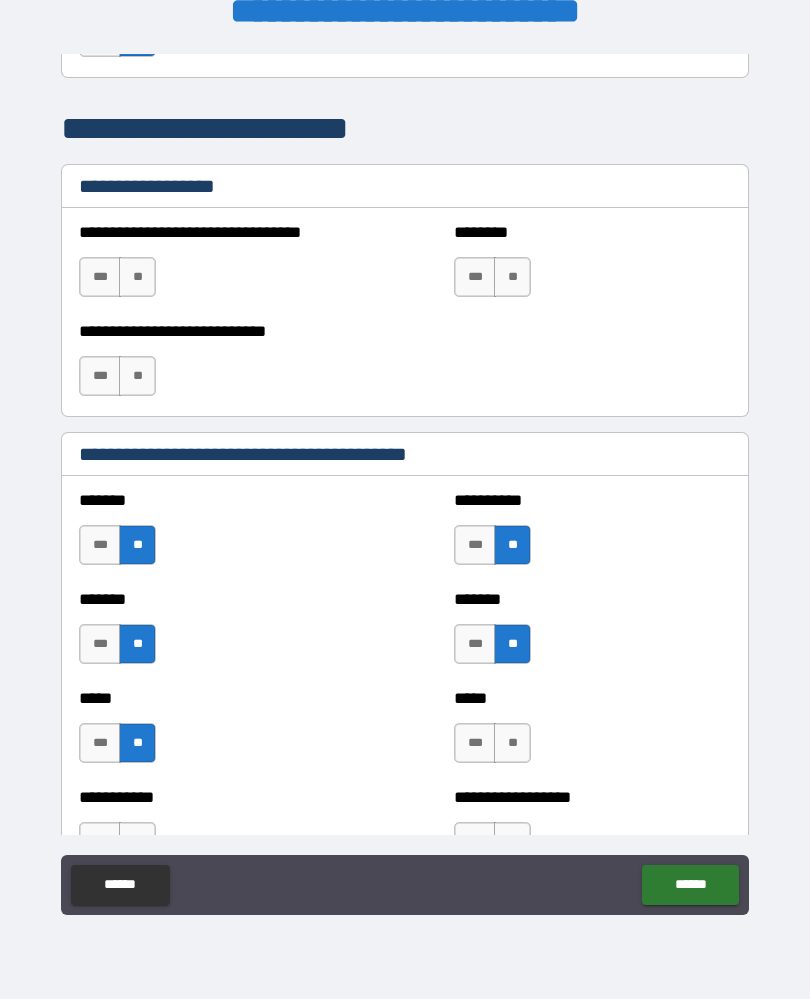 click on "**" at bounding box center [512, 743] 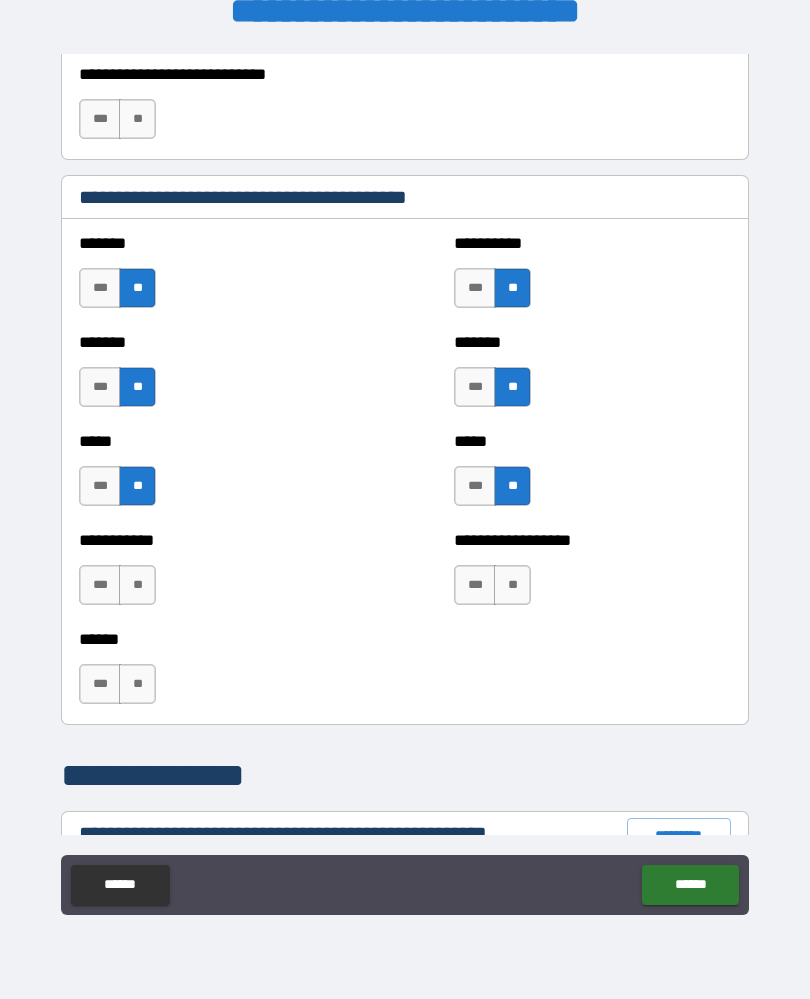 scroll, scrollTop: 1675, scrollLeft: 0, axis: vertical 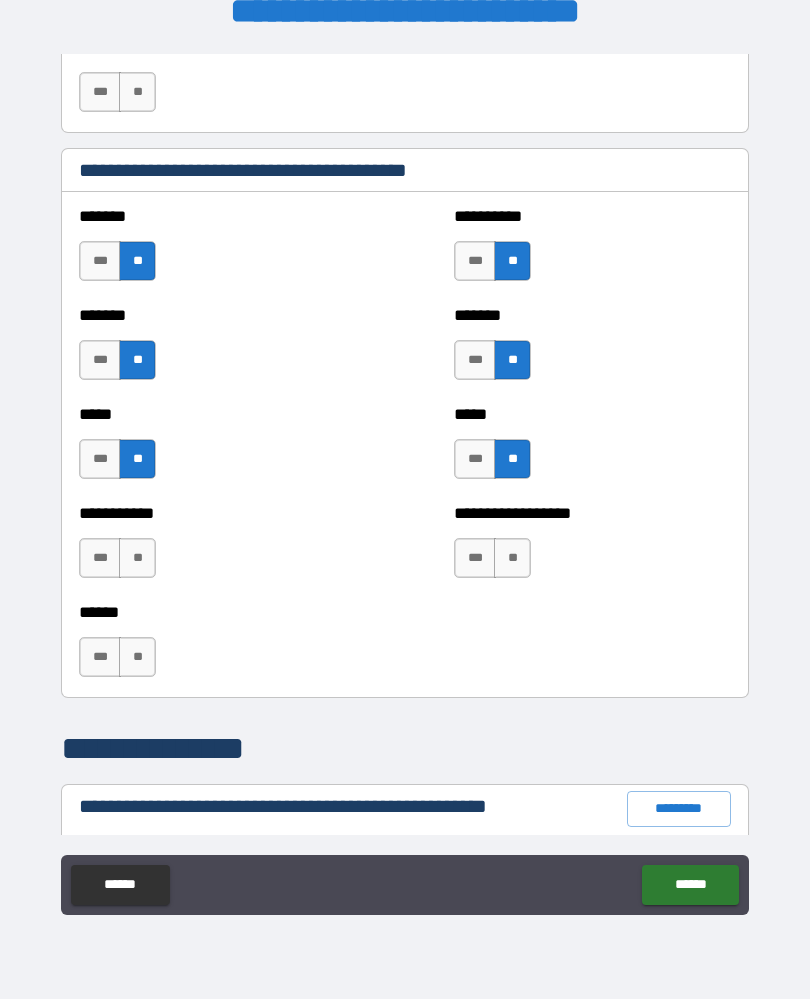 click on "**" at bounding box center [137, 558] 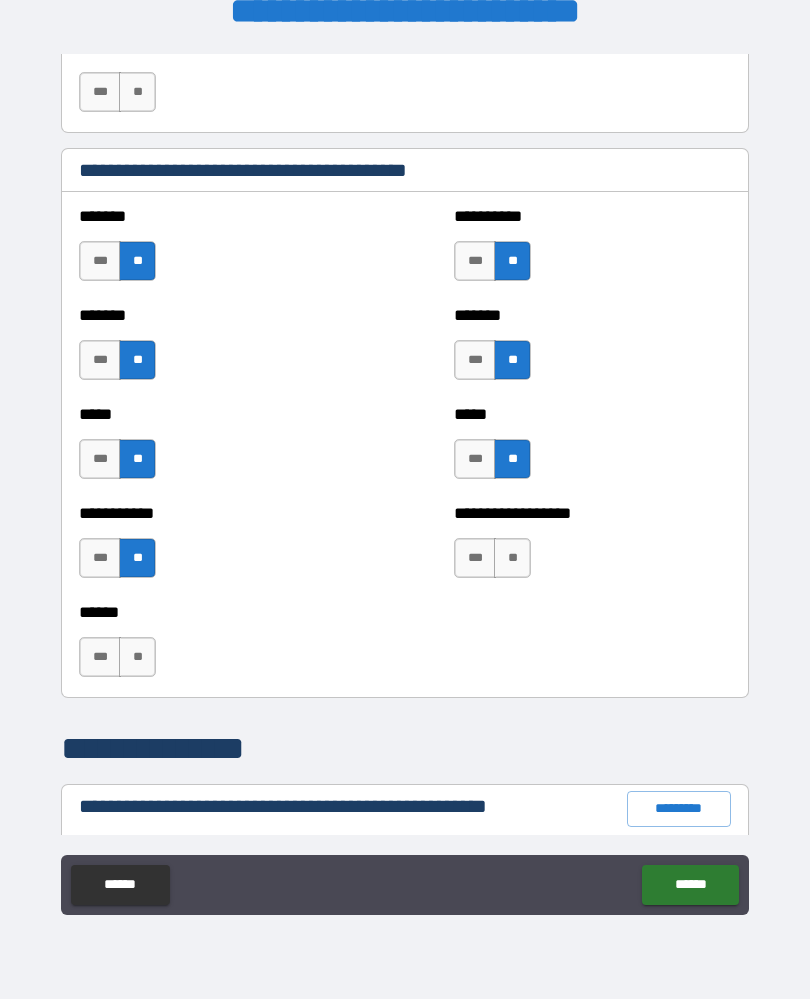 click on "**" at bounding box center [512, 558] 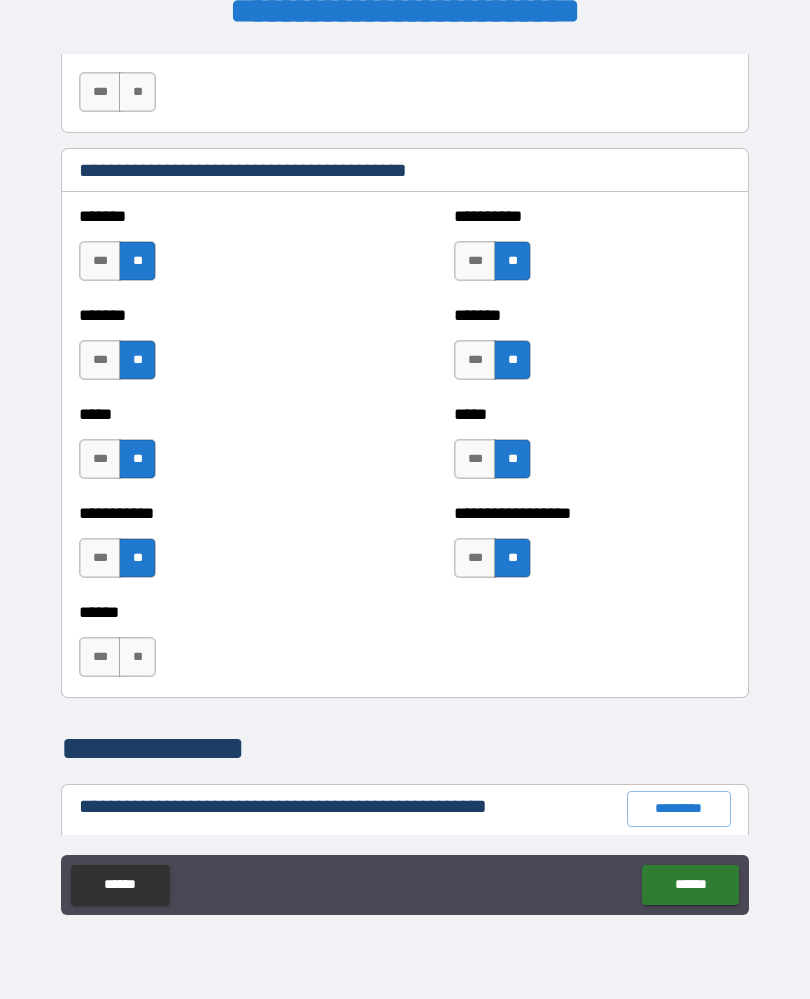 click on "**" at bounding box center [137, 657] 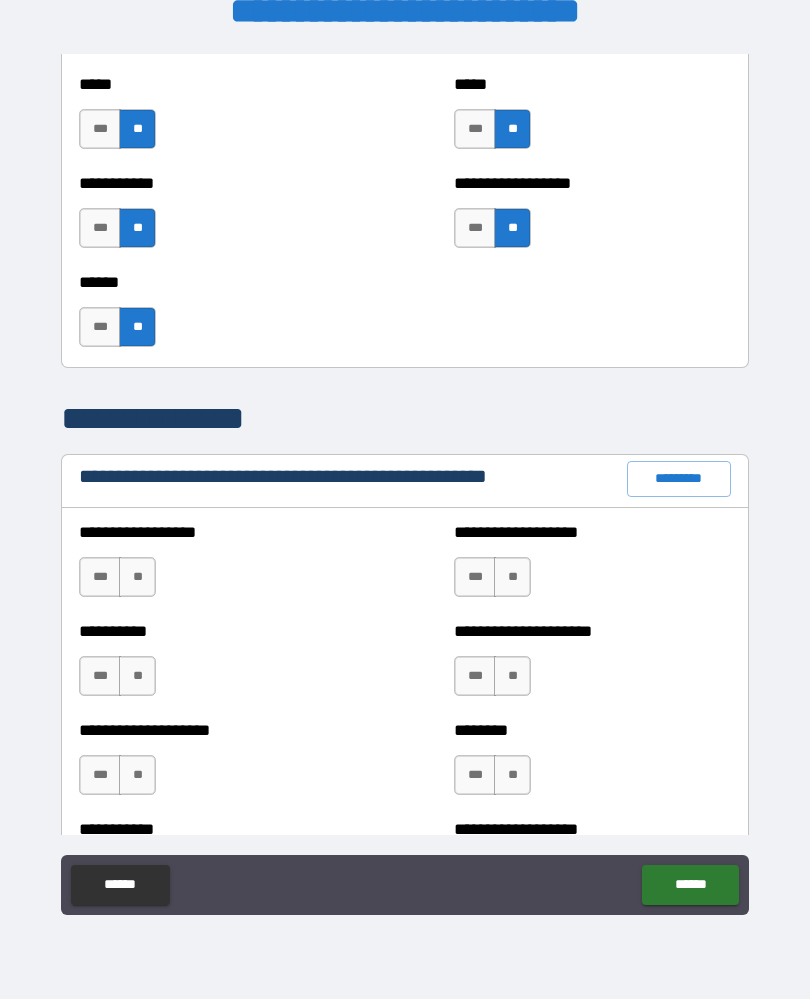 scroll, scrollTop: 2029, scrollLeft: 0, axis: vertical 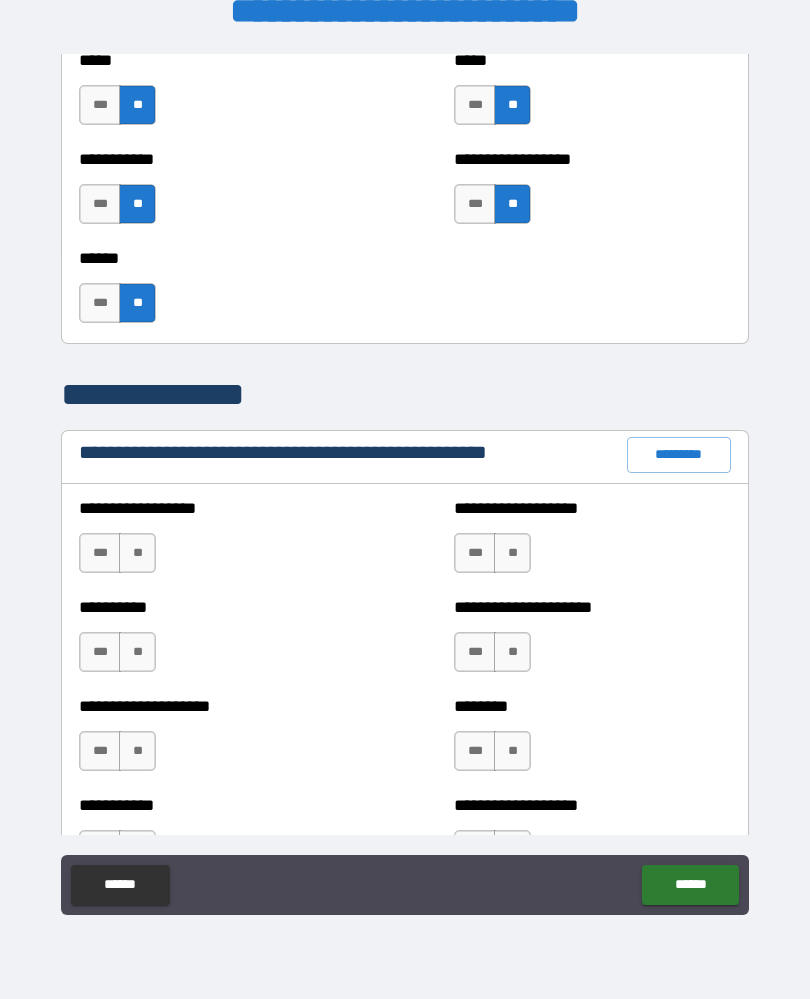 click on "**" at bounding box center [137, 553] 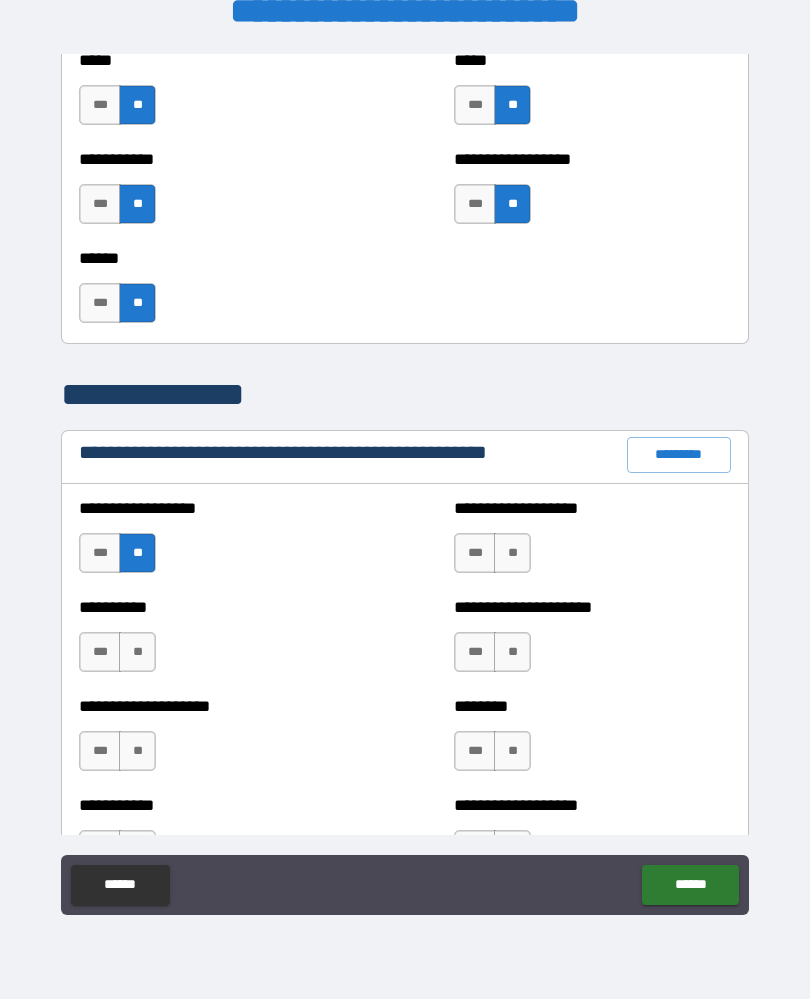 click on "**" at bounding box center [512, 553] 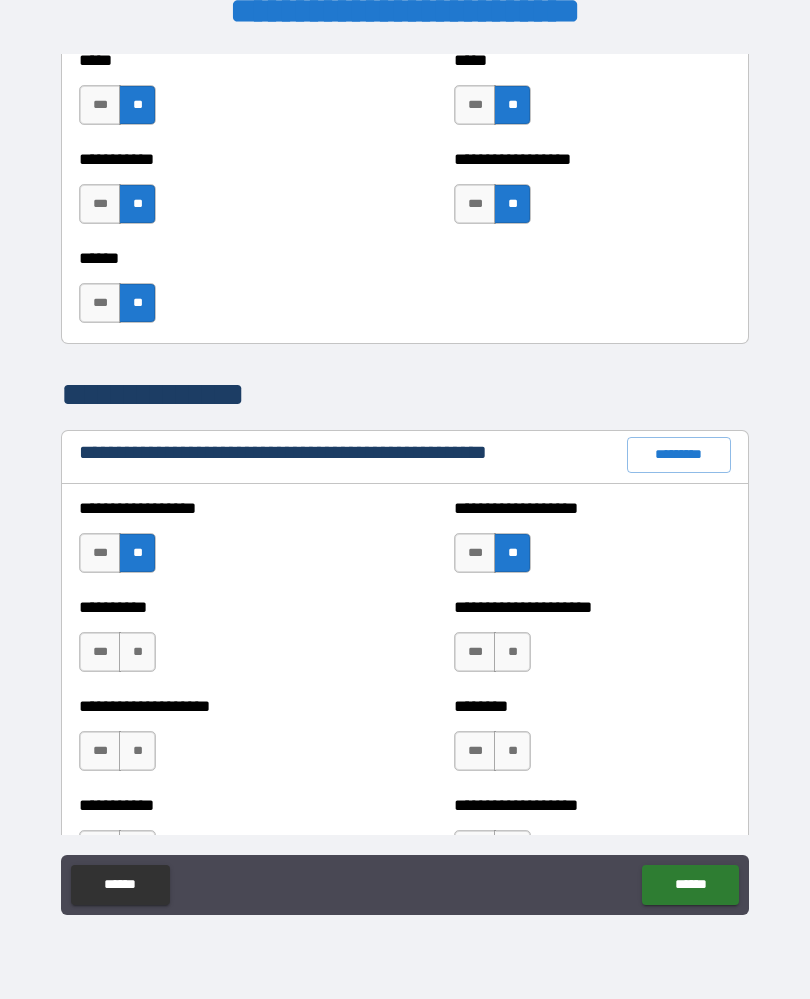 click on "**" at bounding box center [137, 652] 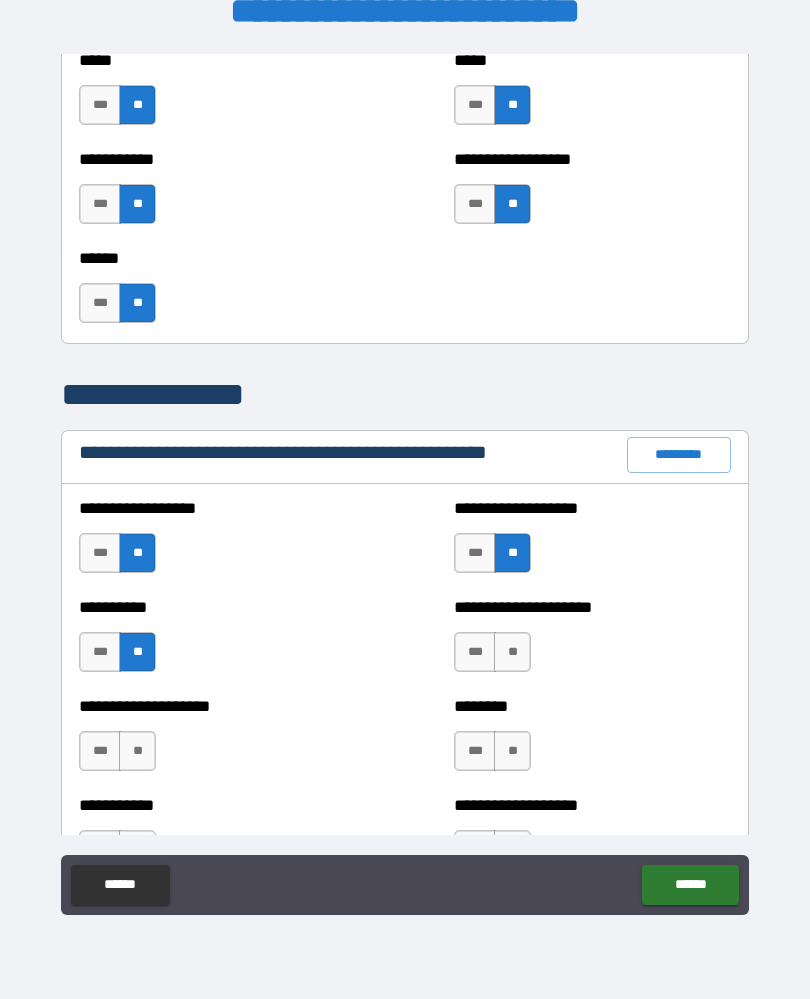 click on "**" at bounding box center [512, 652] 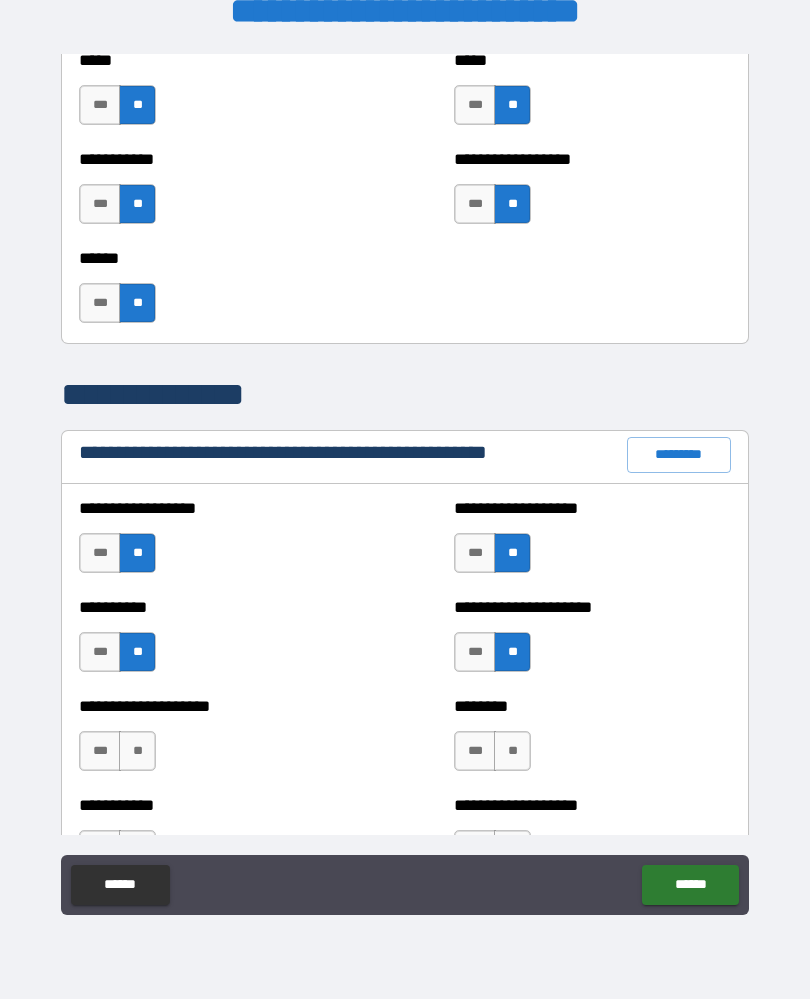 click on "**" at bounding box center (137, 751) 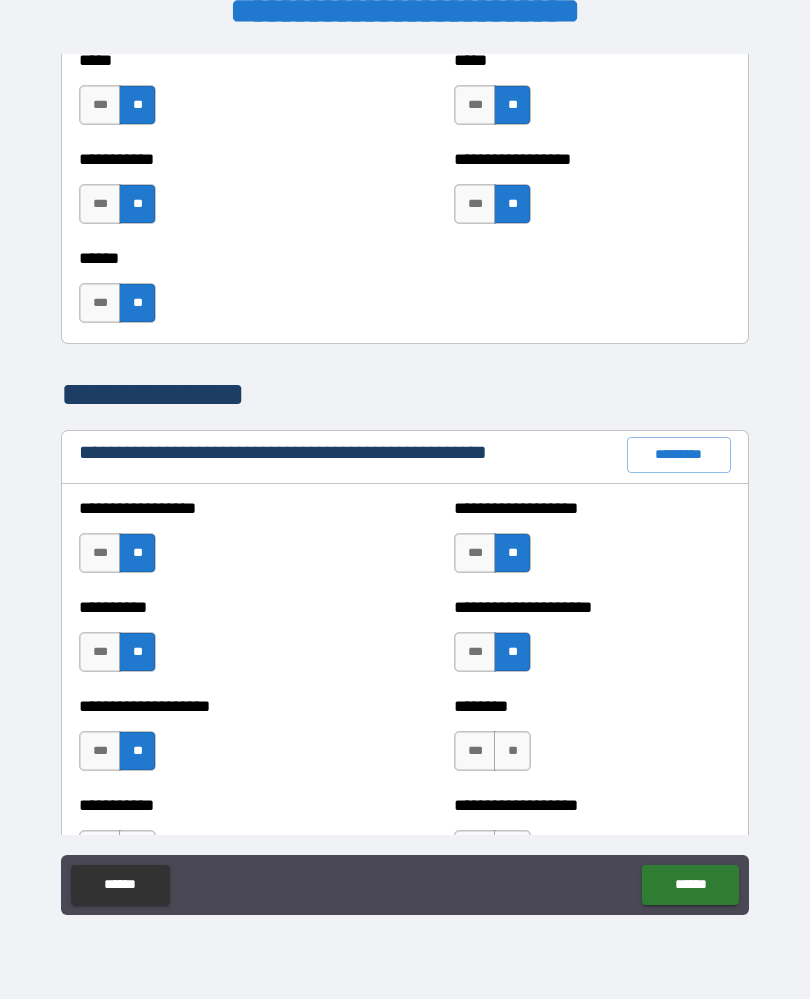 click on "**" at bounding box center (512, 751) 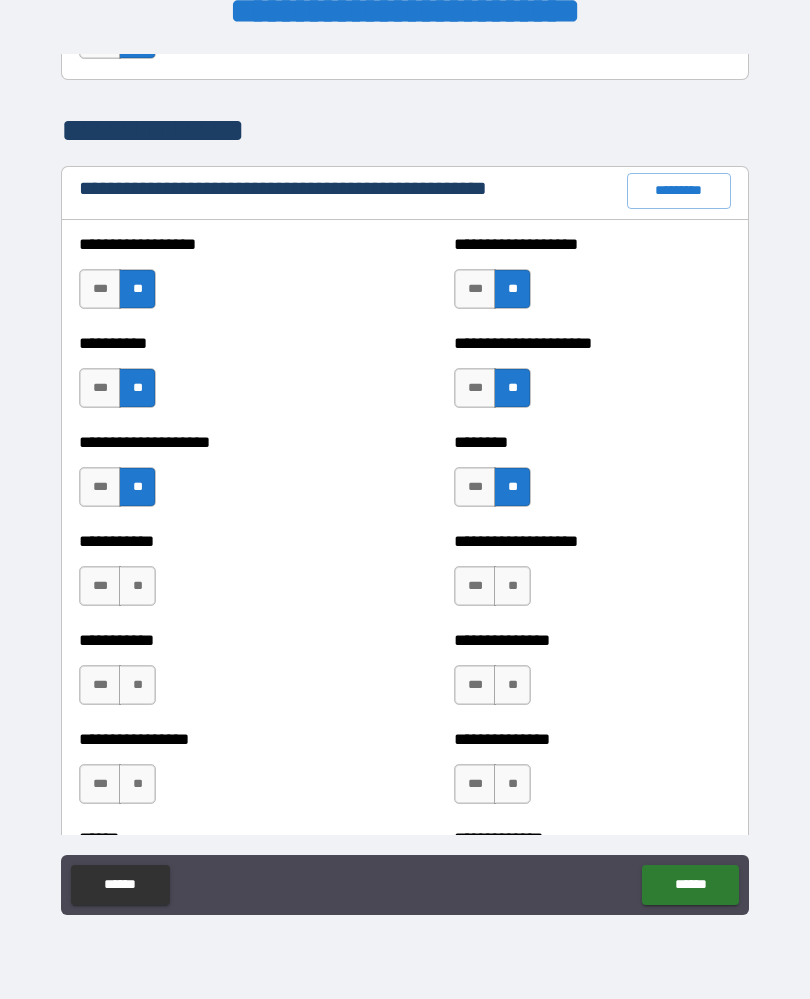 scroll, scrollTop: 2294, scrollLeft: 0, axis: vertical 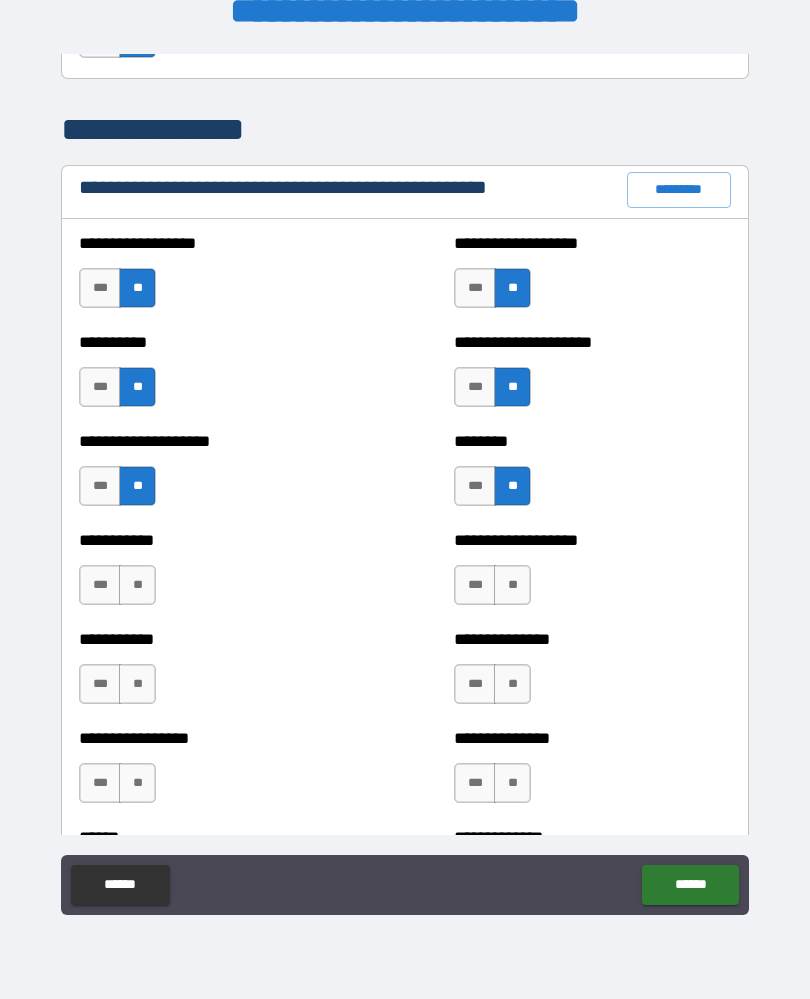 click on "**" at bounding box center [512, 585] 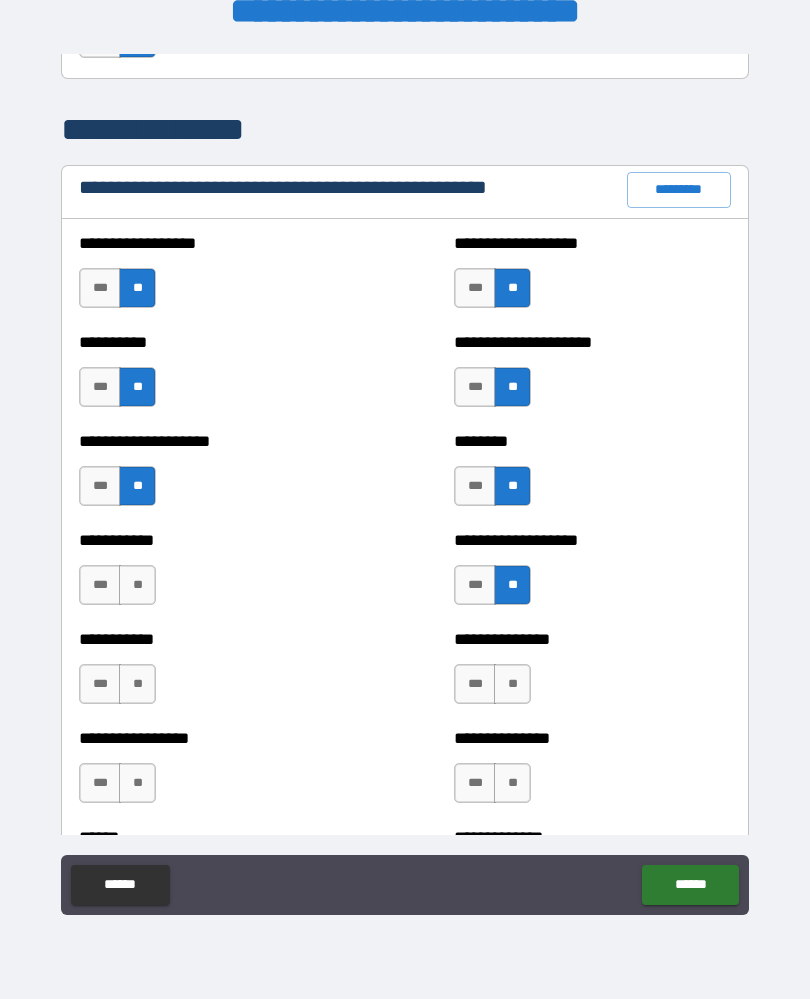 click on "**" at bounding box center (137, 585) 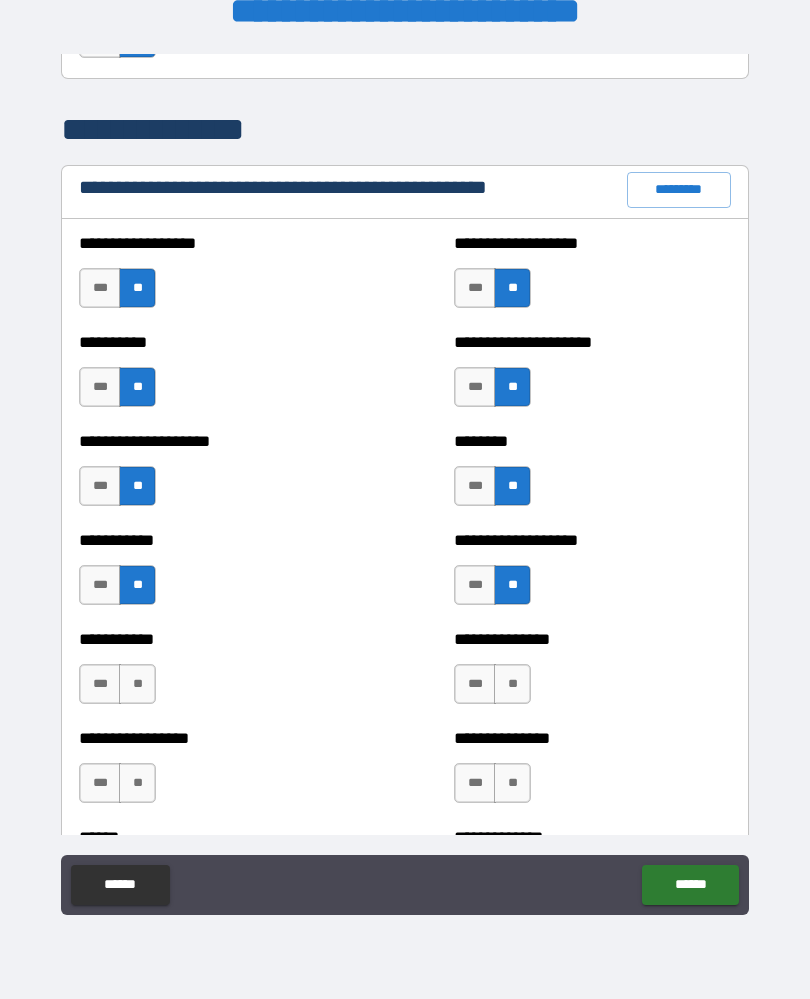 click on "**" at bounding box center [512, 684] 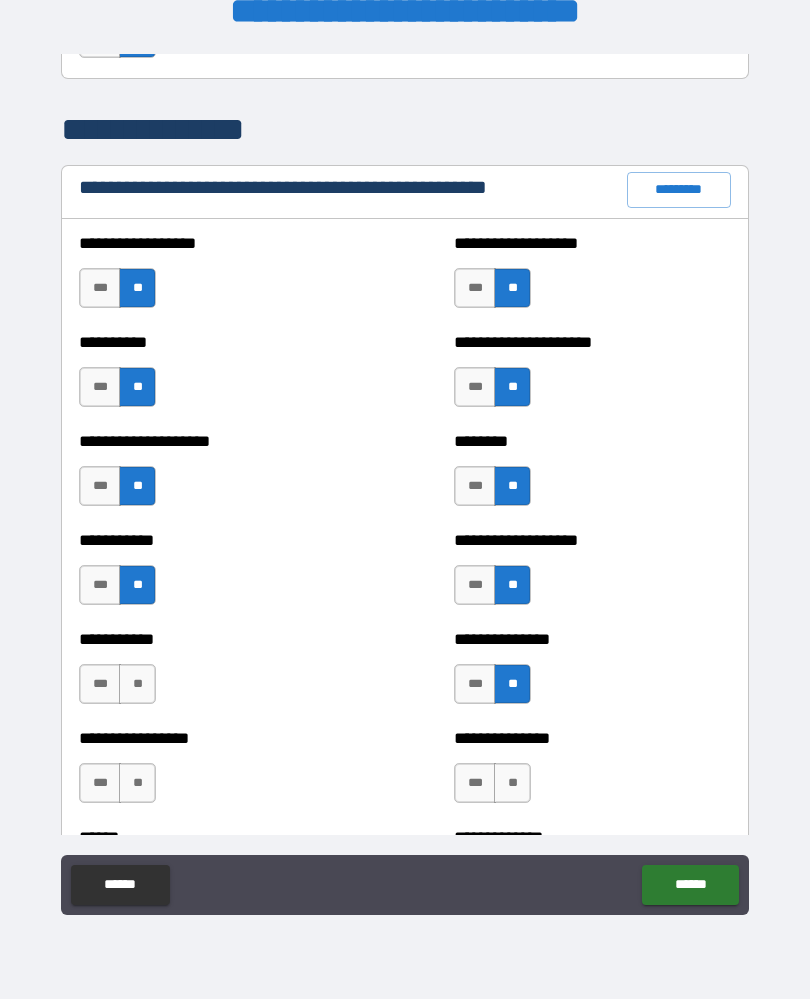 click on "**" at bounding box center (137, 684) 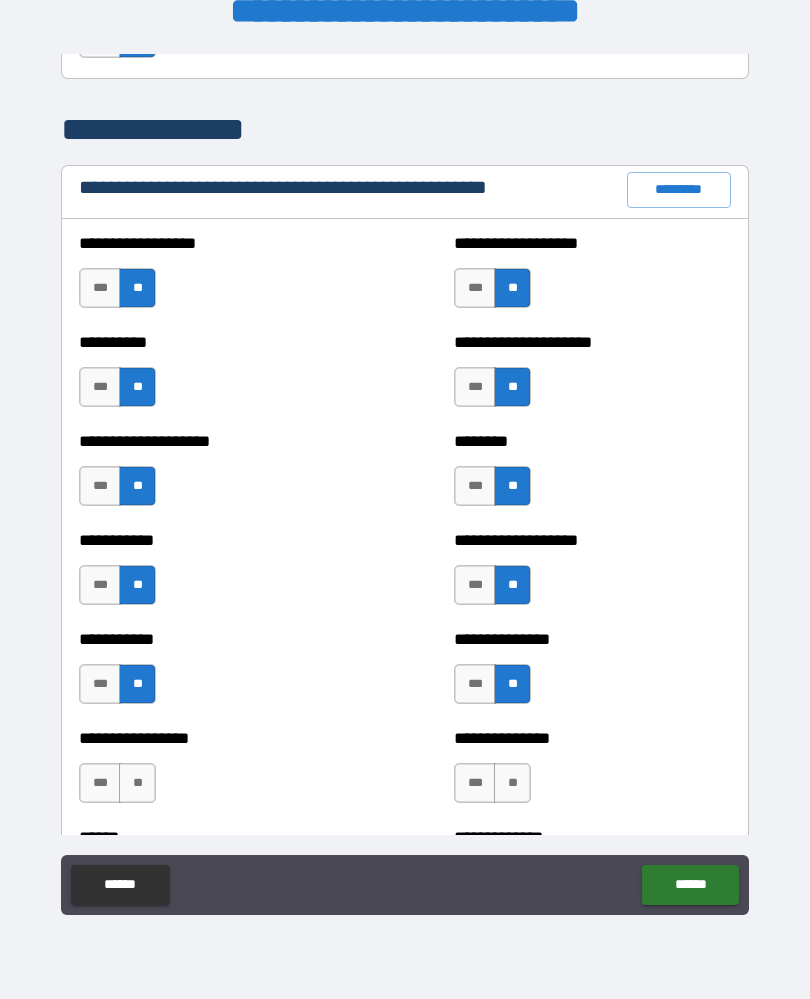 click on "**" at bounding box center (137, 783) 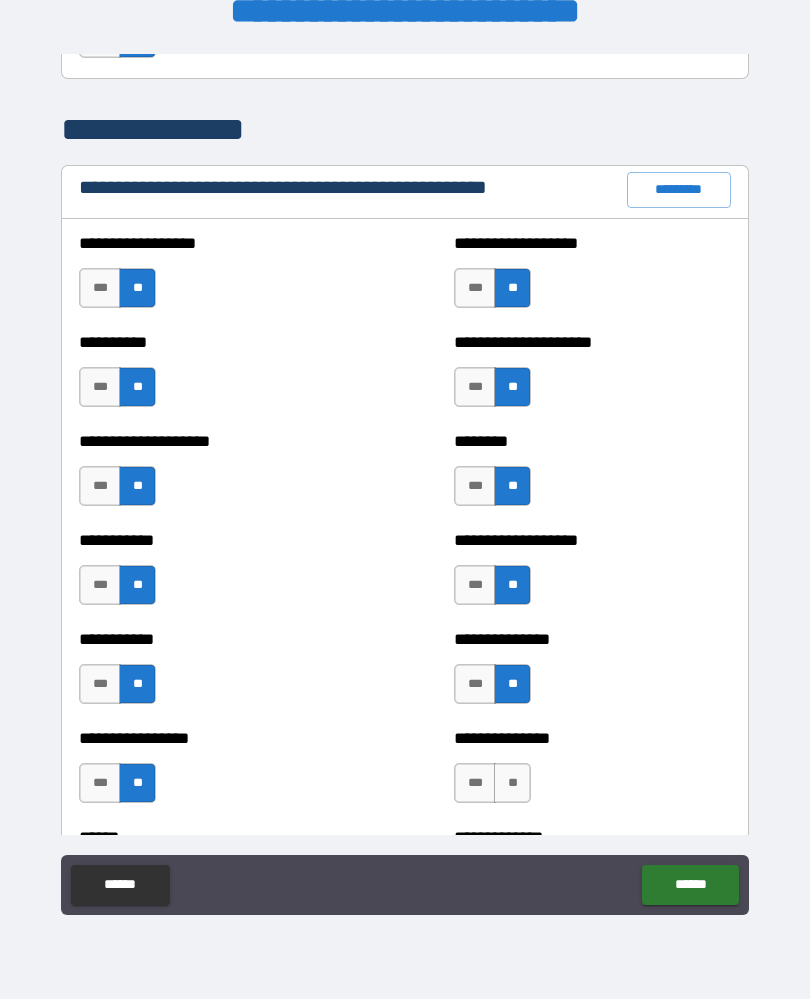 click on "**" at bounding box center [512, 783] 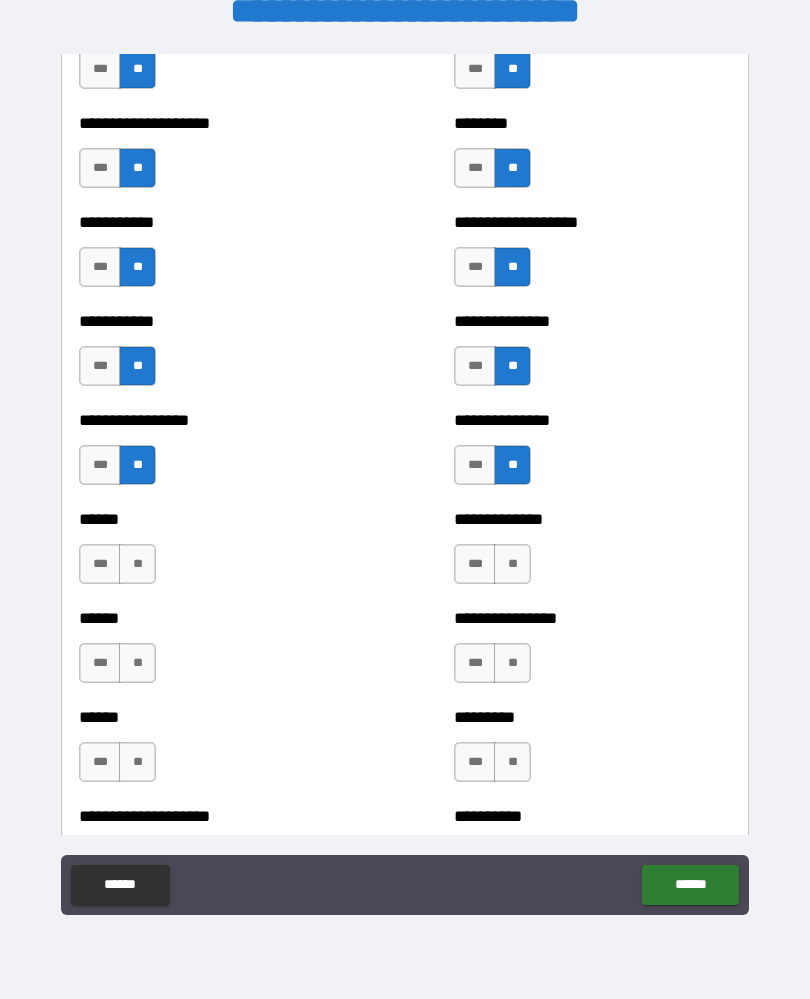 scroll, scrollTop: 2615, scrollLeft: 0, axis: vertical 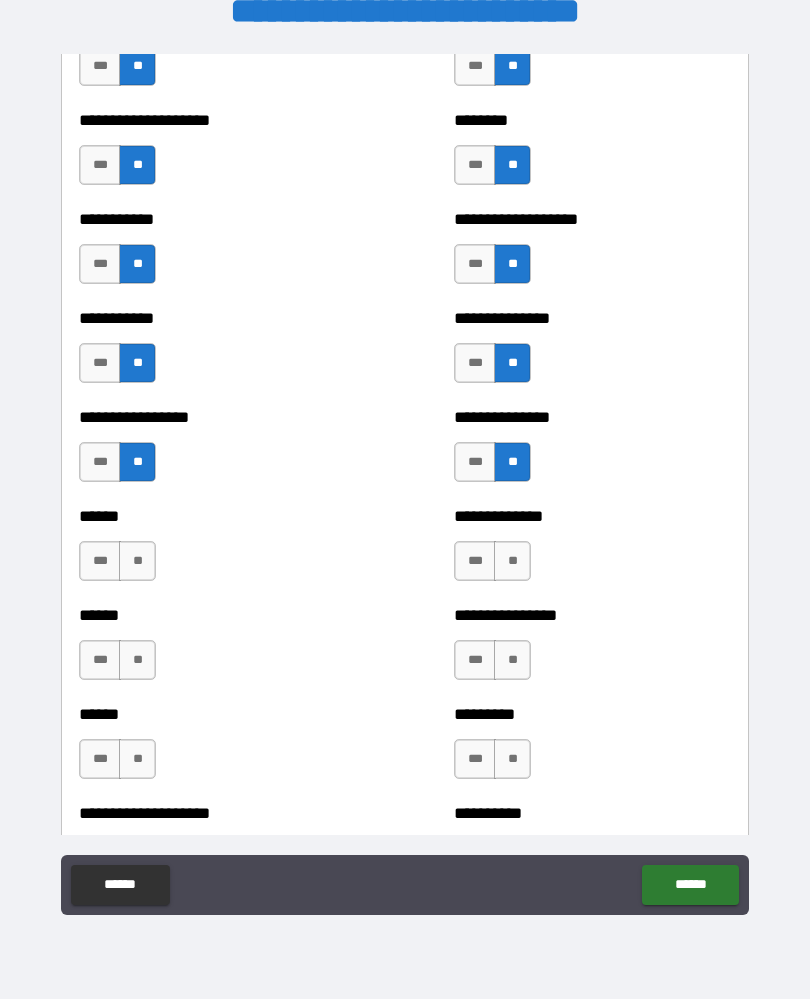 click on "**" at bounding box center [512, 561] 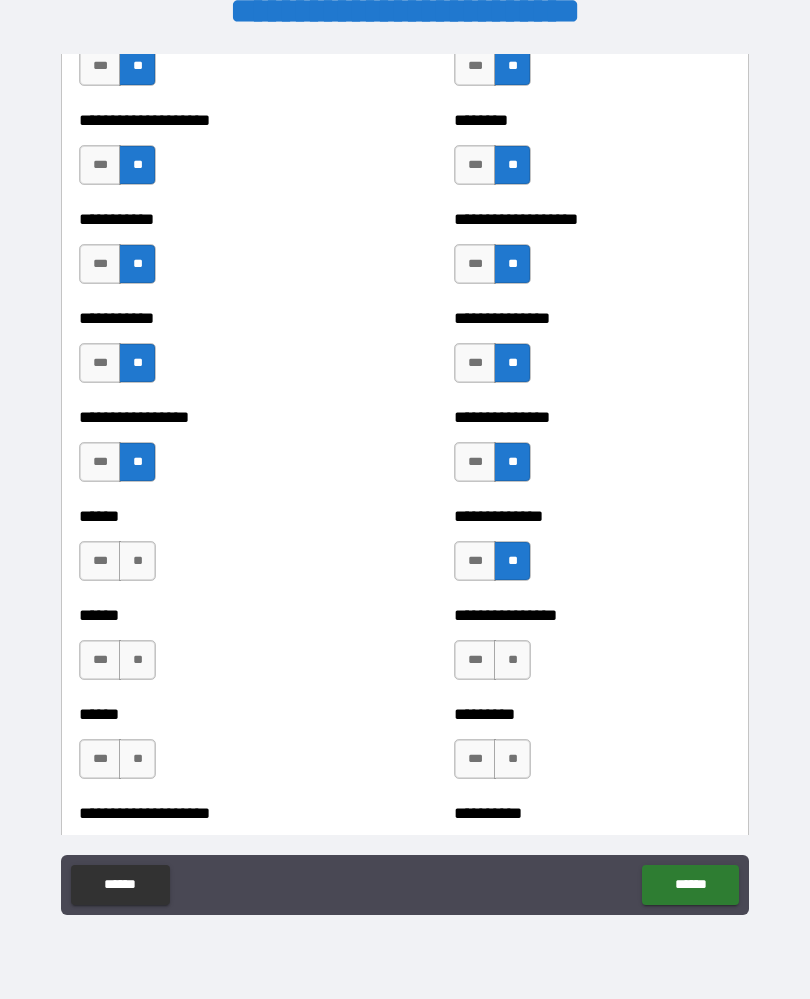 click on "**" at bounding box center (137, 561) 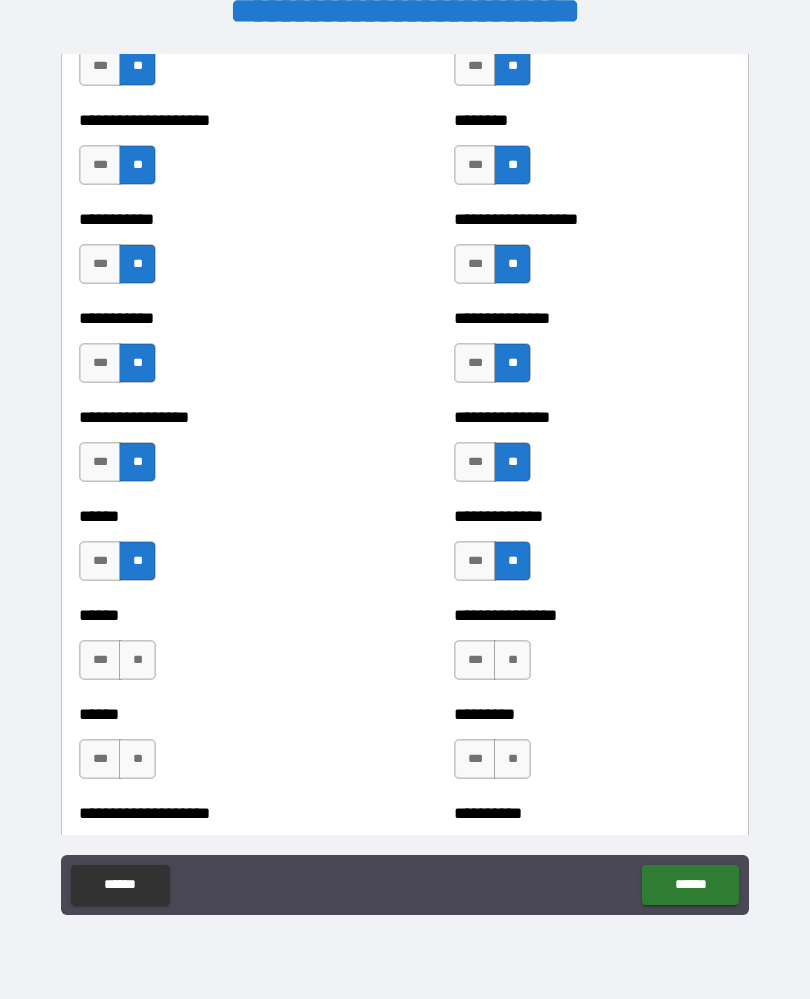 click on "**" at bounding box center (137, 660) 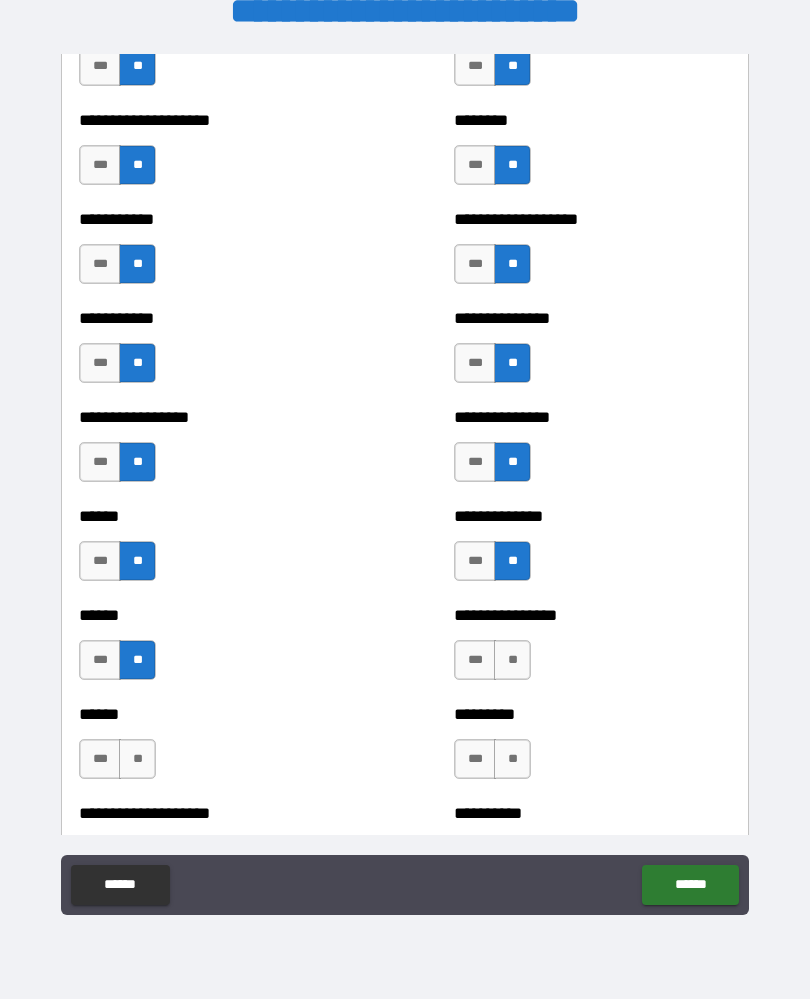 click on "**" at bounding box center [512, 660] 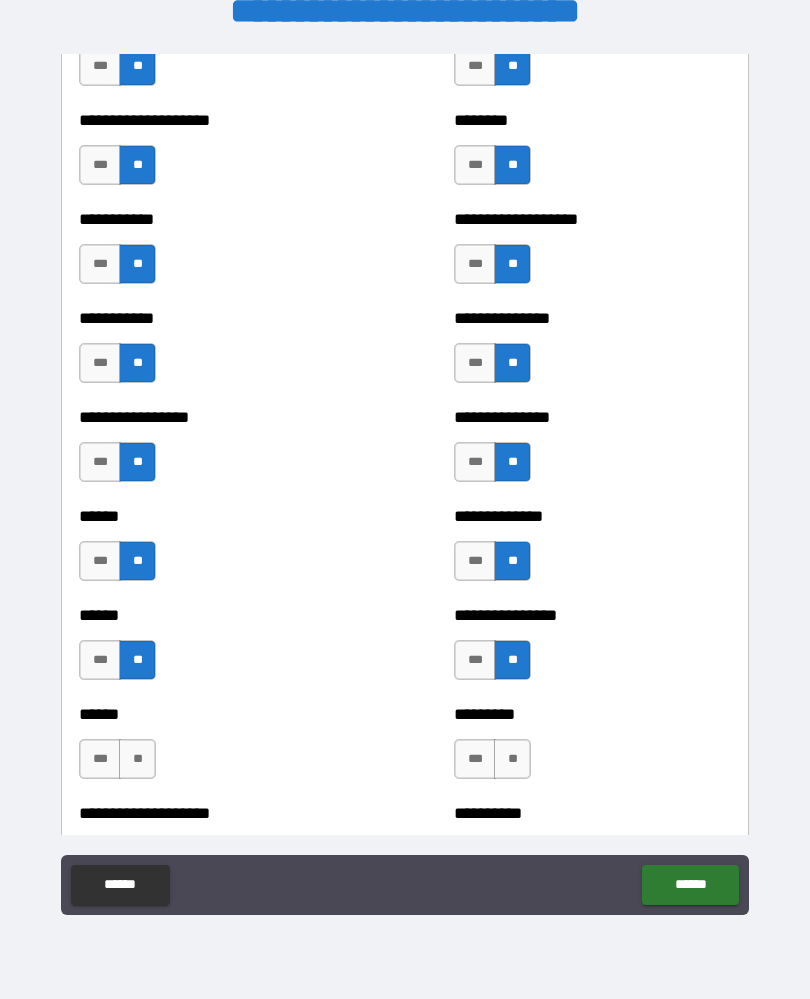 click on "**" at bounding box center [137, 759] 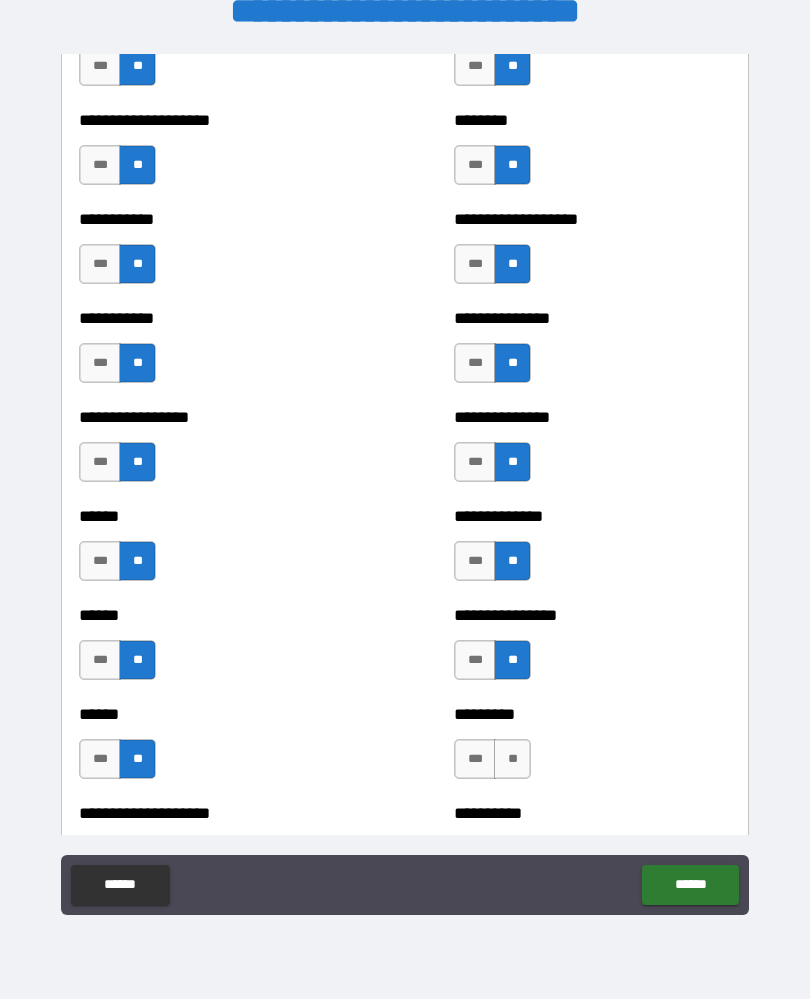 click on "**" at bounding box center [512, 759] 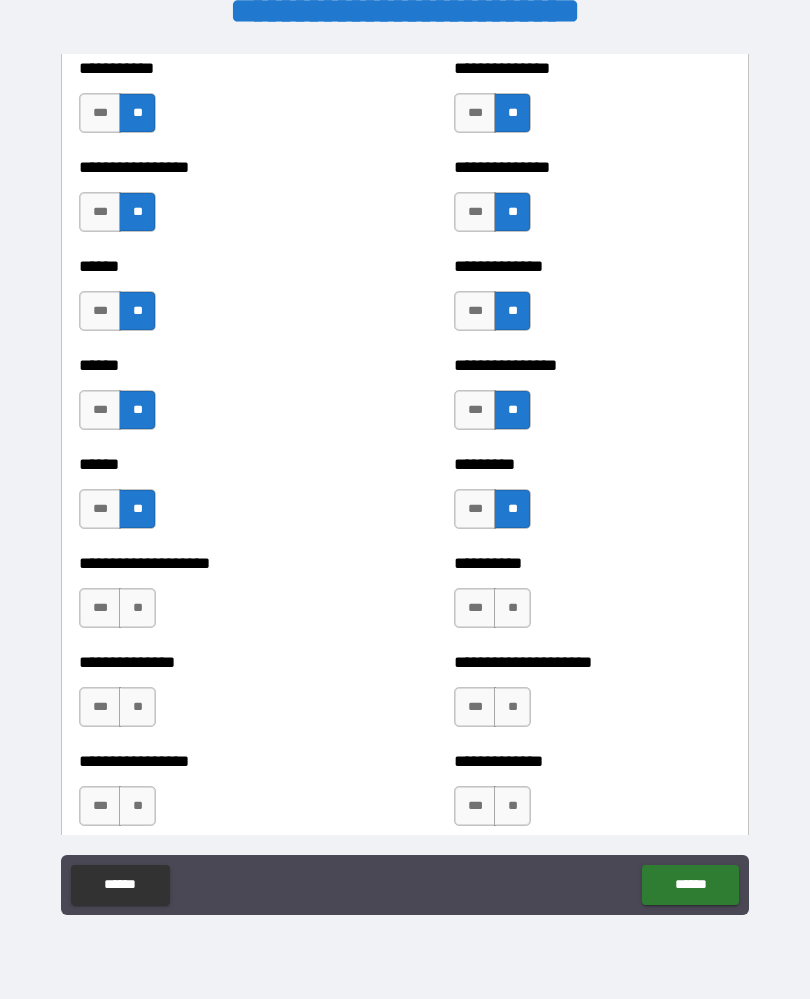 scroll, scrollTop: 2866, scrollLeft: 0, axis: vertical 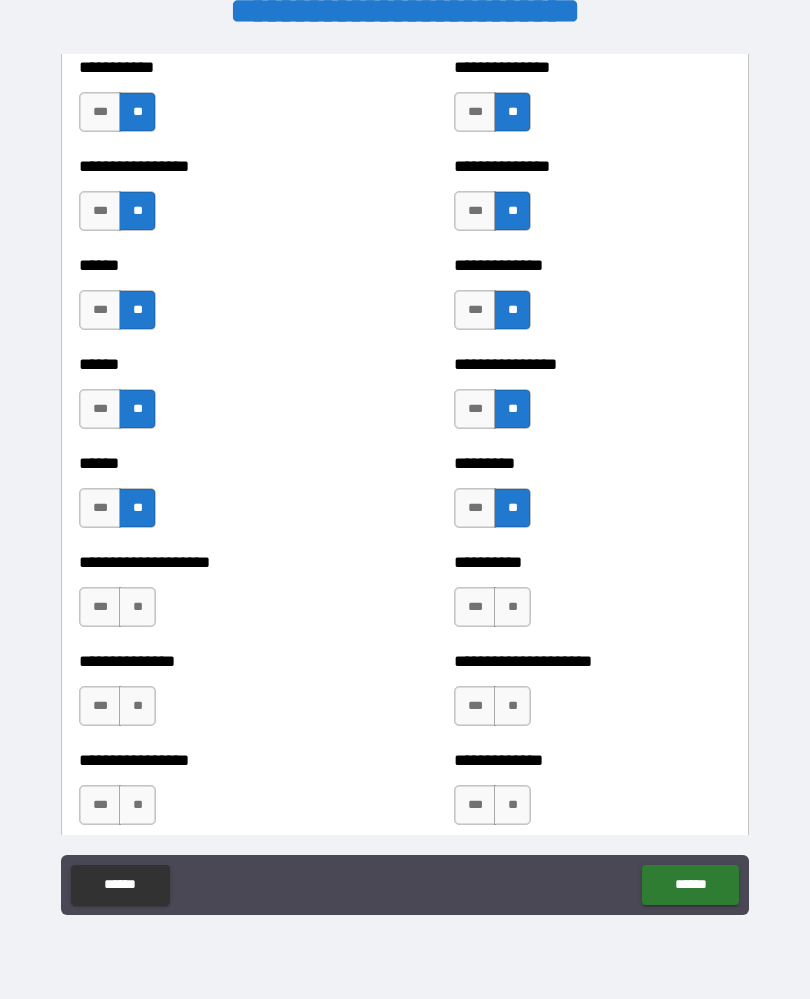 click on "**" at bounding box center (137, 607) 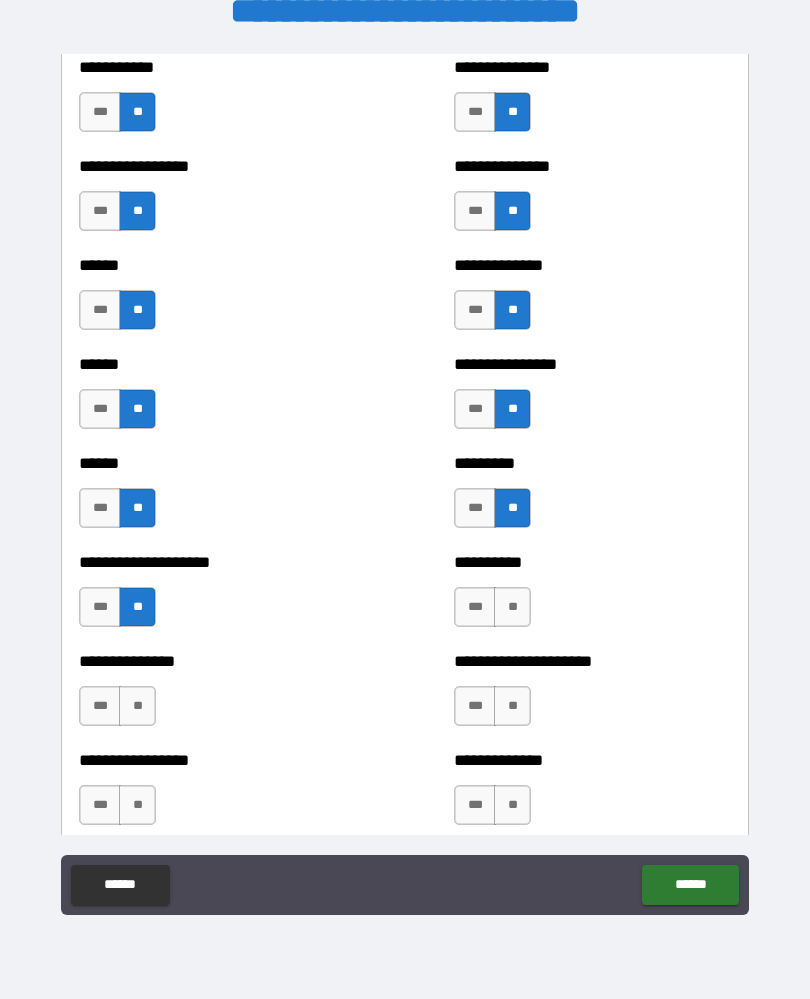 click on "**" at bounding box center [512, 607] 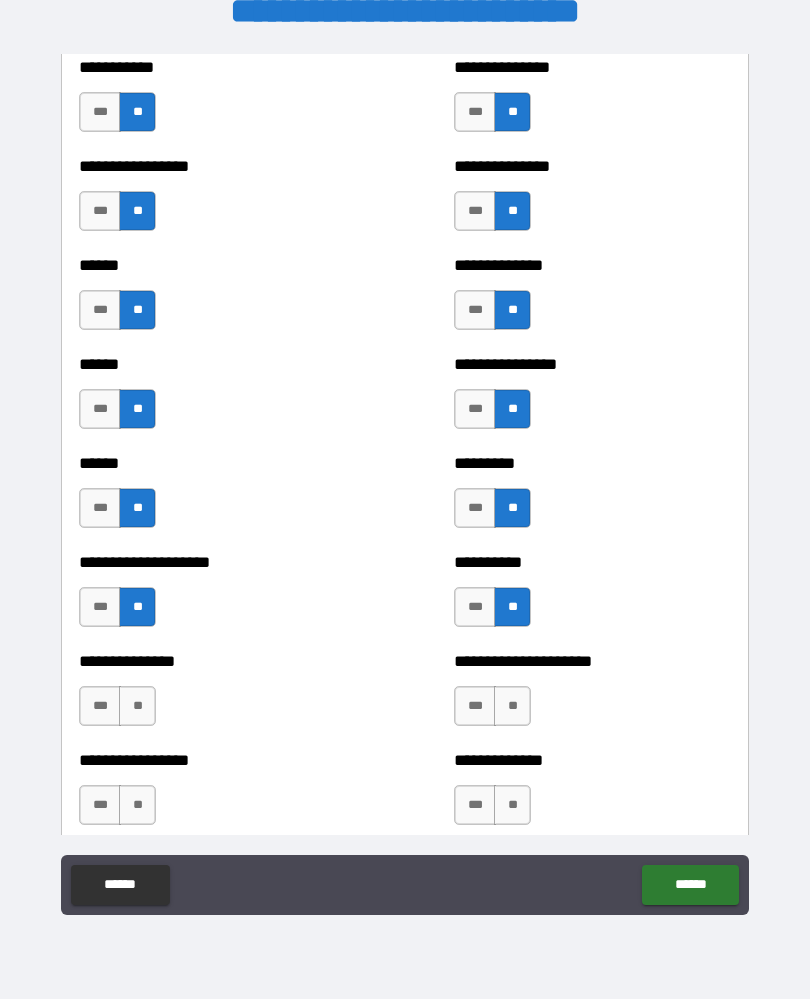 click on "**" at bounding box center [137, 706] 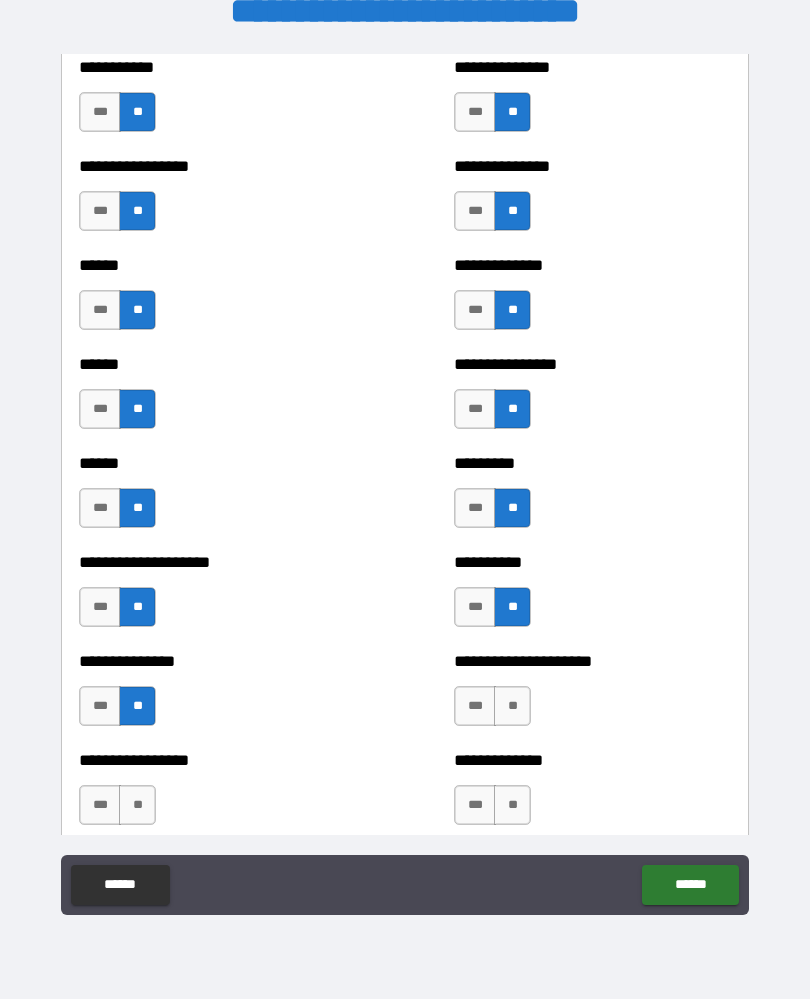 click on "**" at bounding box center [512, 706] 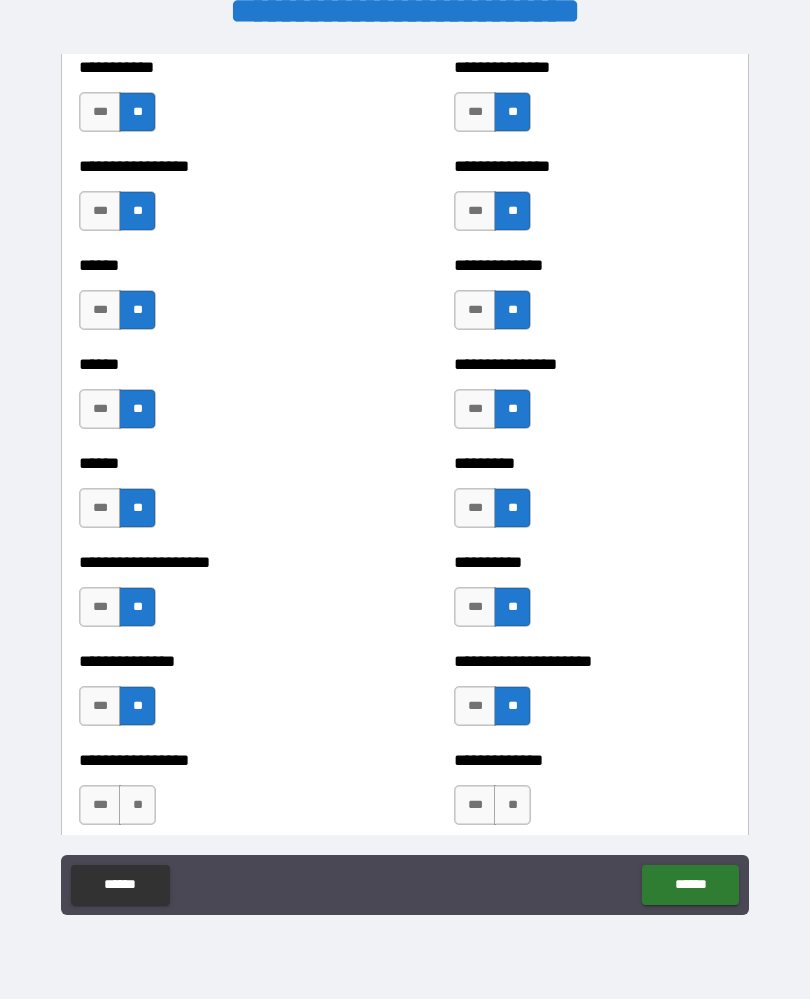 click on "**" at bounding box center [137, 805] 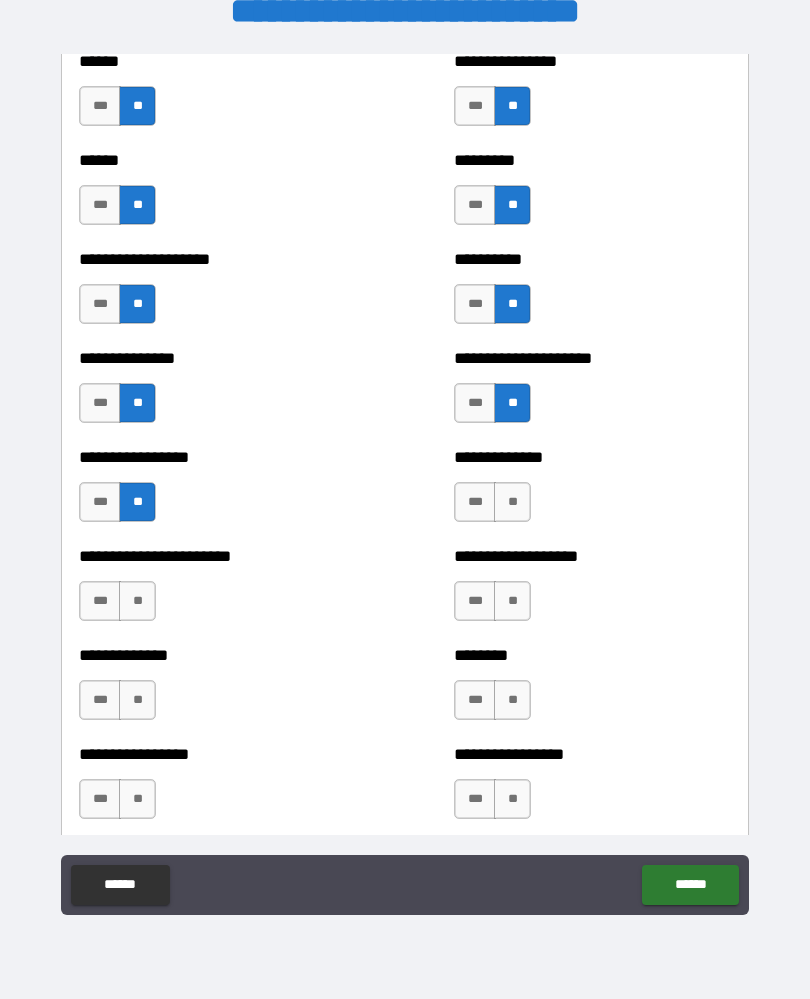scroll, scrollTop: 3170, scrollLeft: 0, axis: vertical 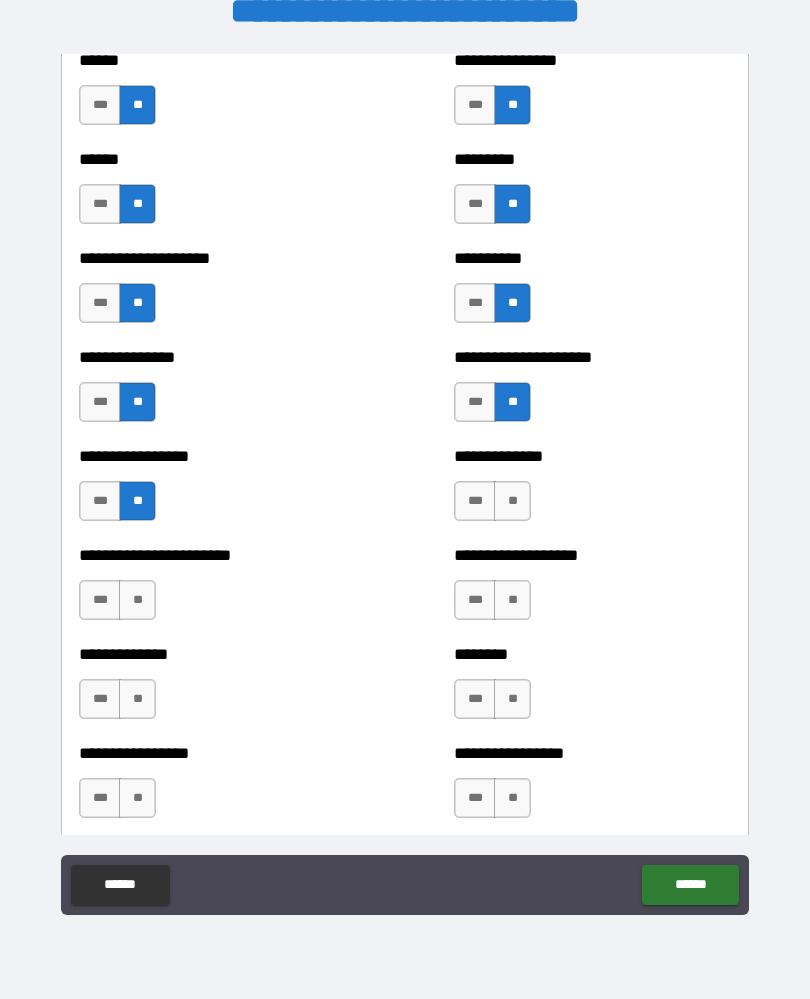 click on "**" at bounding box center (512, 501) 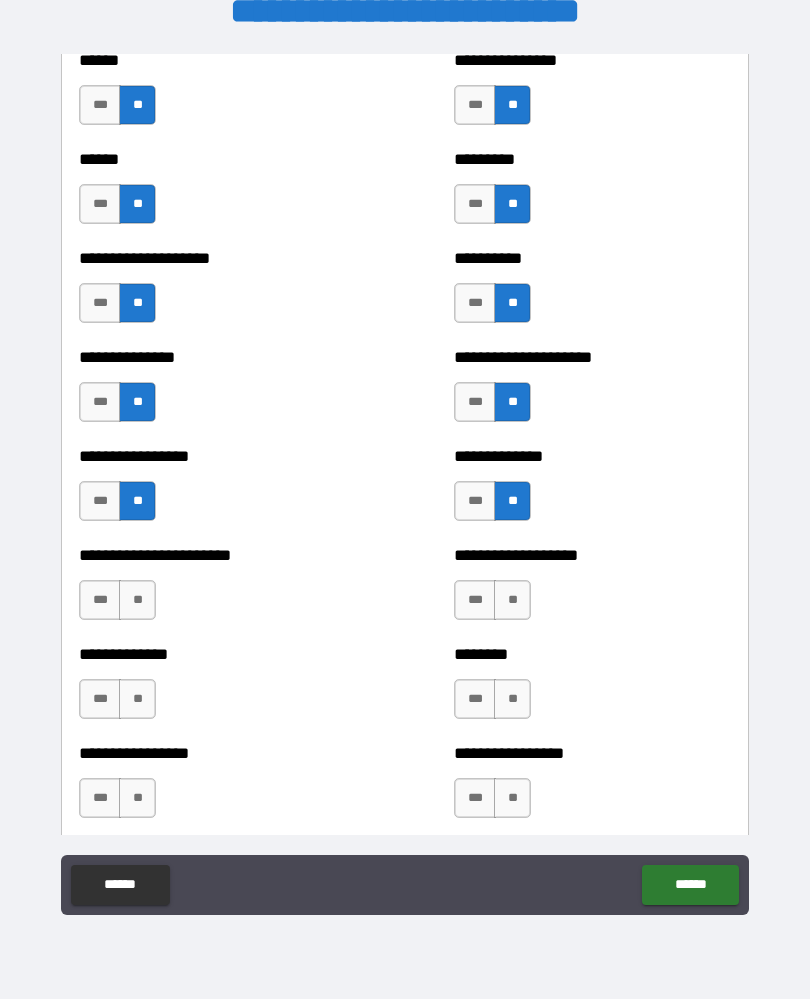 click on "**" at bounding box center [137, 600] 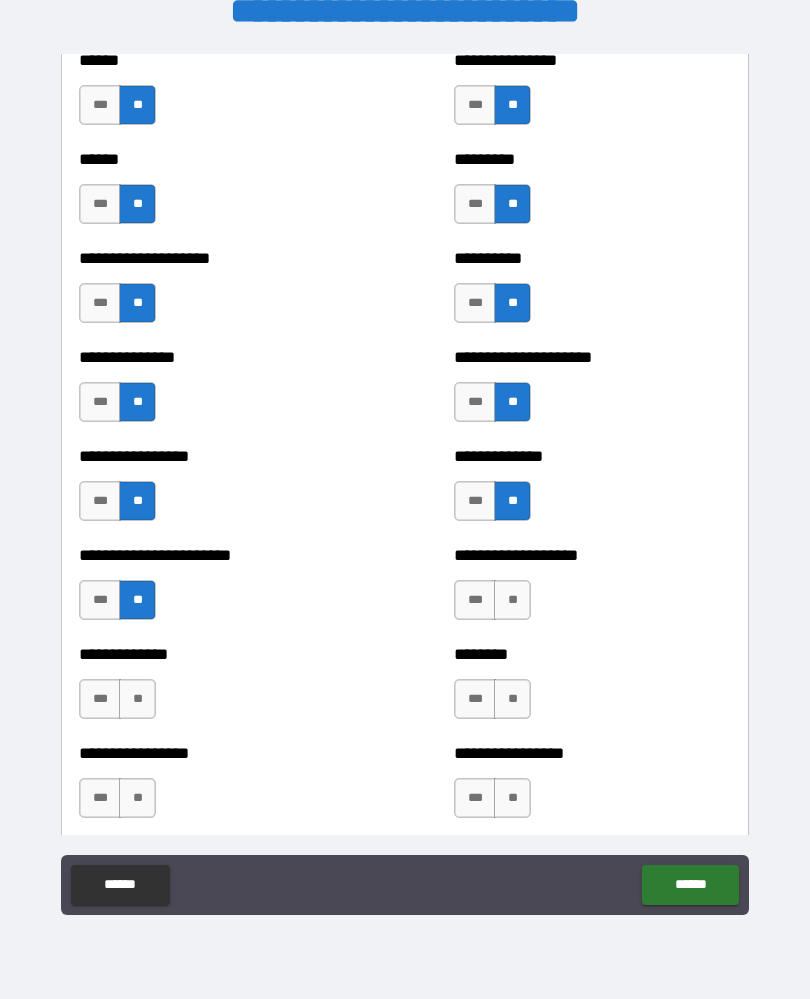 click on "**" at bounding box center (512, 600) 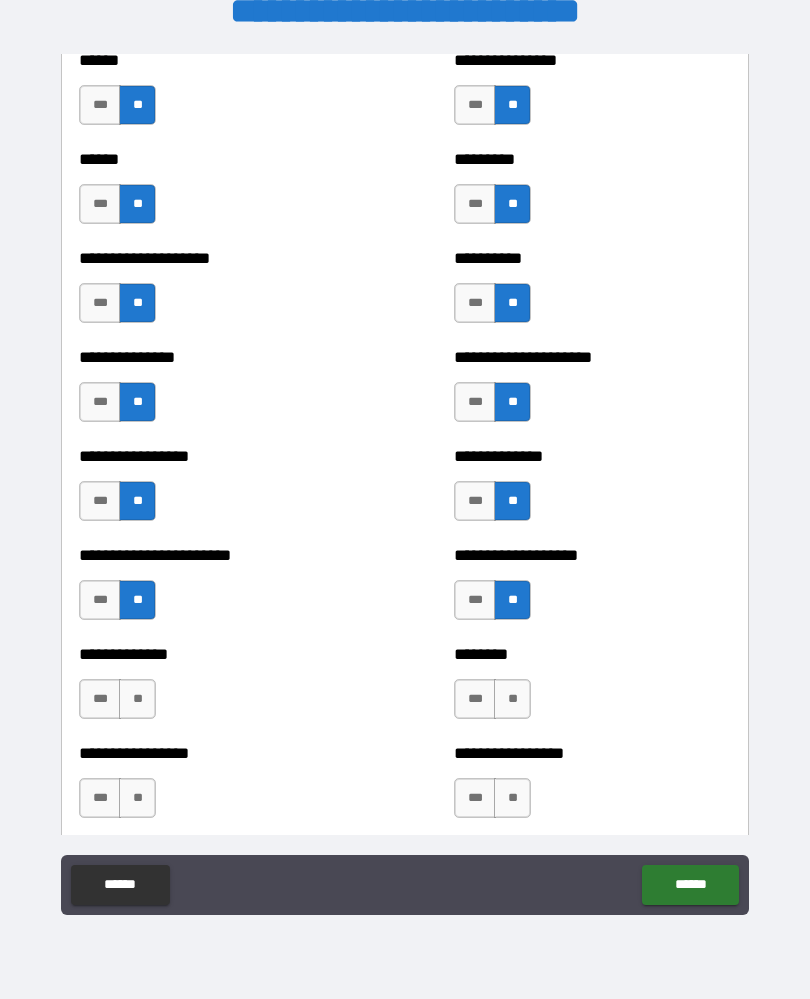click on "**" at bounding box center [137, 699] 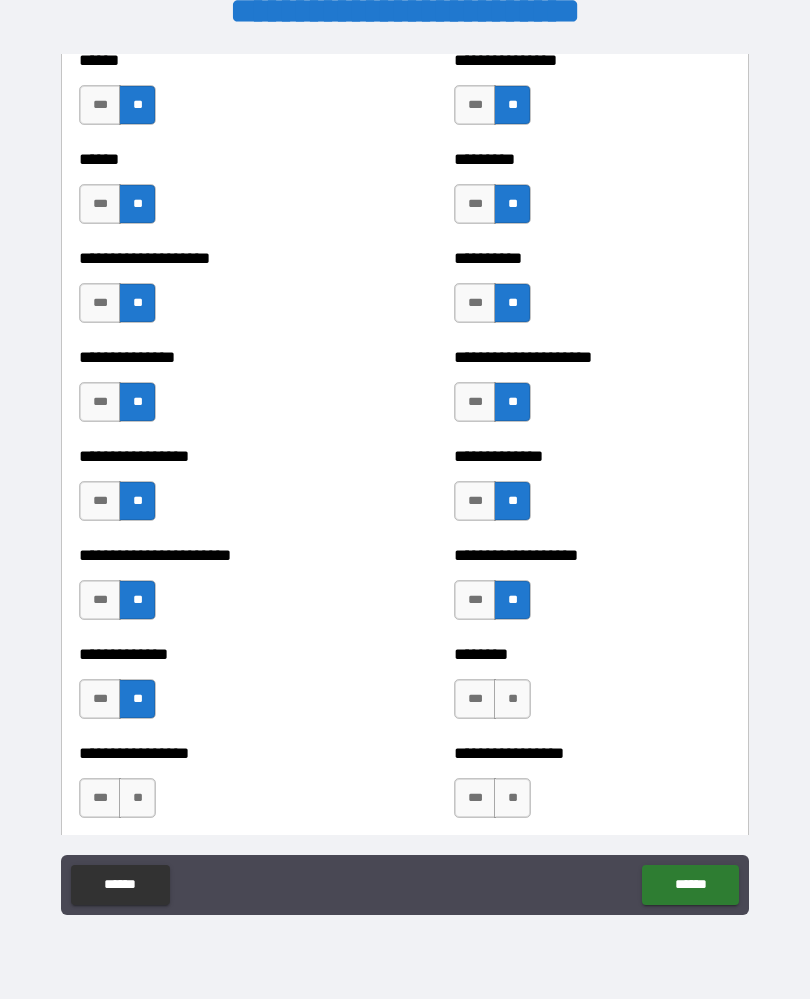 click on "**" at bounding box center [512, 699] 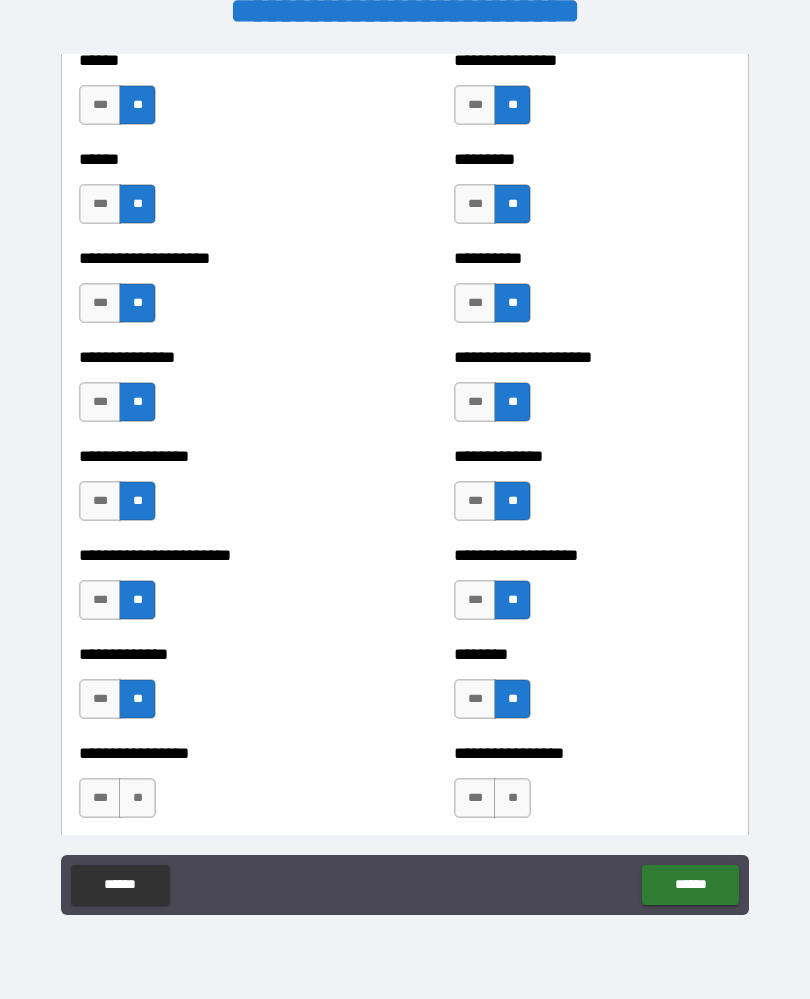 click on "**" at bounding box center (137, 798) 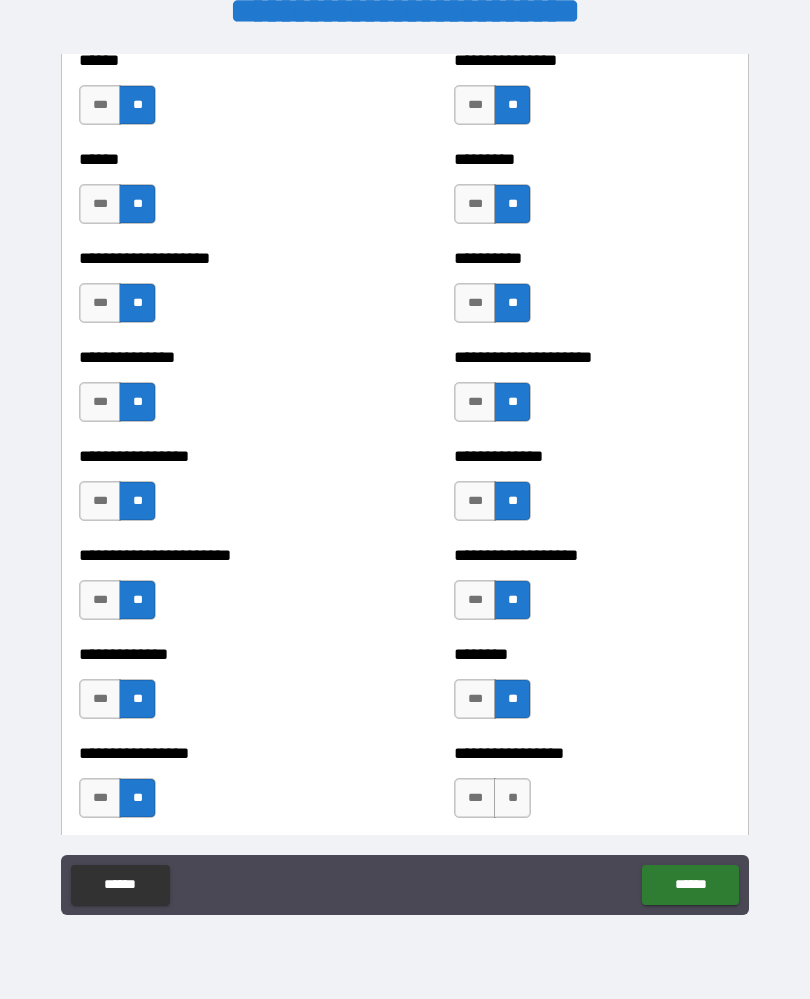 click on "**" at bounding box center (512, 798) 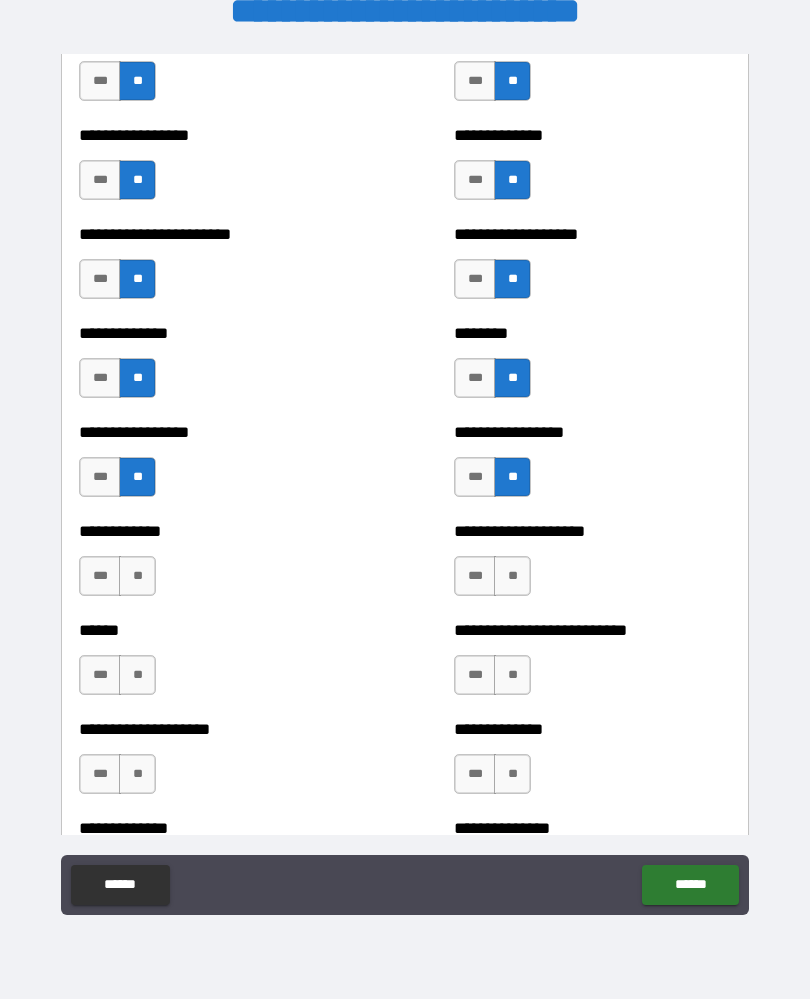 scroll, scrollTop: 3495, scrollLeft: 0, axis: vertical 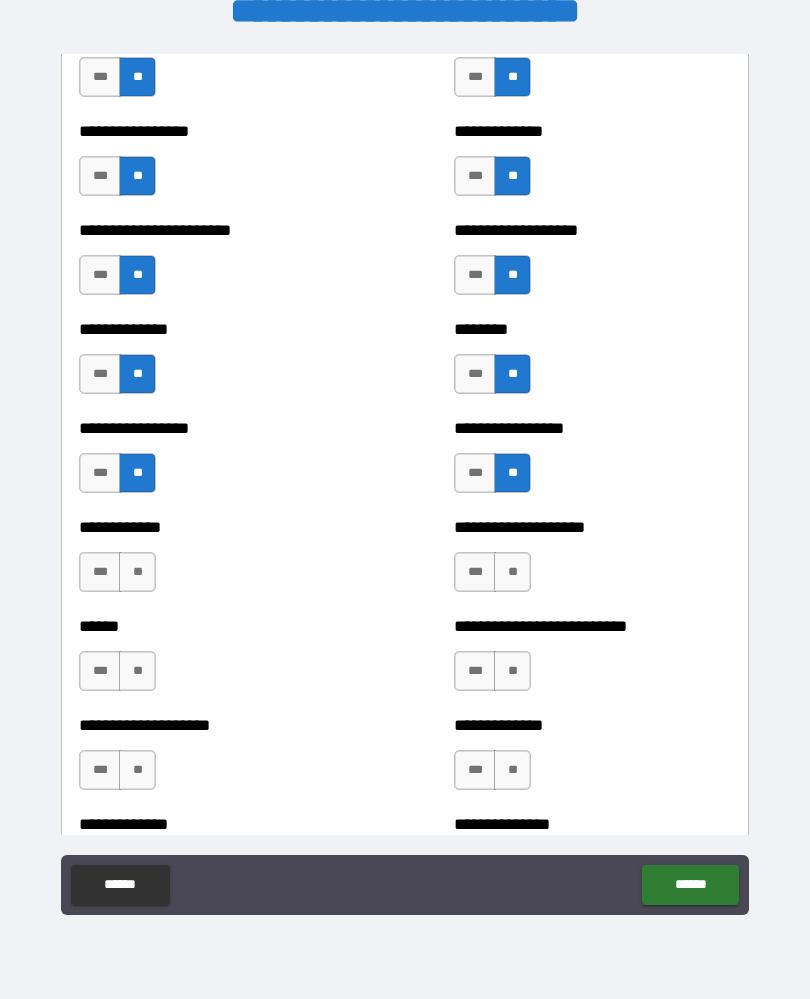 click on "**" at bounding box center [137, 572] 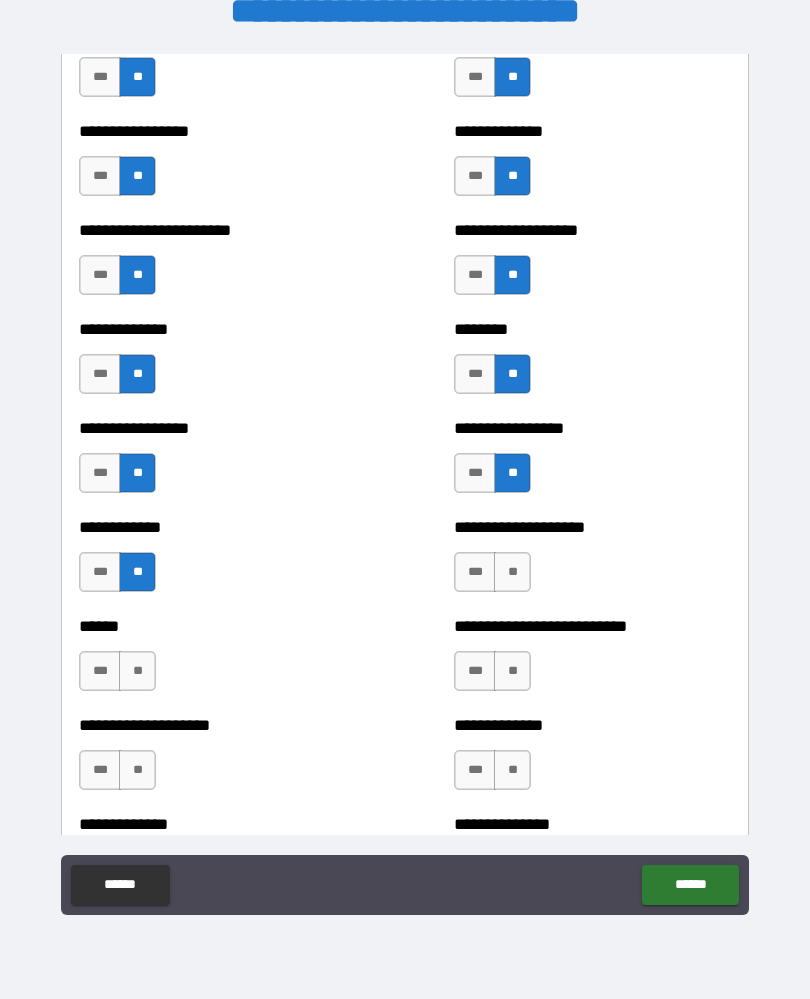 click on "**" at bounding box center [512, 572] 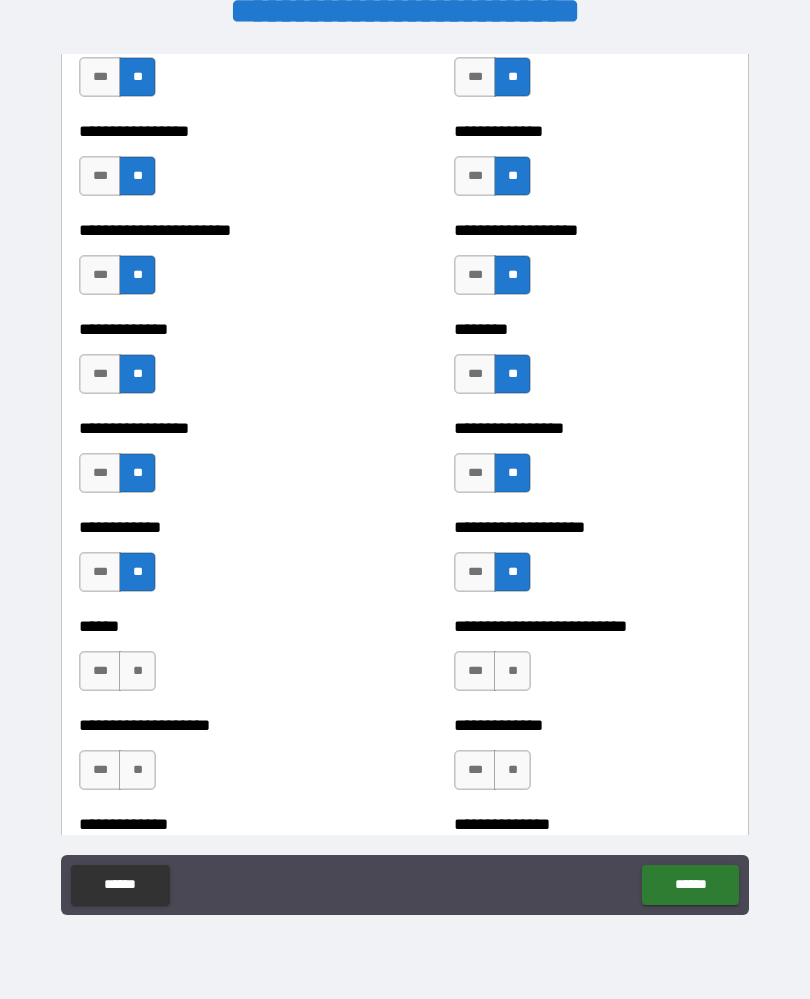 click on "**" at bounding box center (137, 671) 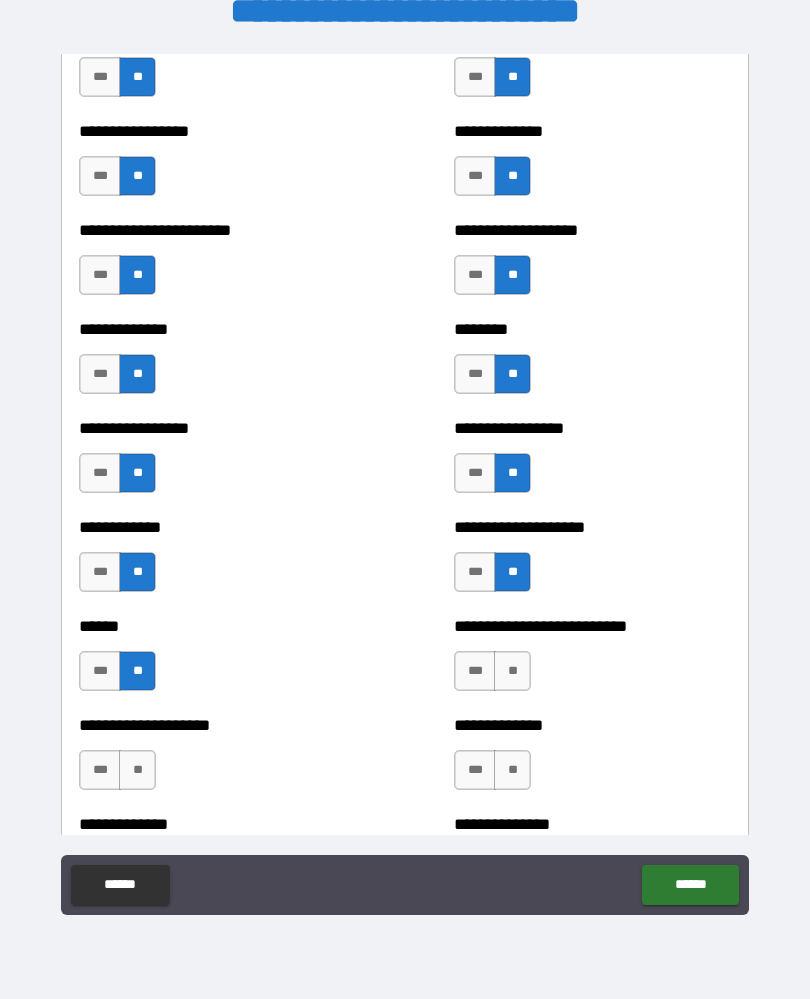 click on "**" at bounding box center [512, 671] 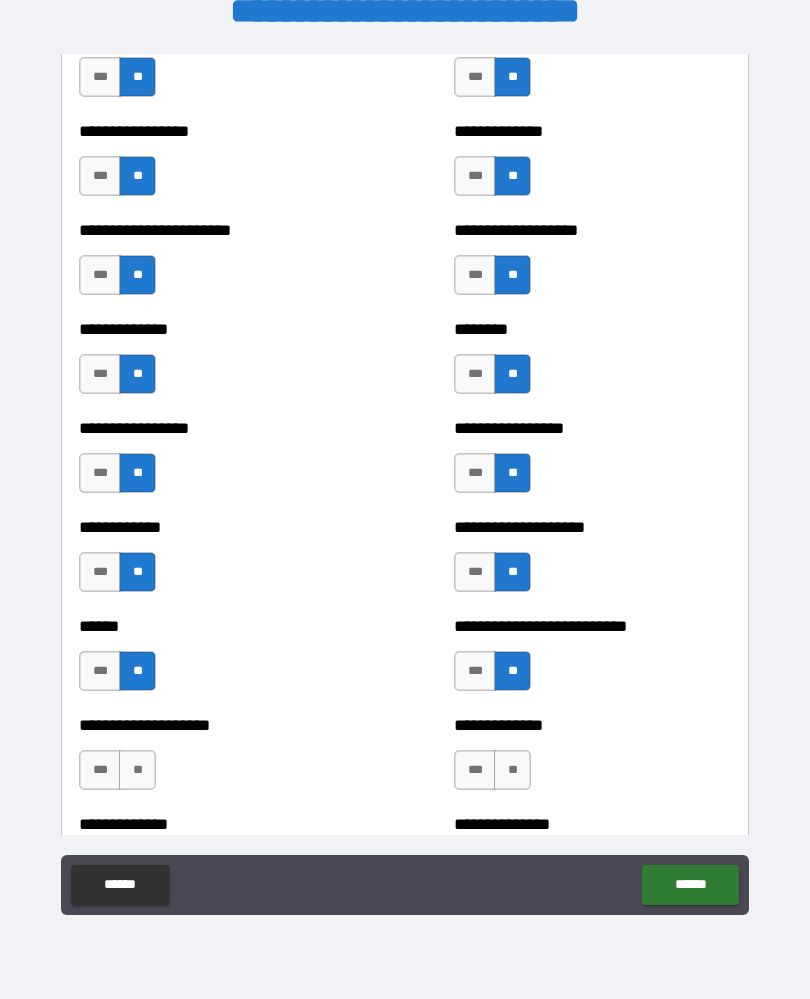 click on "**" at bounding box center [137, 770] 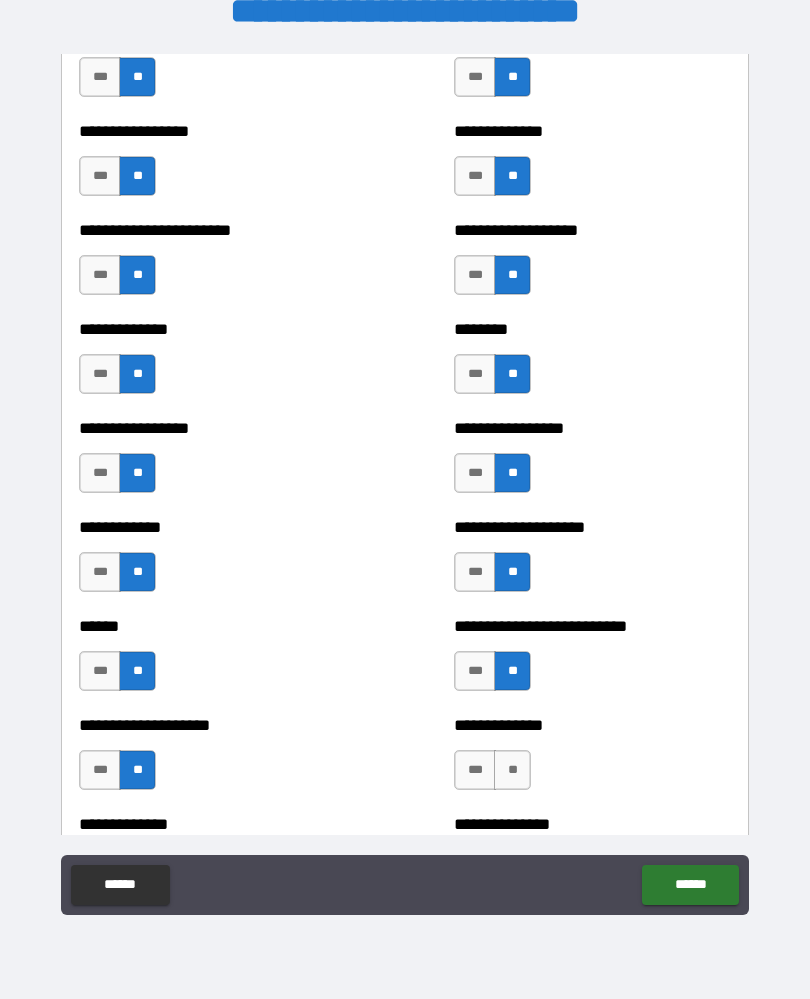 click on "**" at bounding box center [512, 770] 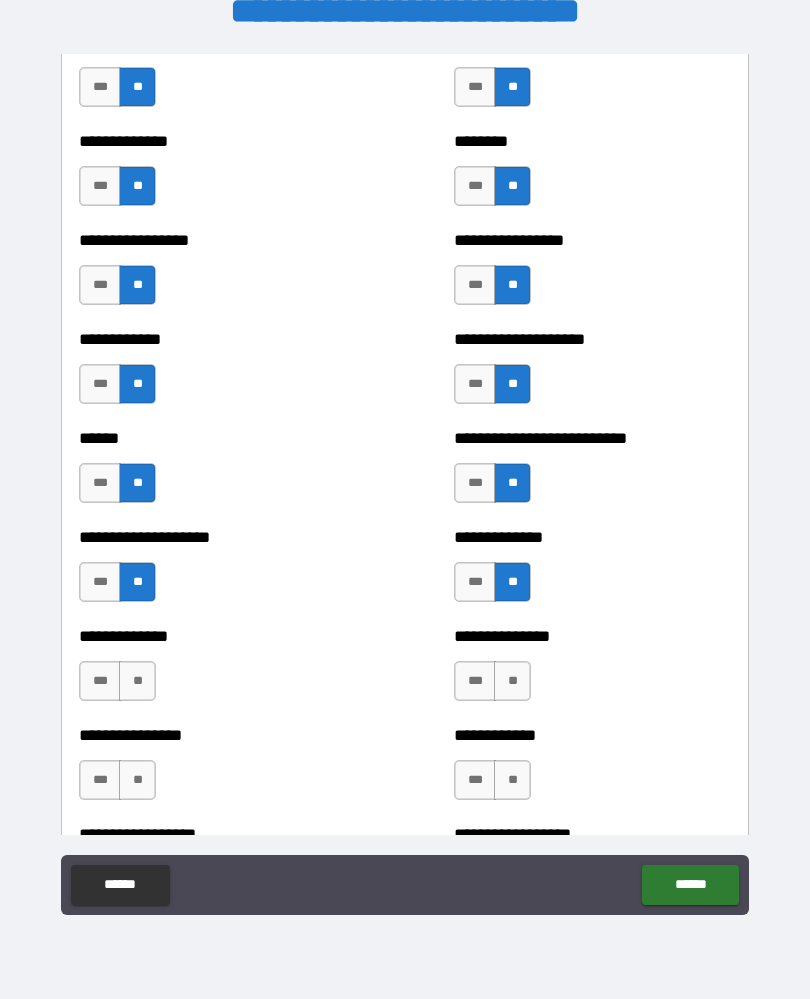 scroll, scrollTop: 3685, scrollLeft: 0, axis: vertical 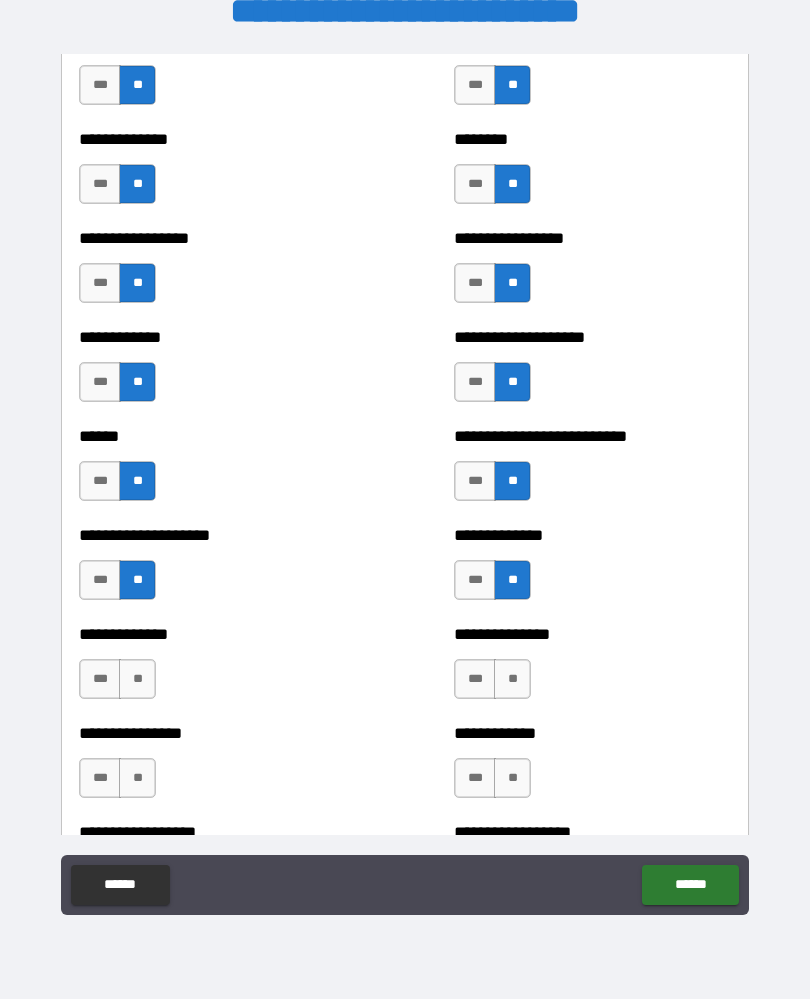 click on "**" at bounding box center (137, 679) 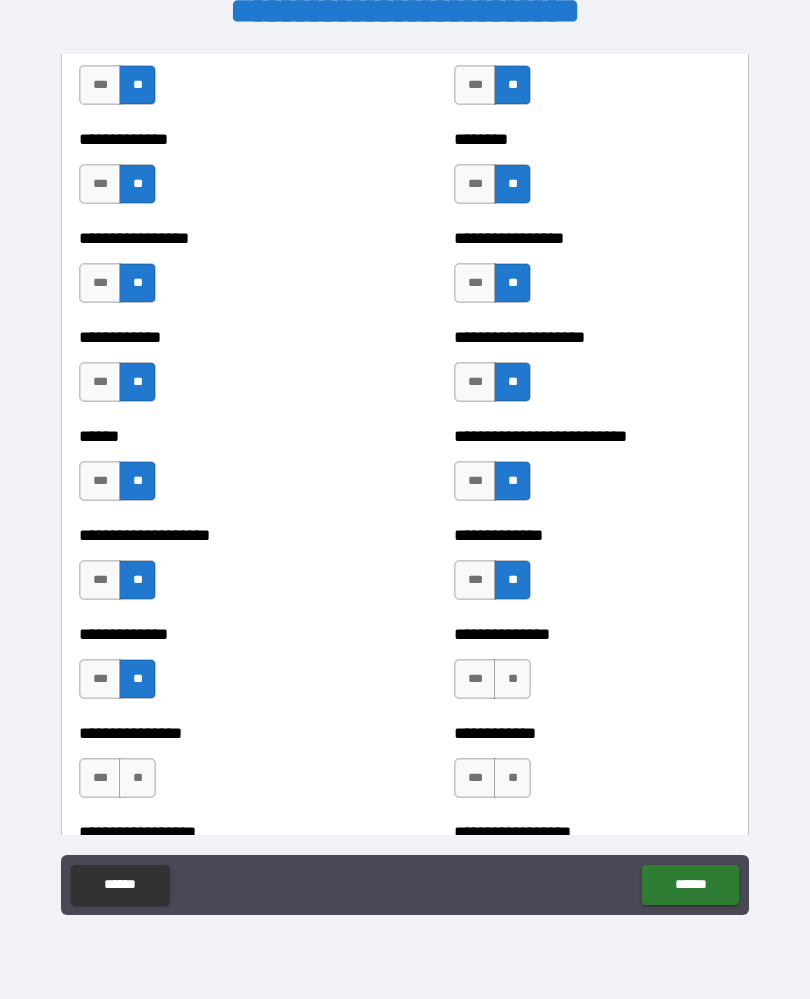 click on "**" at bounding box center [512, 679] 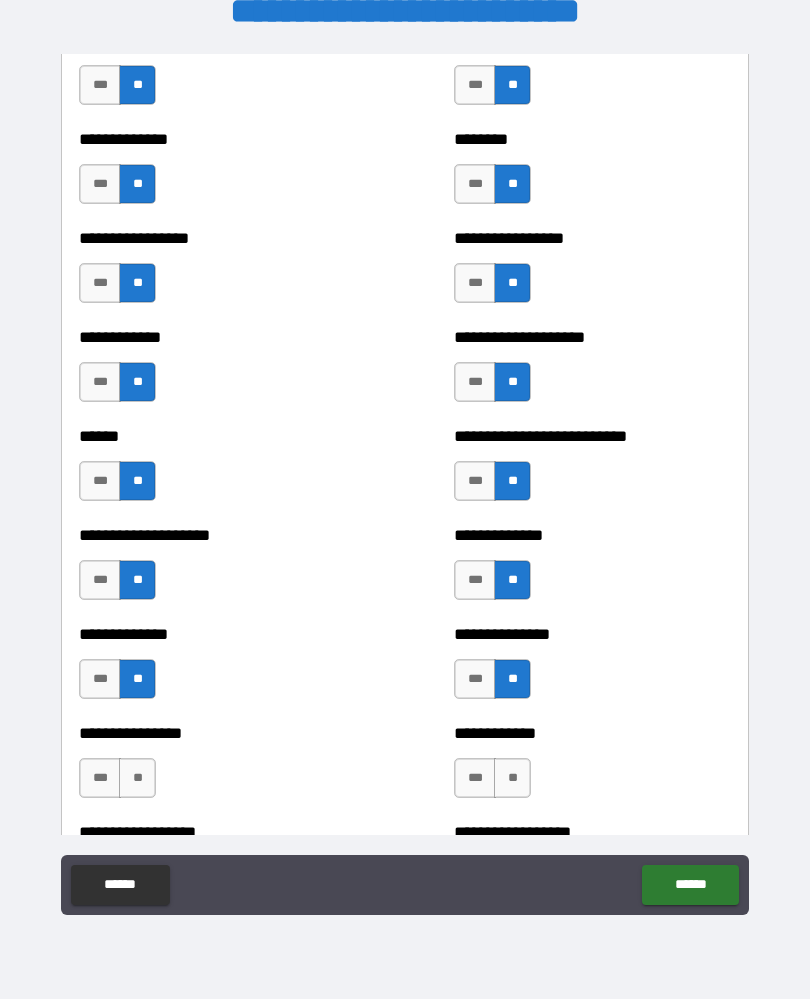 click on "**" at bounding box center (137, 778) 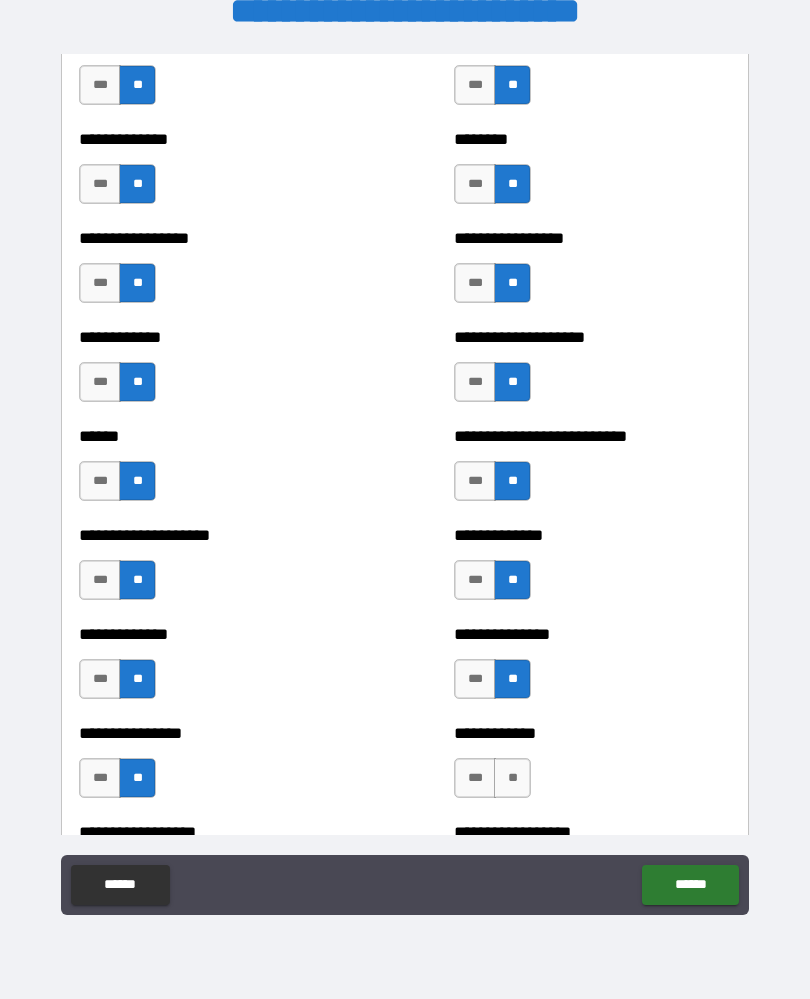 click on "**" at bounding box center (512, 778) 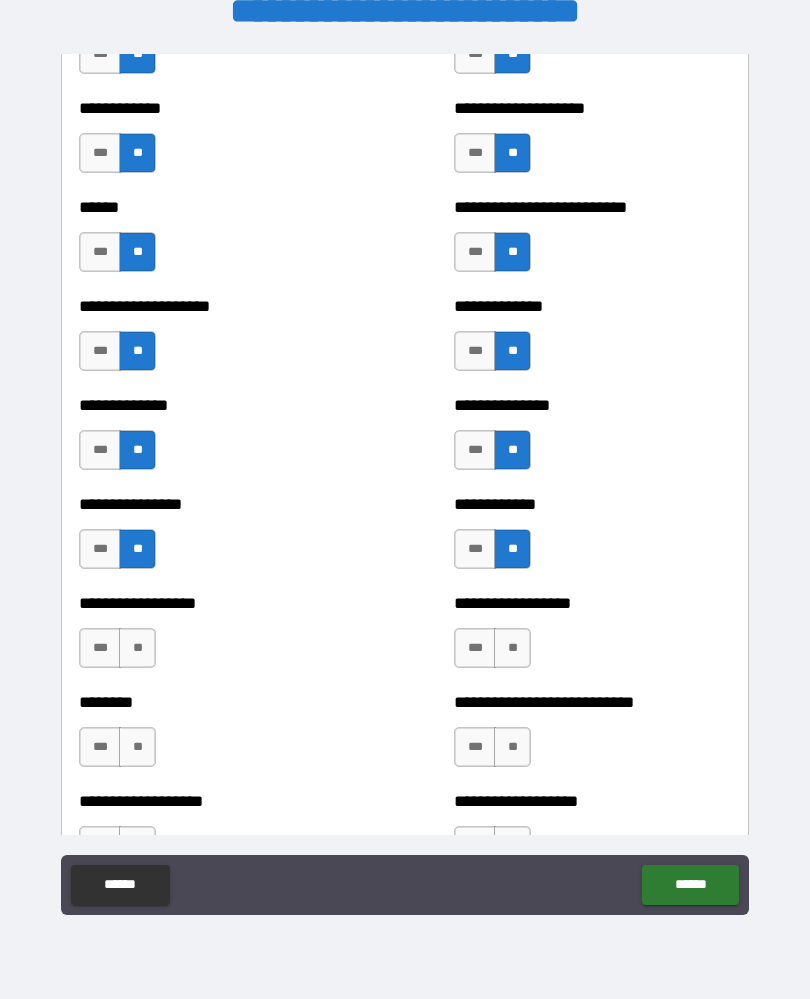 scroll, scrollTop: 3920, scrollLeft: 0, axis: vertical 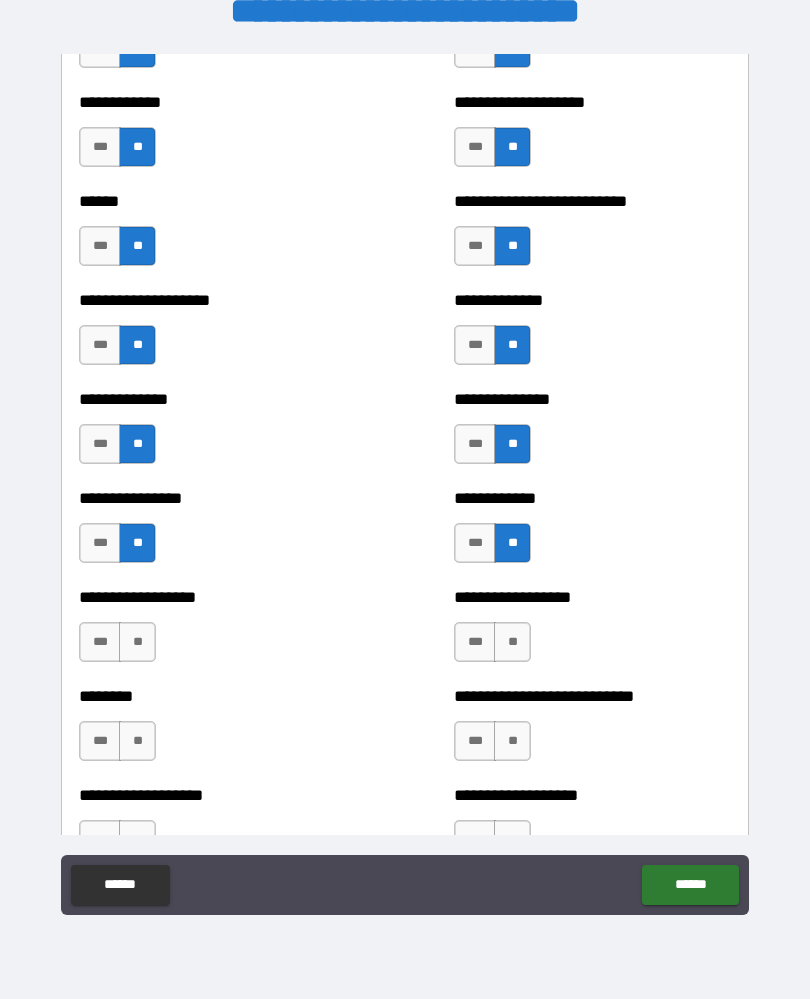 click on "**" at bounding box center (137, 642) 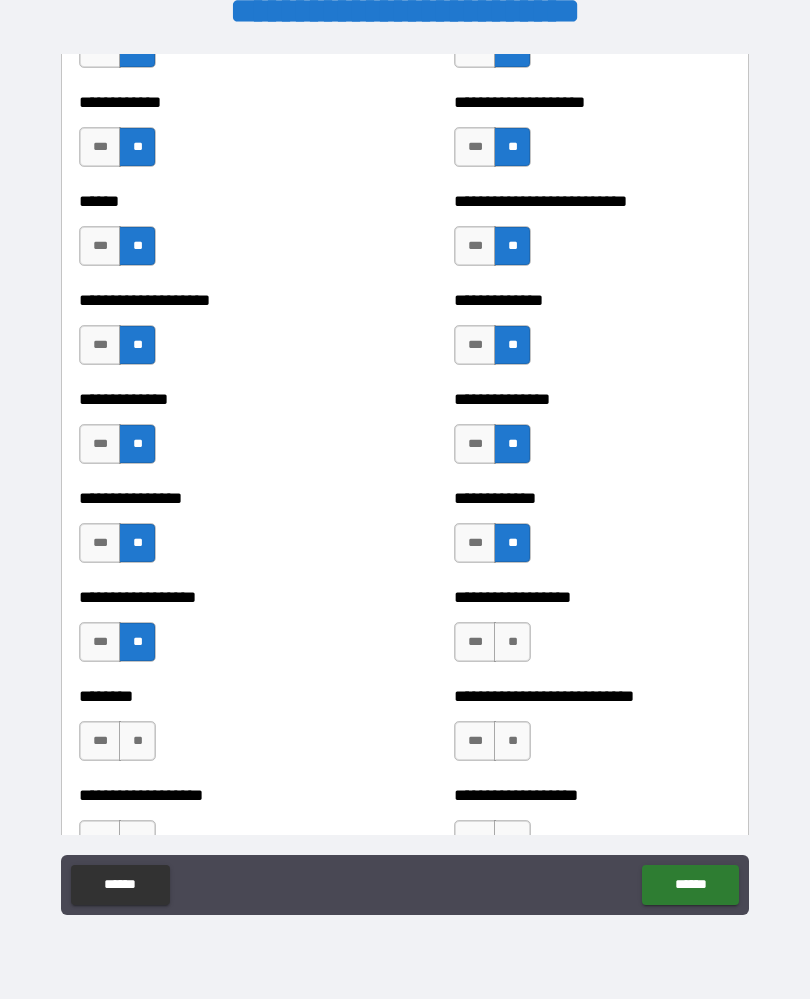 click on "**" at bounding box center [512, 642] 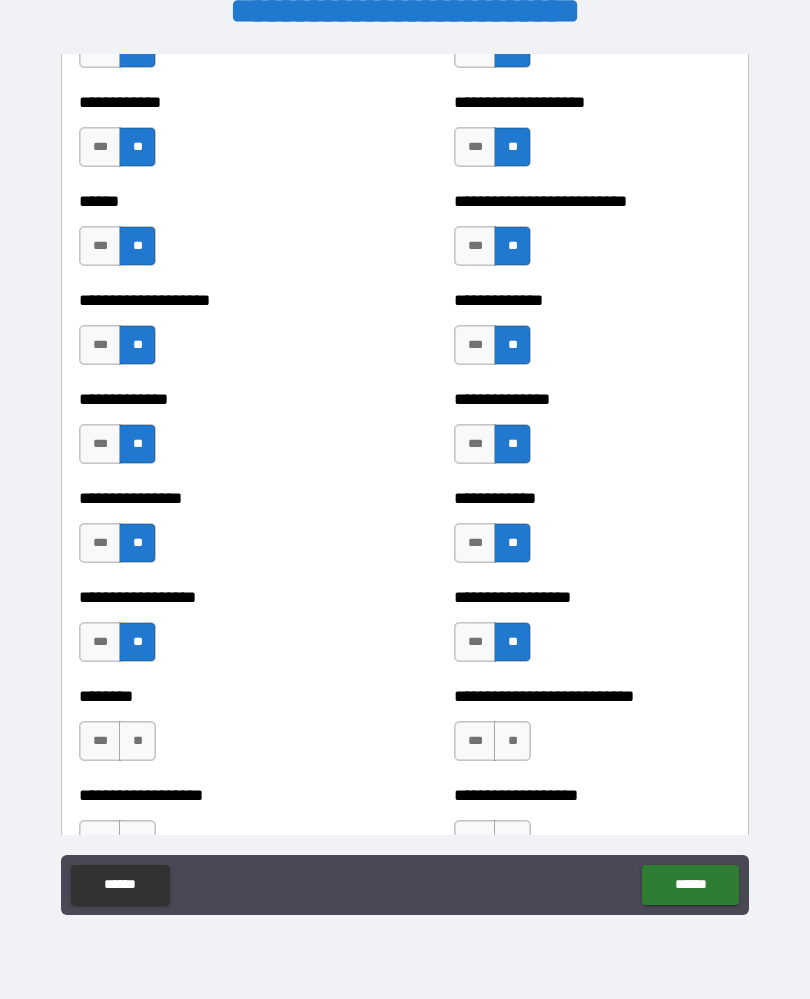 click on "**" at bounding box center (137, 741) 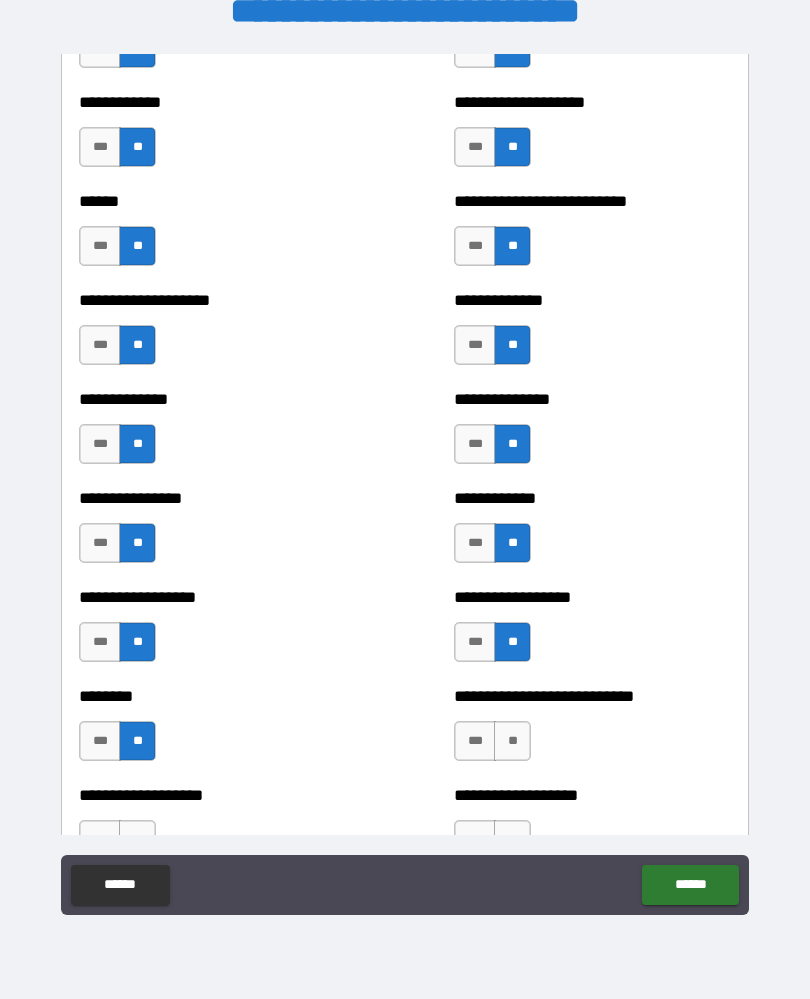 click on "**" at bounding box center [512, 741] 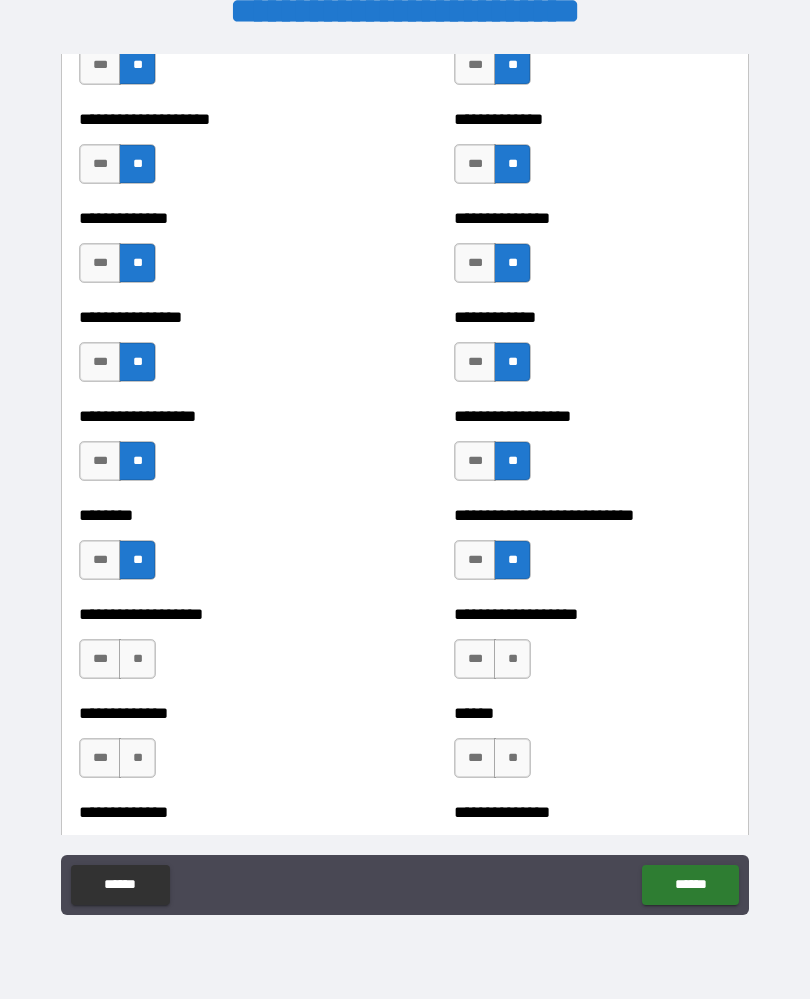 scroll, scrollTop: 4105, scrollLeft: 0, axis: vertical 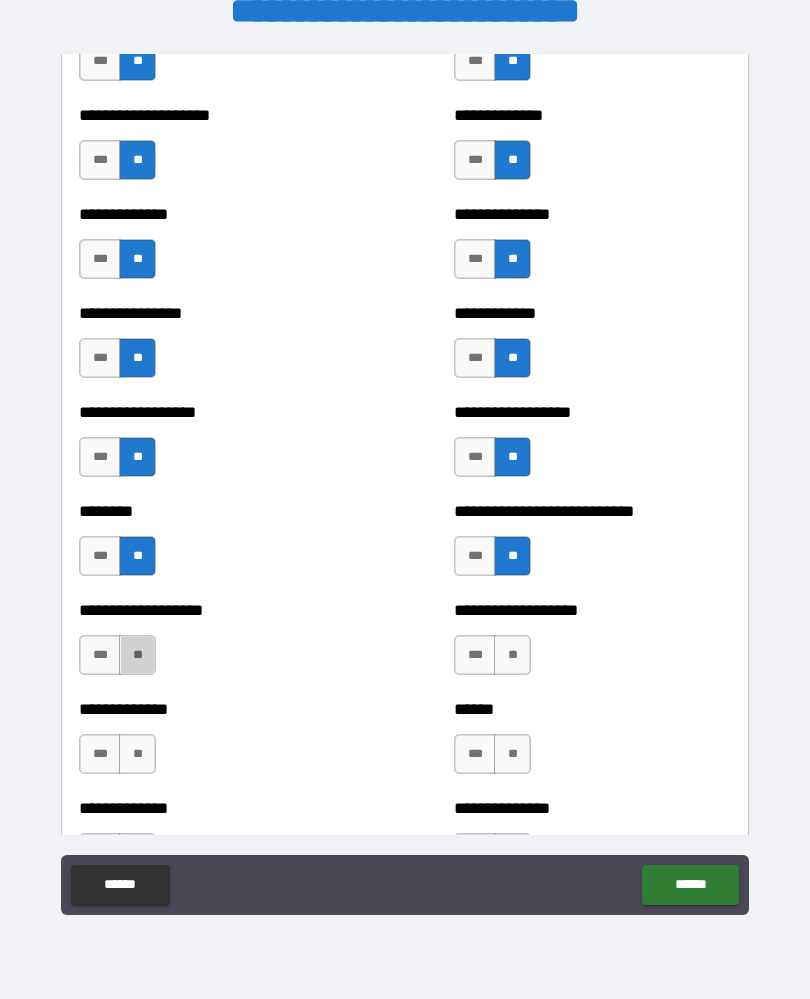 click on "**" at bounding box center [137, 655] 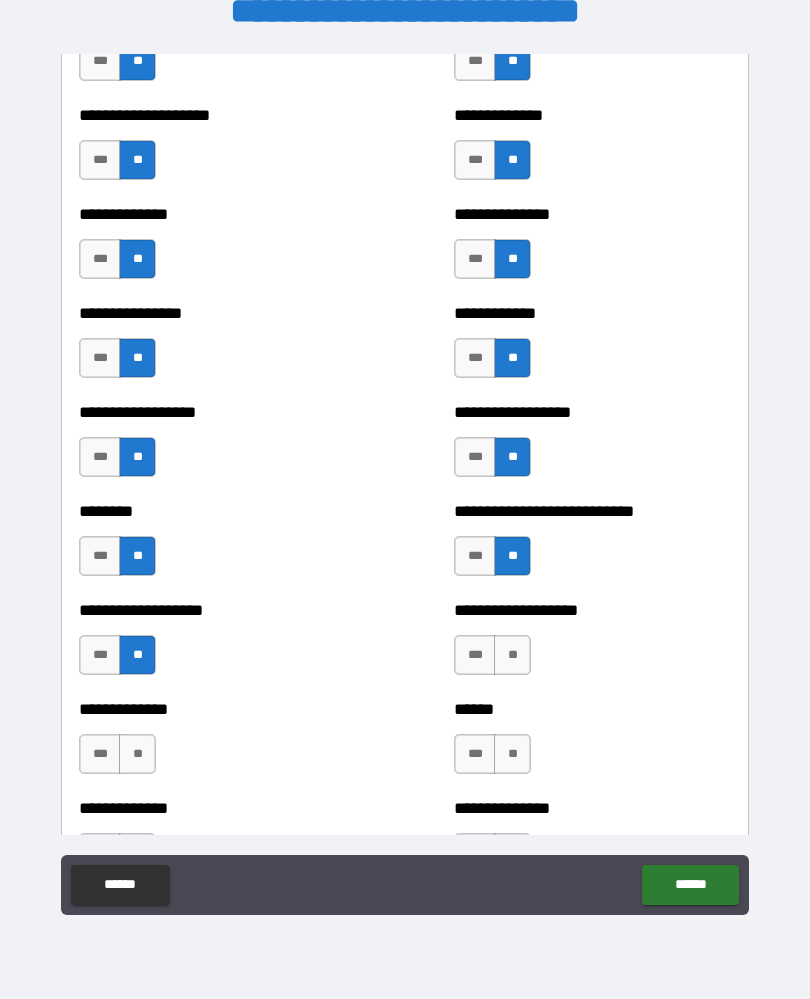 click on "**" at bounding box center (512, 655) 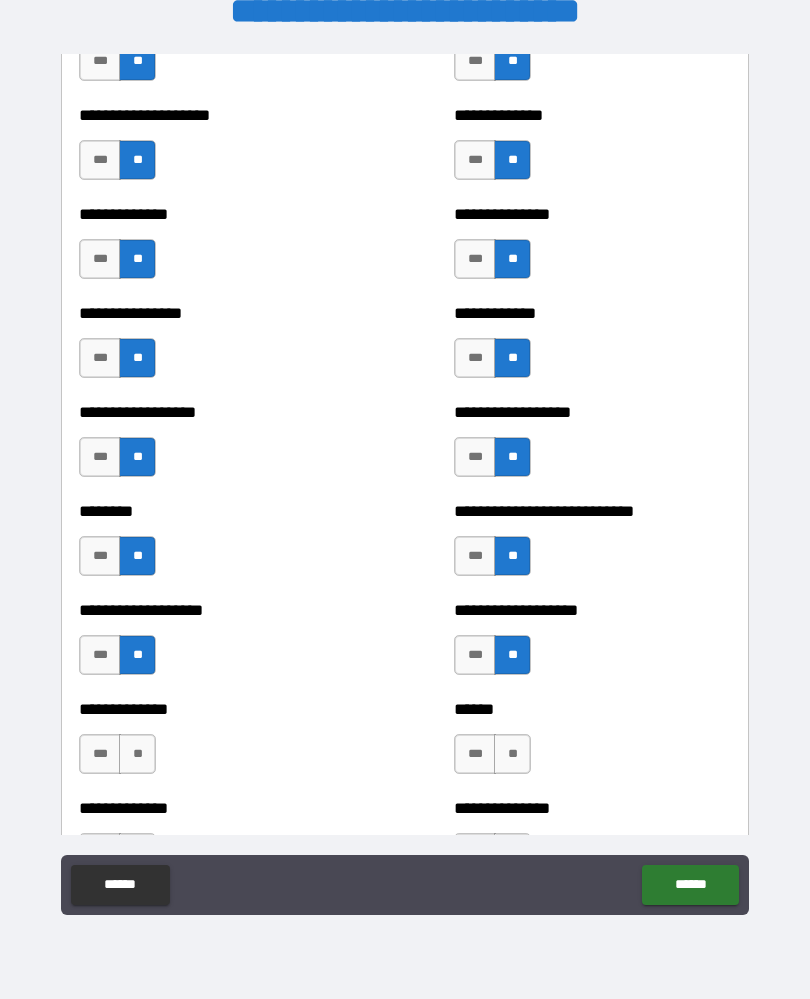 click on "**" at bounding box center (137, 754) 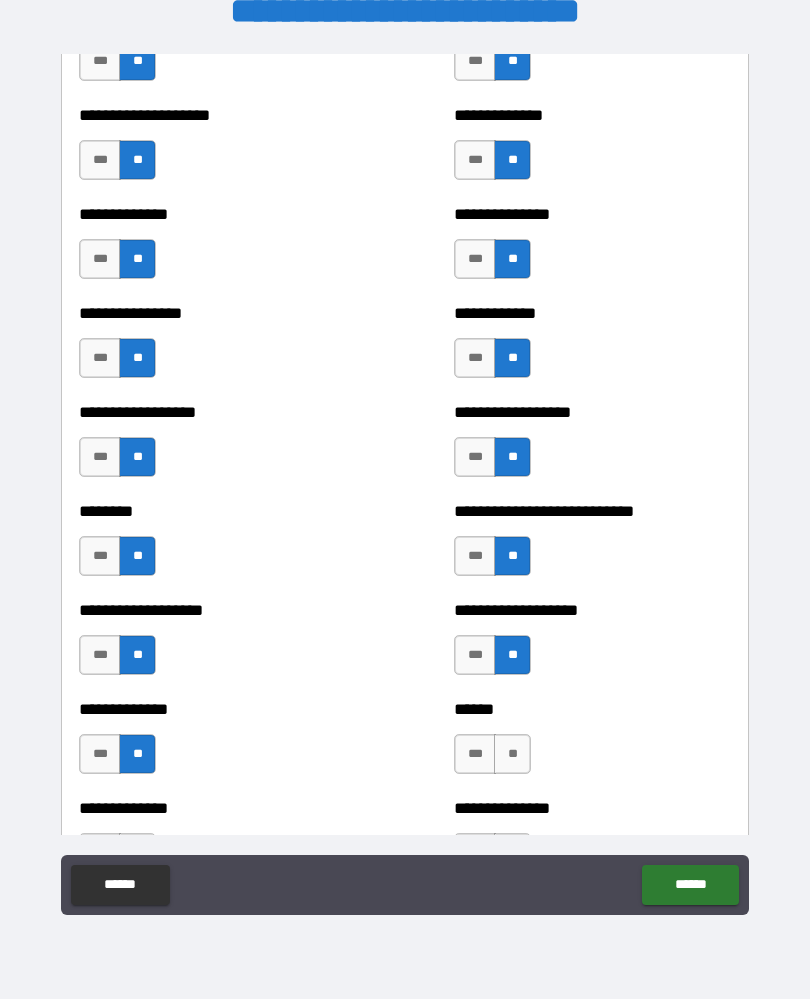 click on "**" at bounding box center [512, 754] 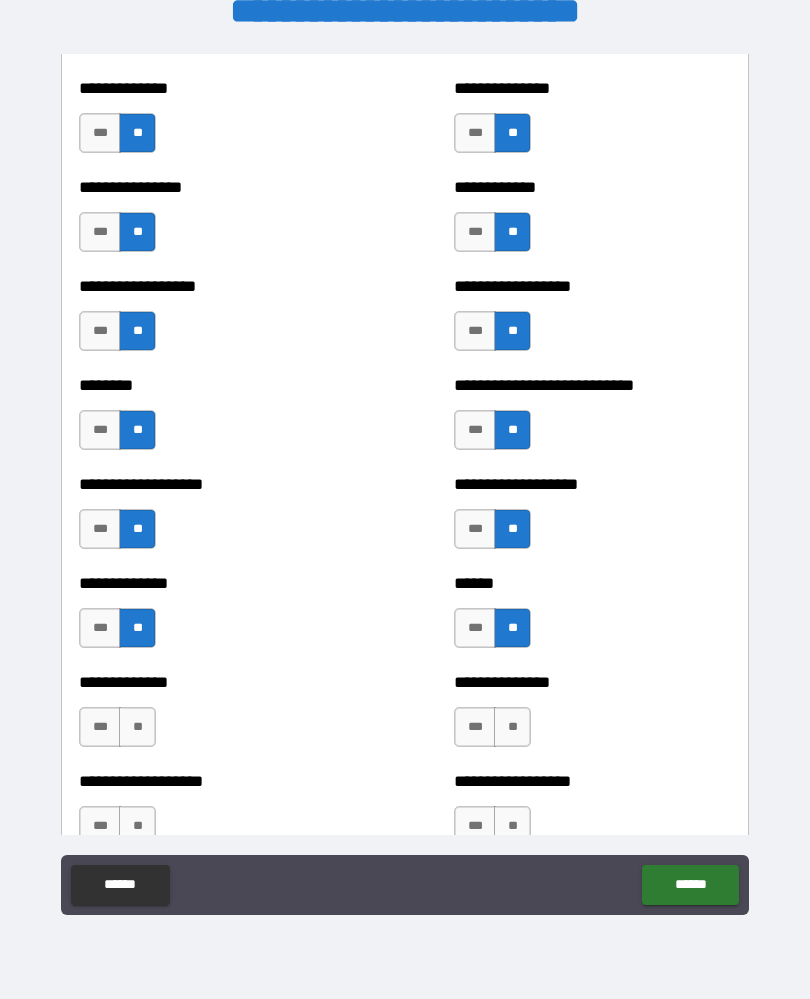 scroll, scrollTop: 4287, scrollLeft: 0, axis: vertical 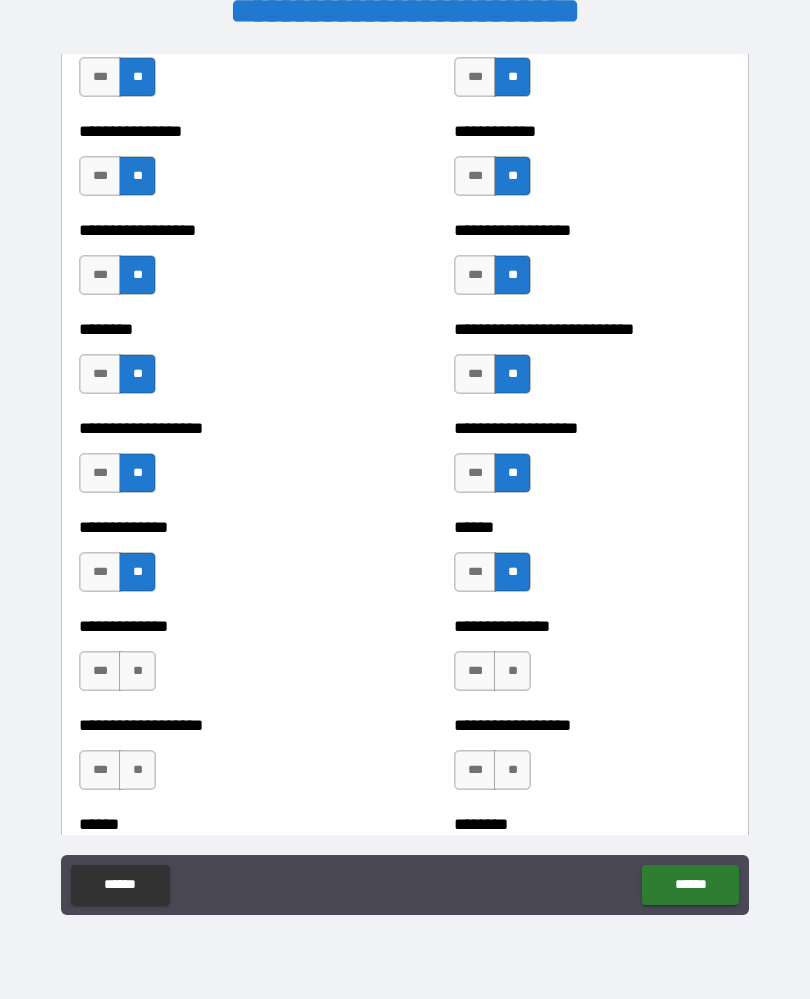 click on "**" at bounding box center (137, 671) 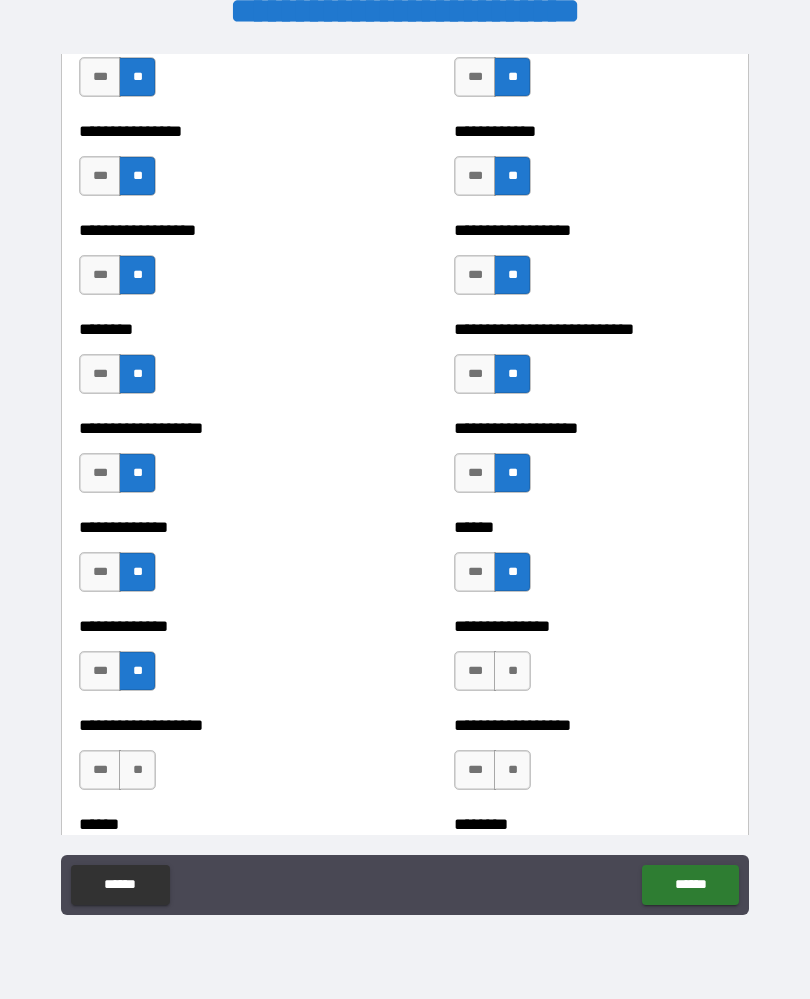 click on "**" at bounding box center (512, 671) 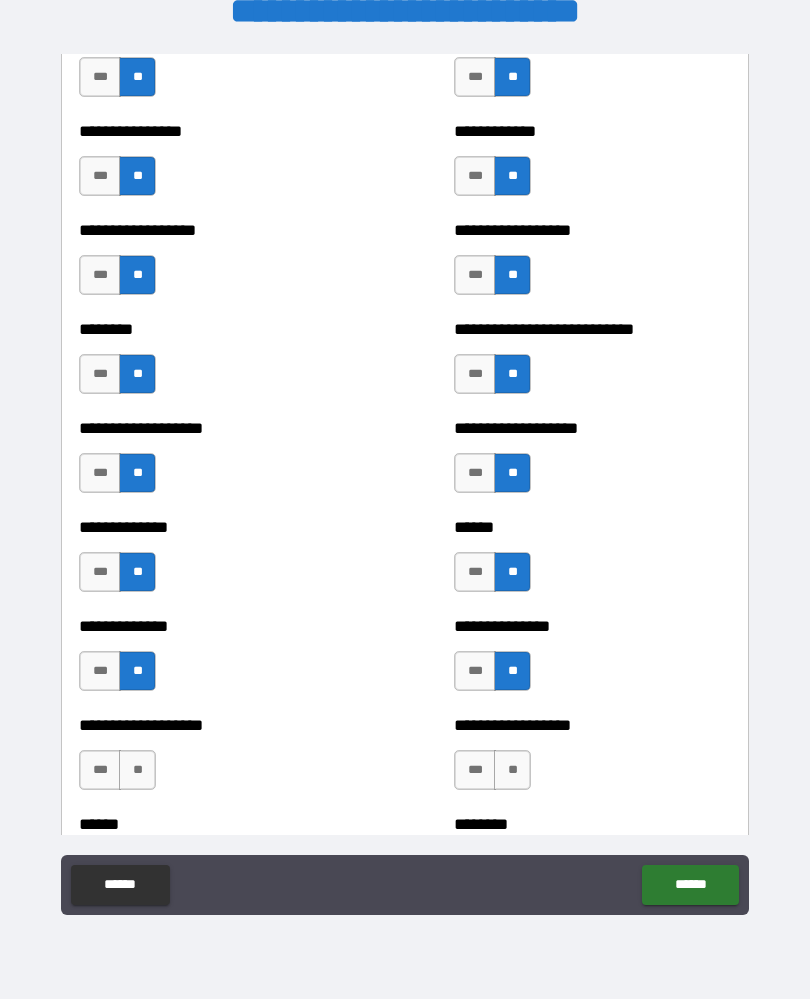 click on "**" at bounding box center [137, 770] 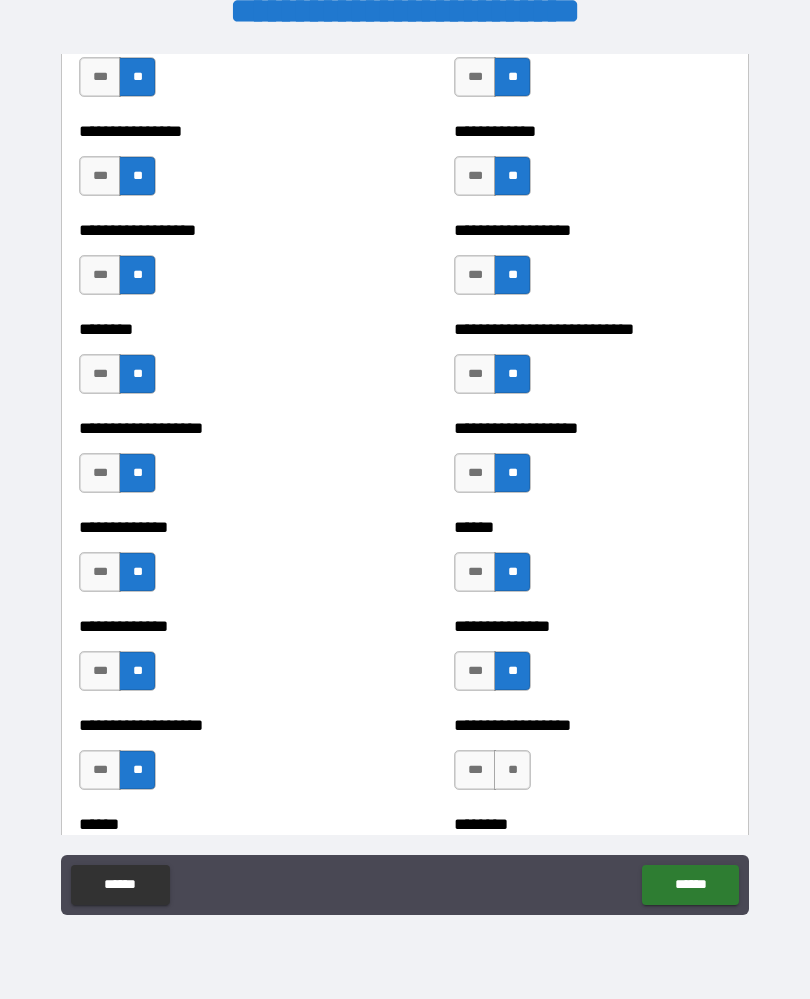 click on "**" at bounding box center [512, 770] 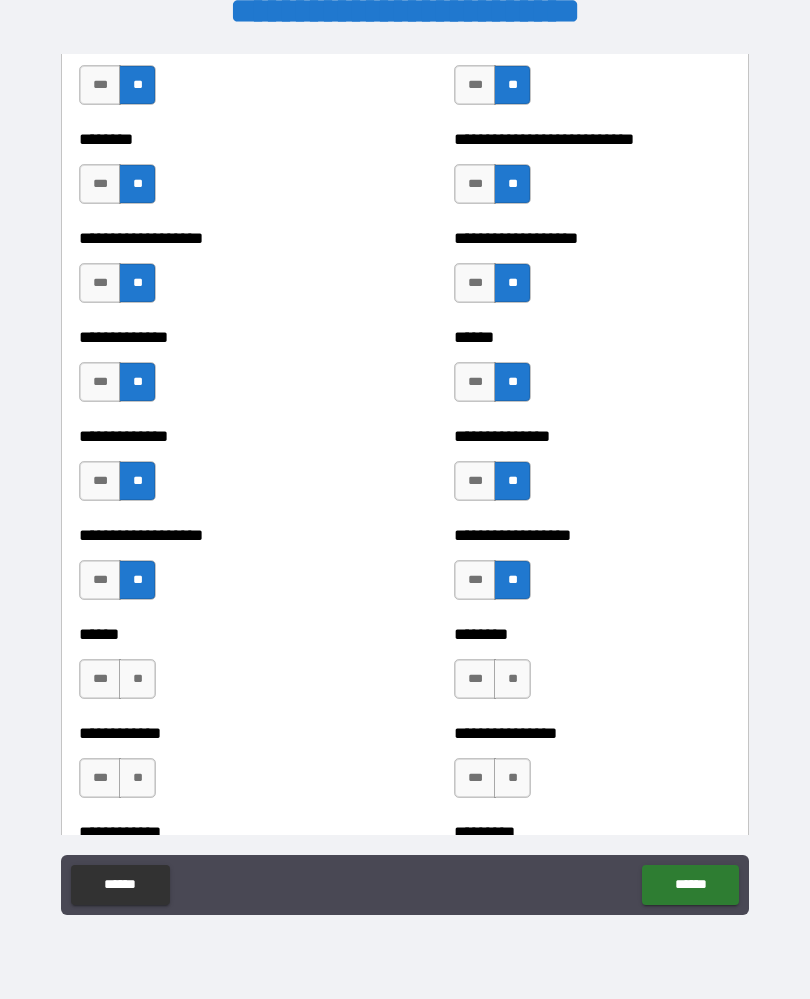 scroll, scrollTop: 4479, scrollLeft: 0, axis: vertical 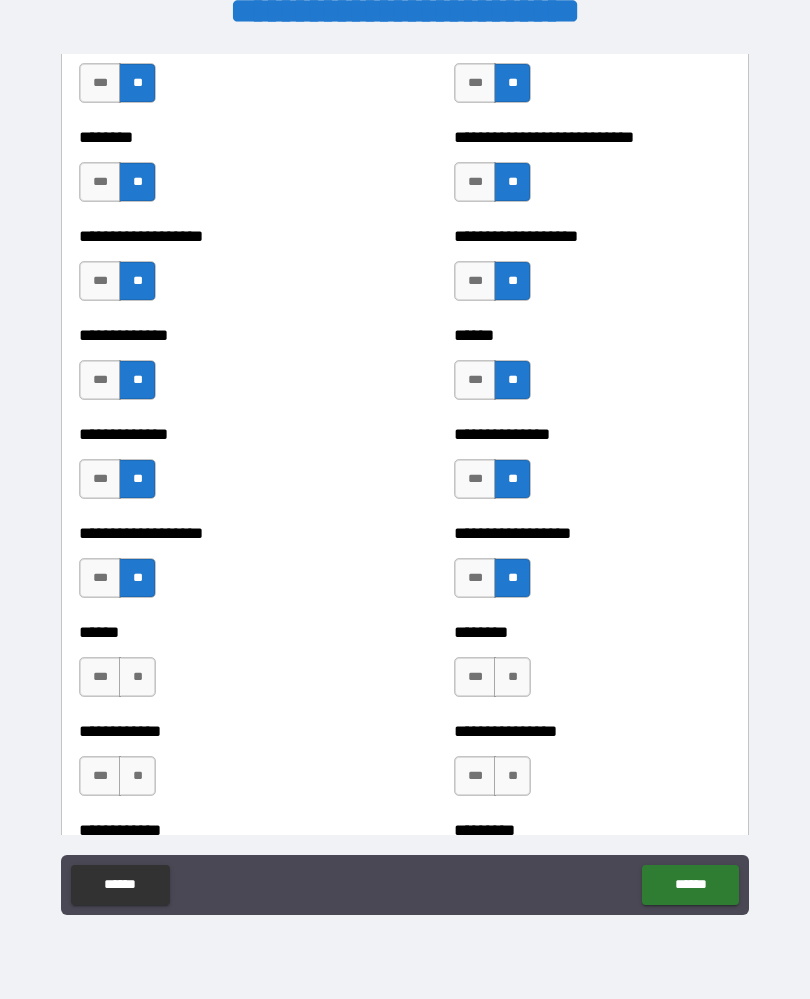 click on "**" at bounding box center [137, 677] 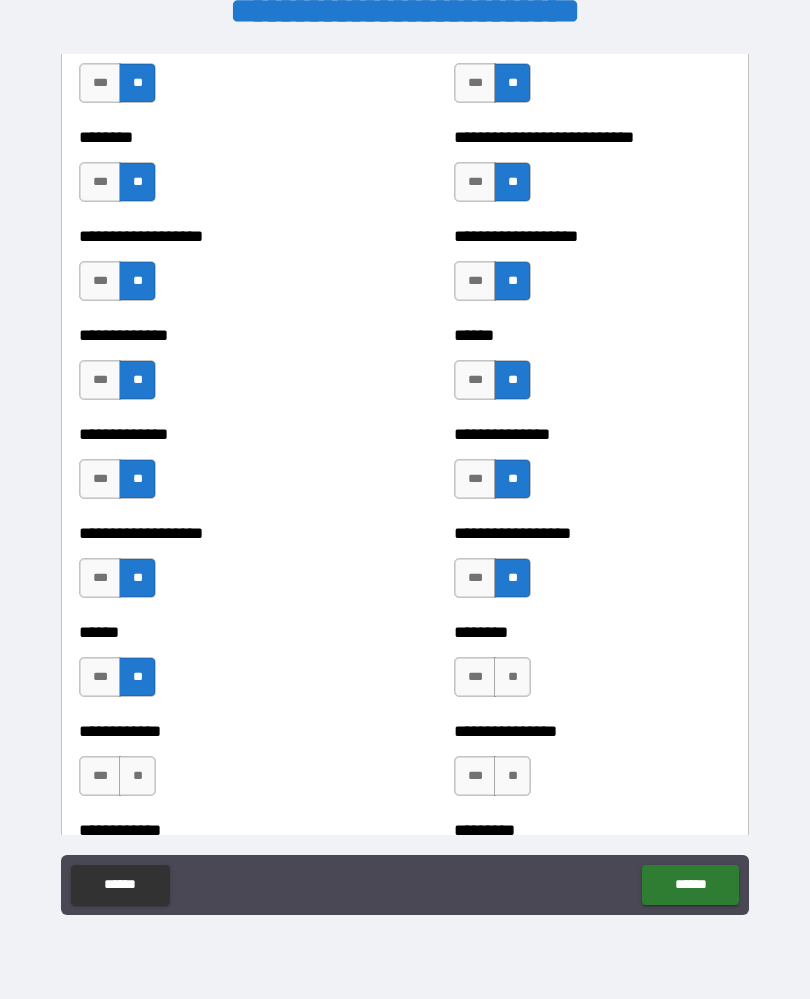 click on "**" at bounding box center [512, 677] 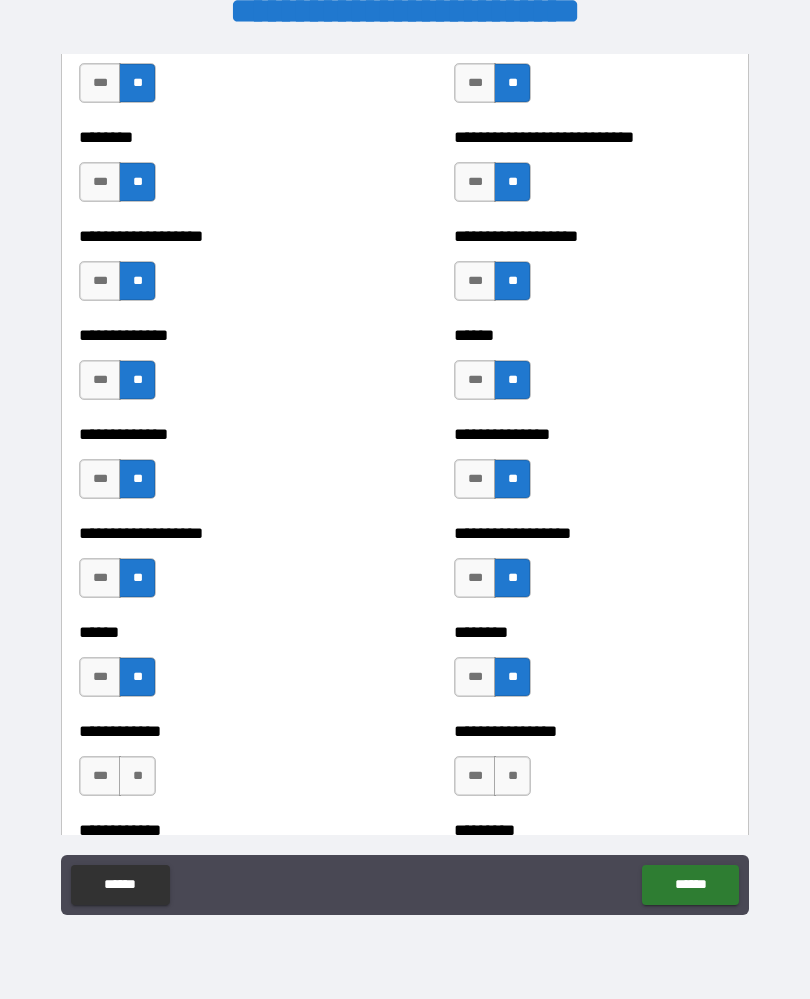 click on "**" at bounding box center (137, 776) 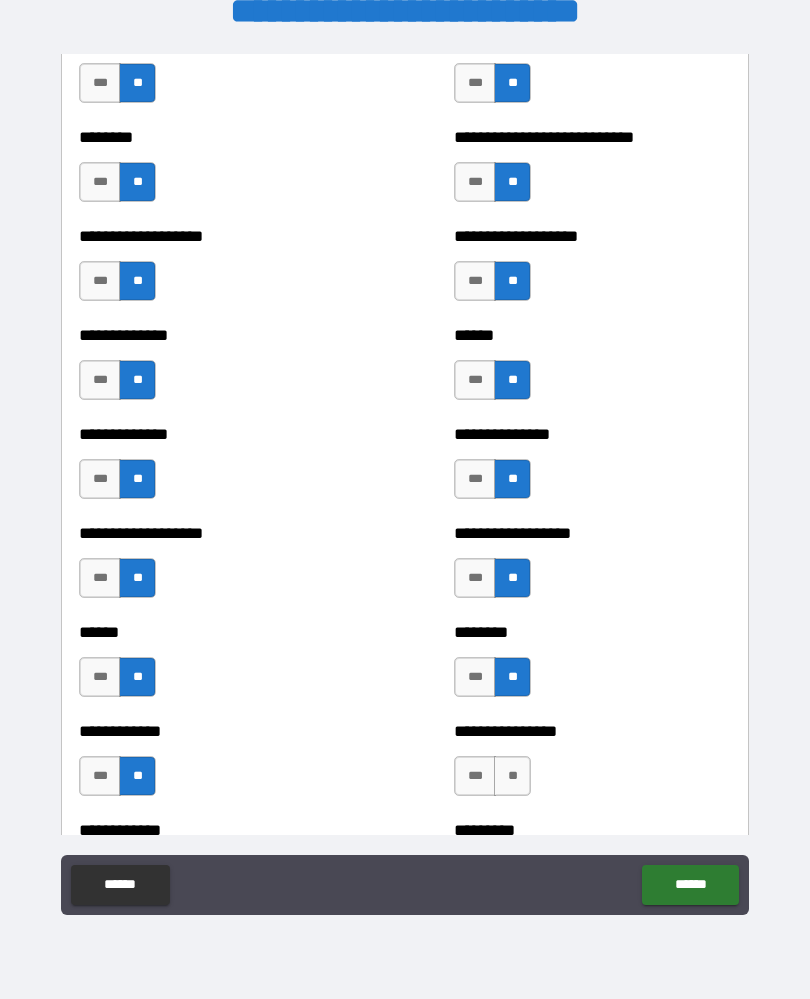 click on "**" at bounding box center [512, 776] 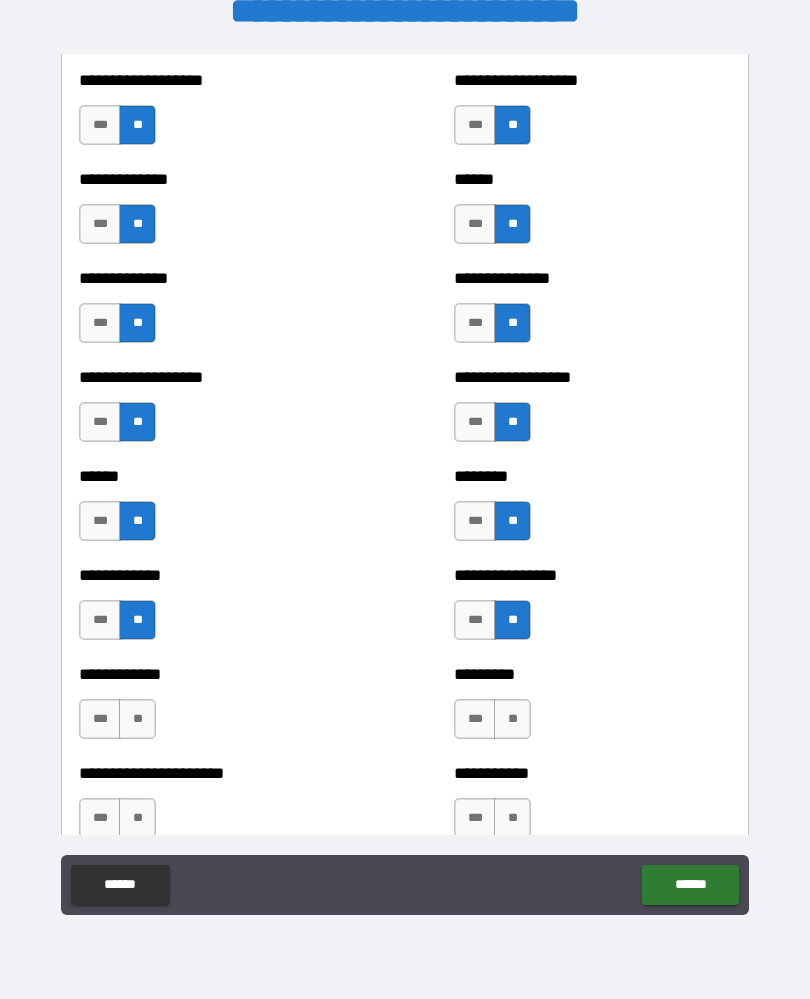 scroll, scrollTop: 4646, scrollLeft: 0, axis: vertical 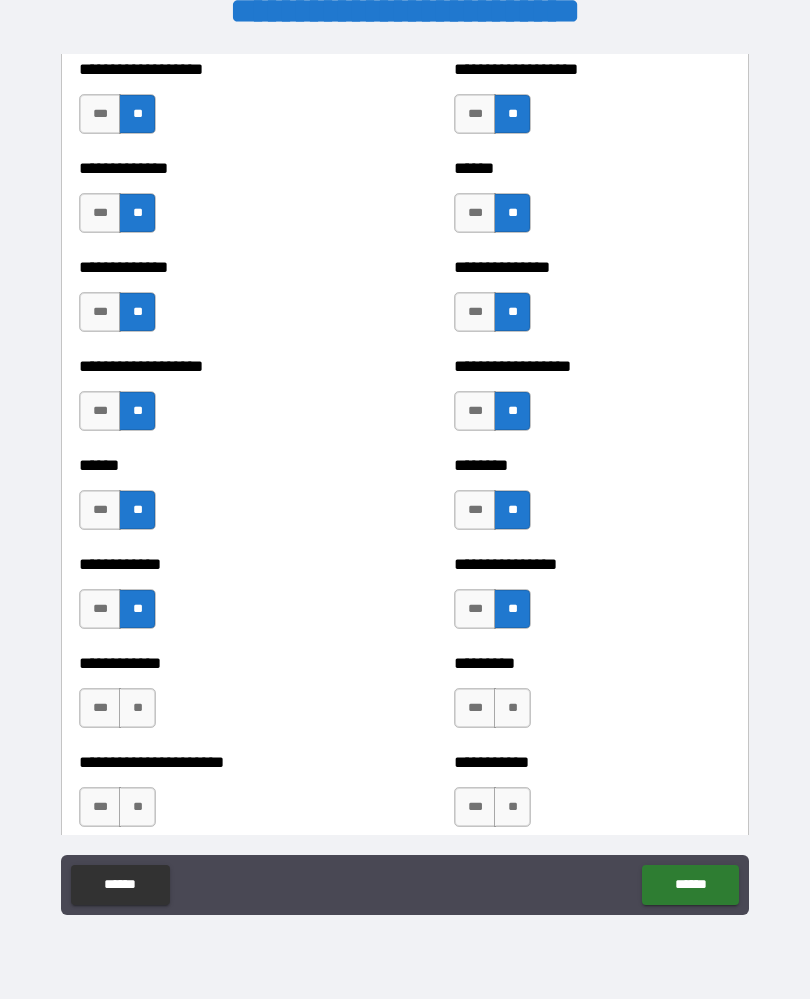 click on "**" at bounding box center (137, 708) 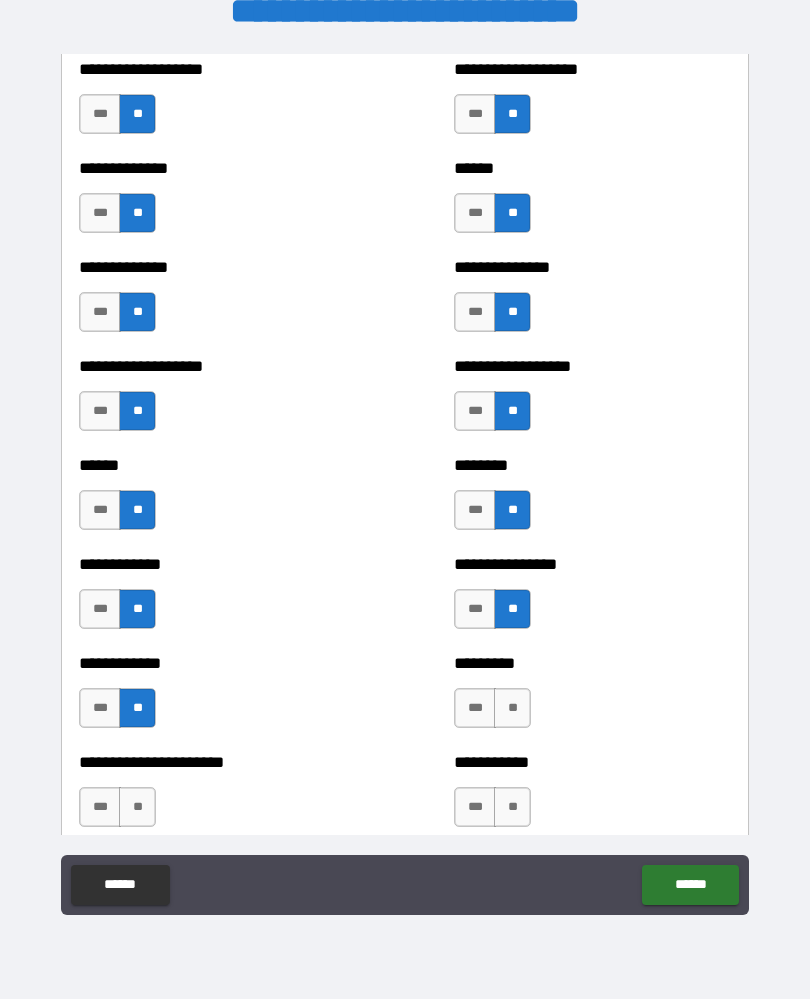 click on "**" at bounding box center [512, 708] 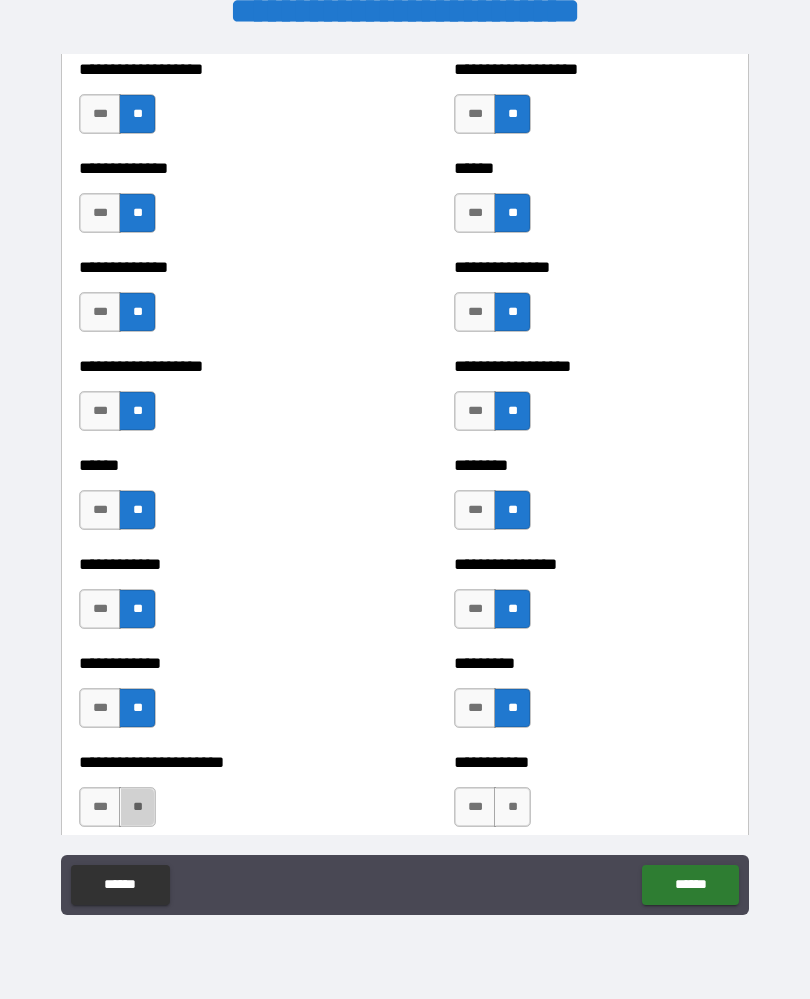 click on "**" at bounding box center [137, 807] 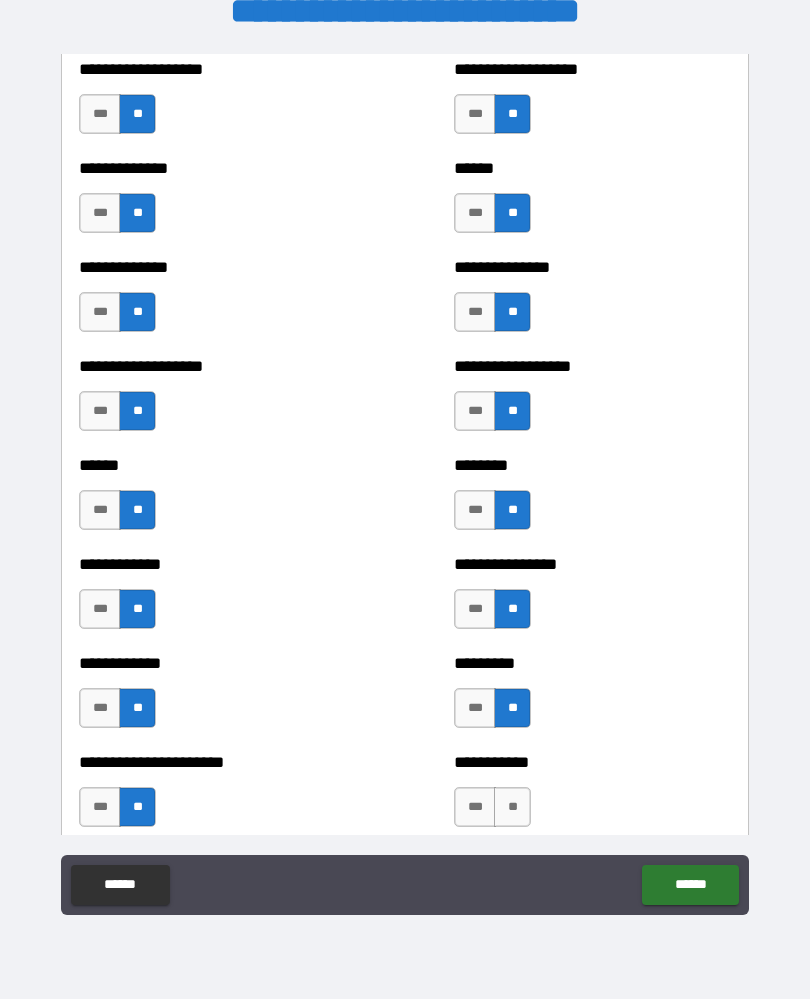 click on "**" at bounding box center [512, 807] 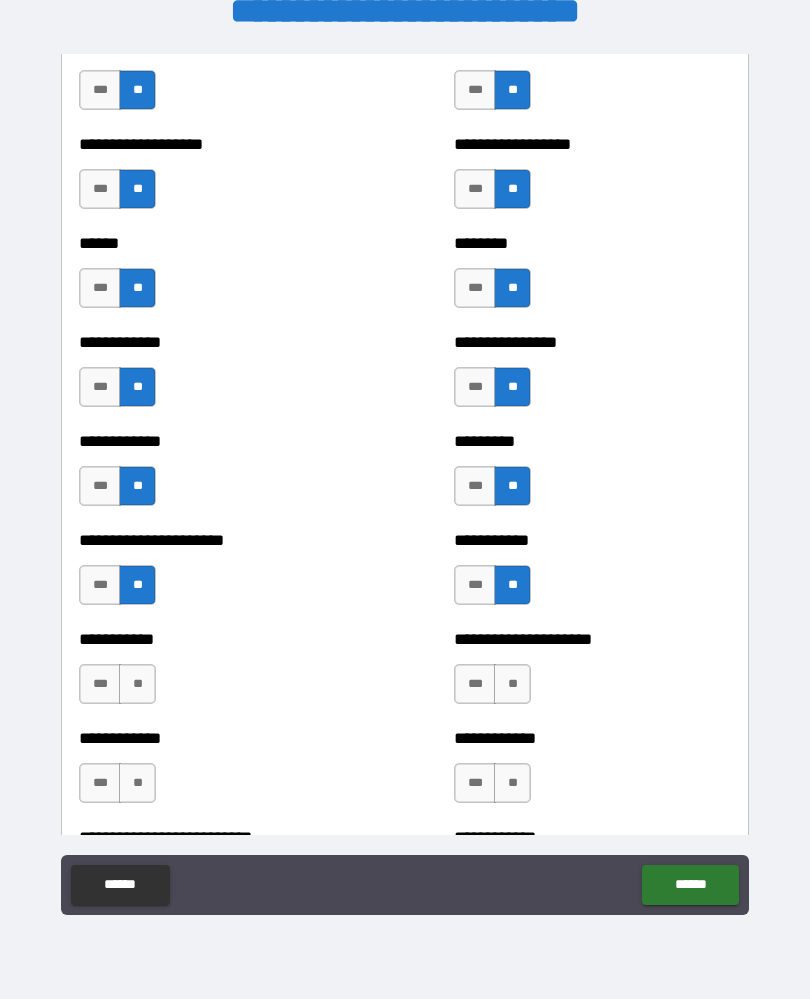 scroll, scrollTop: 4874, scrollLeft: 0, axis: vertical 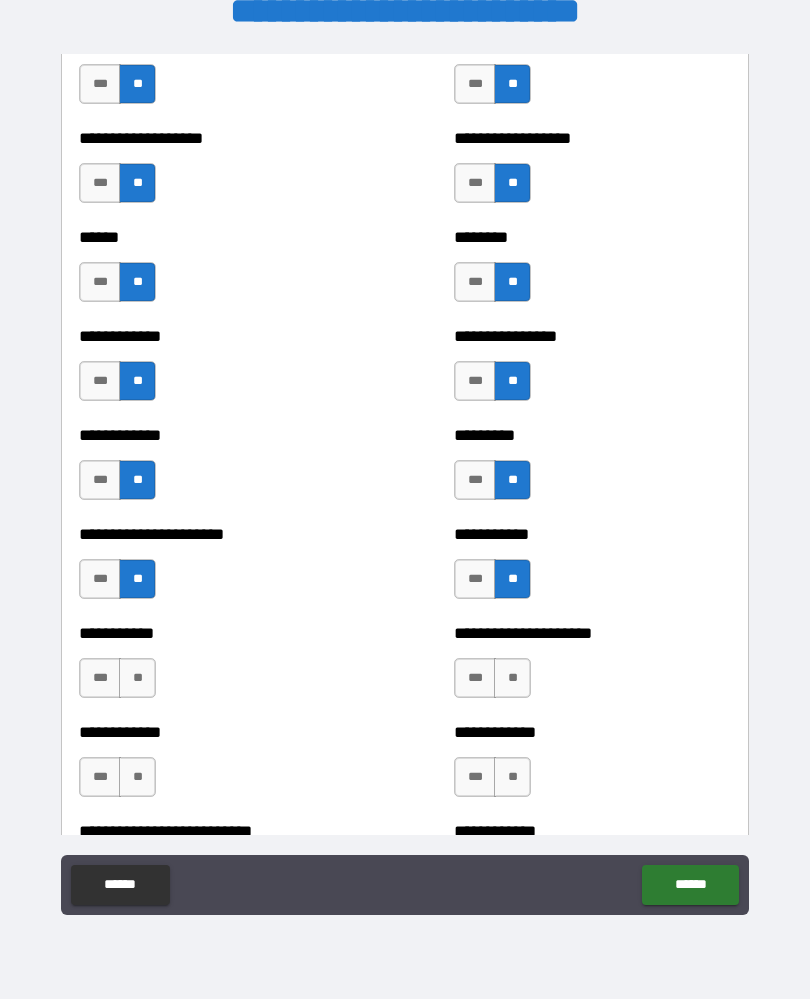 click on "**" at bounding box center [137, 678] 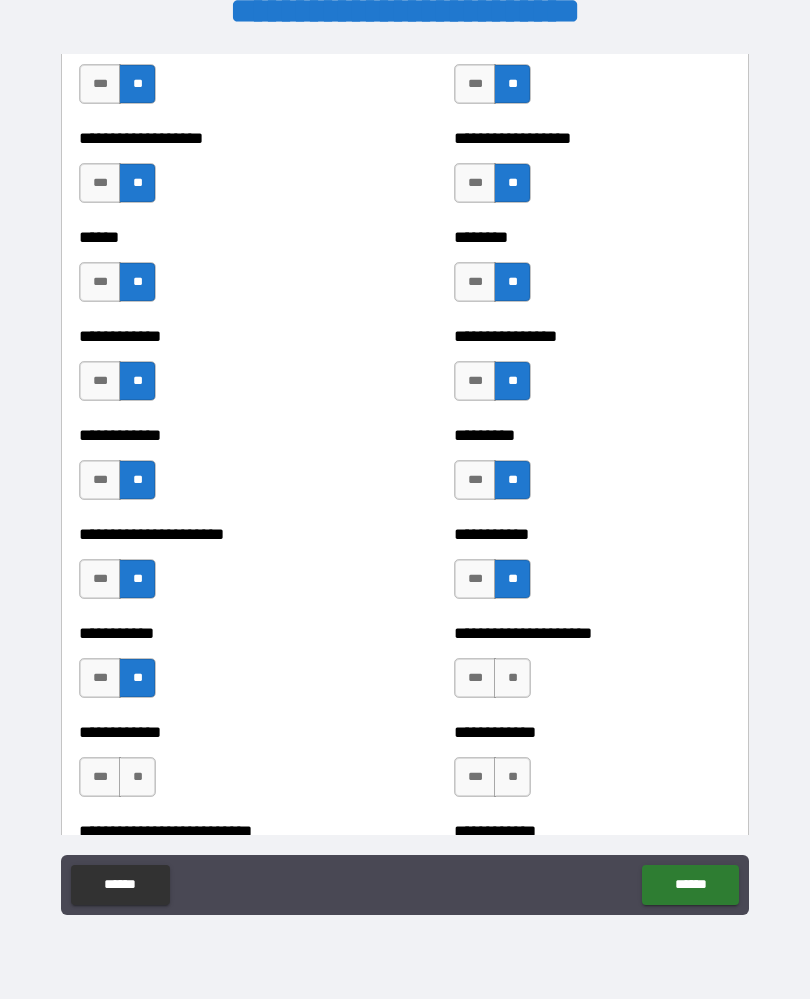 click on "**" at bounding box center [512, 678] 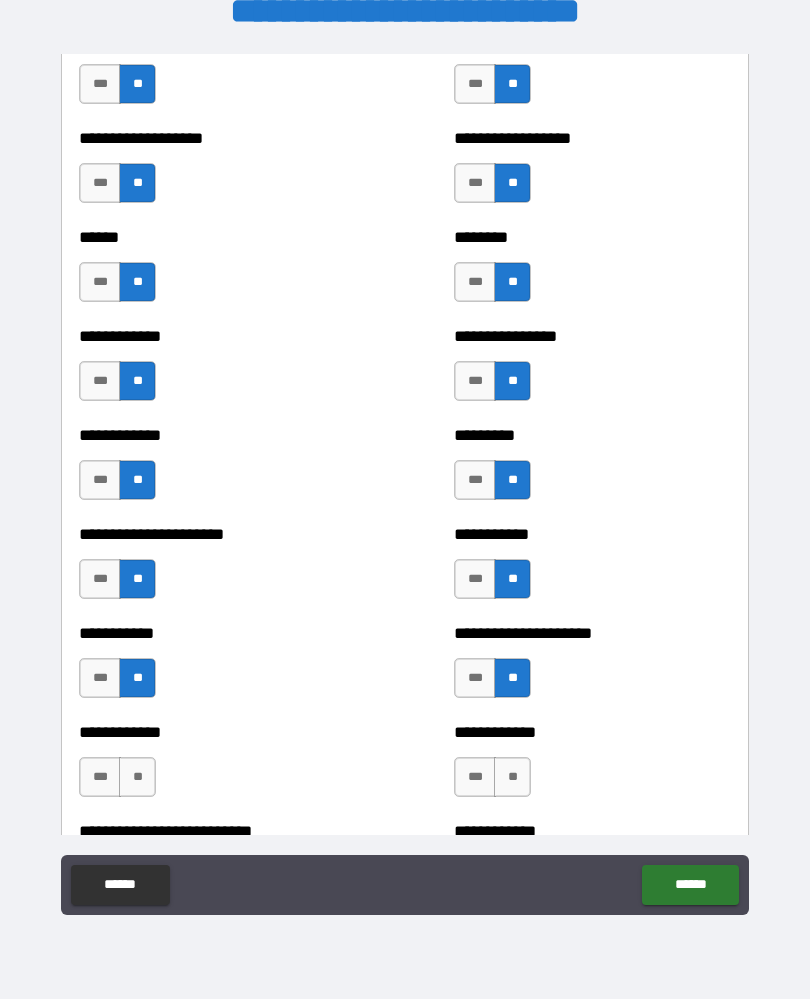 click on "**" at bounding box center (137, 777) 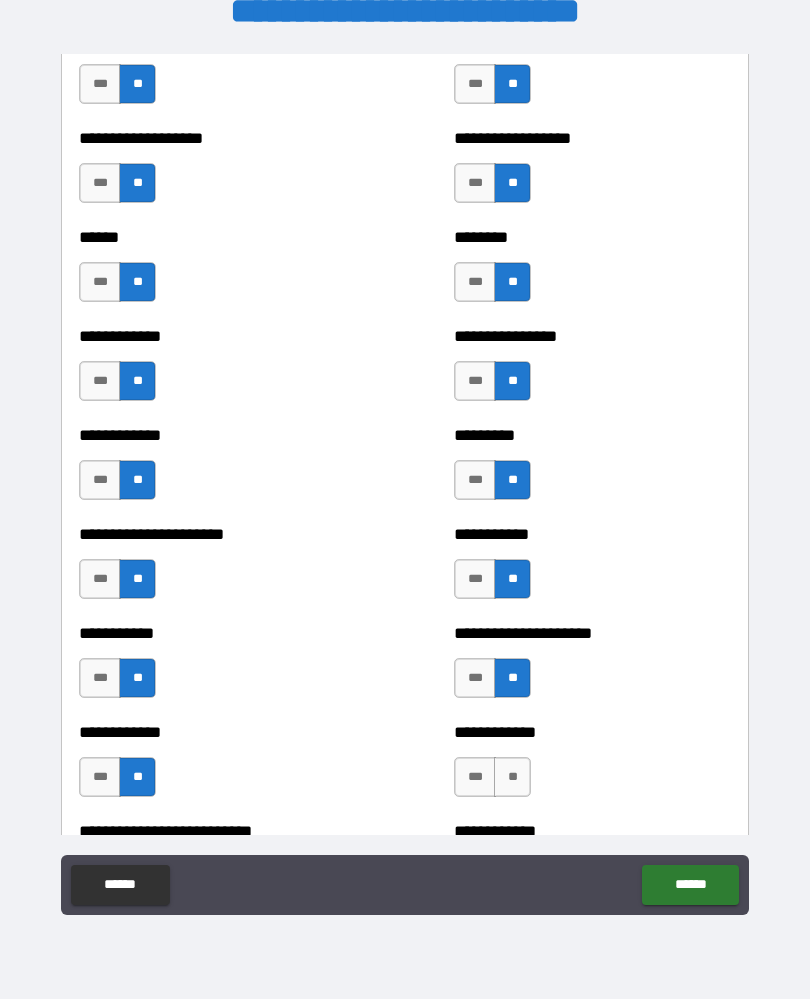 click on "**" at bounding box center (512, 777) 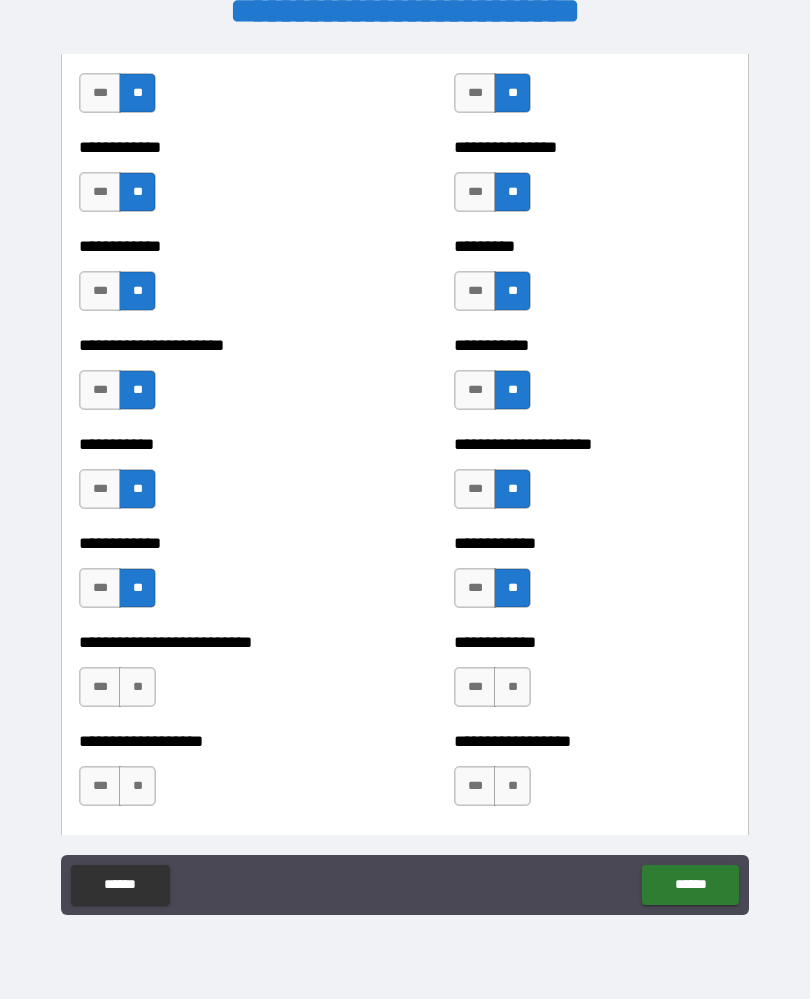 scroll, scrollTop: 5065, scrollLeft: 0, axis: vertical 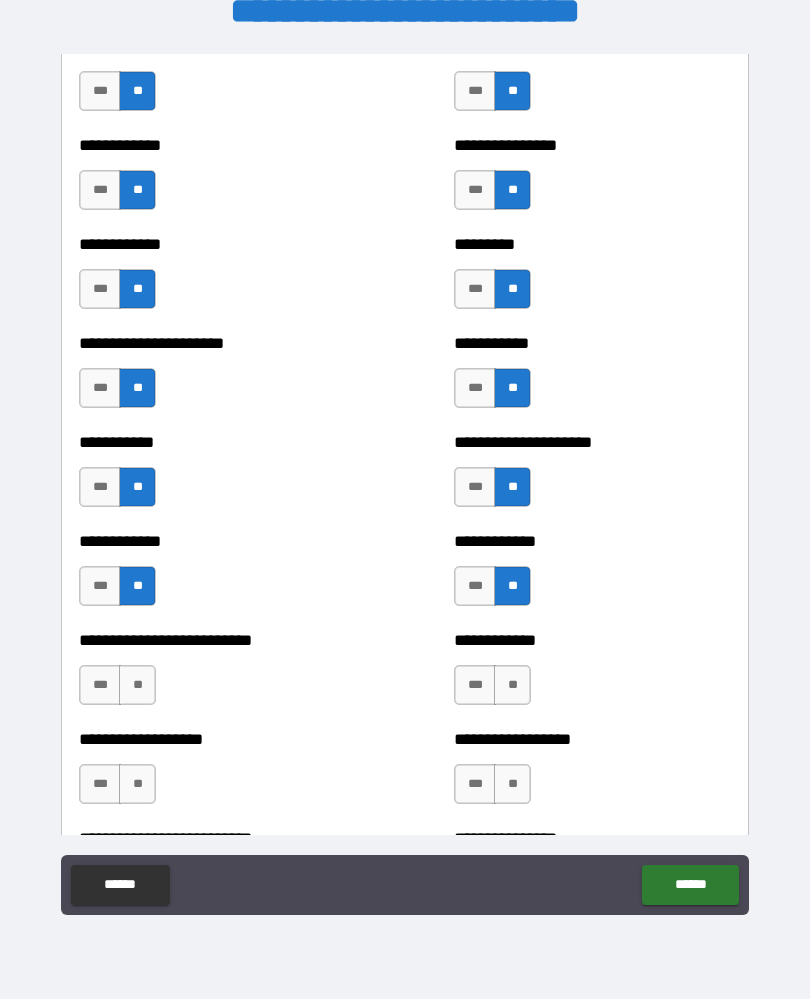 click on "**" at bounding box center [137, 685] 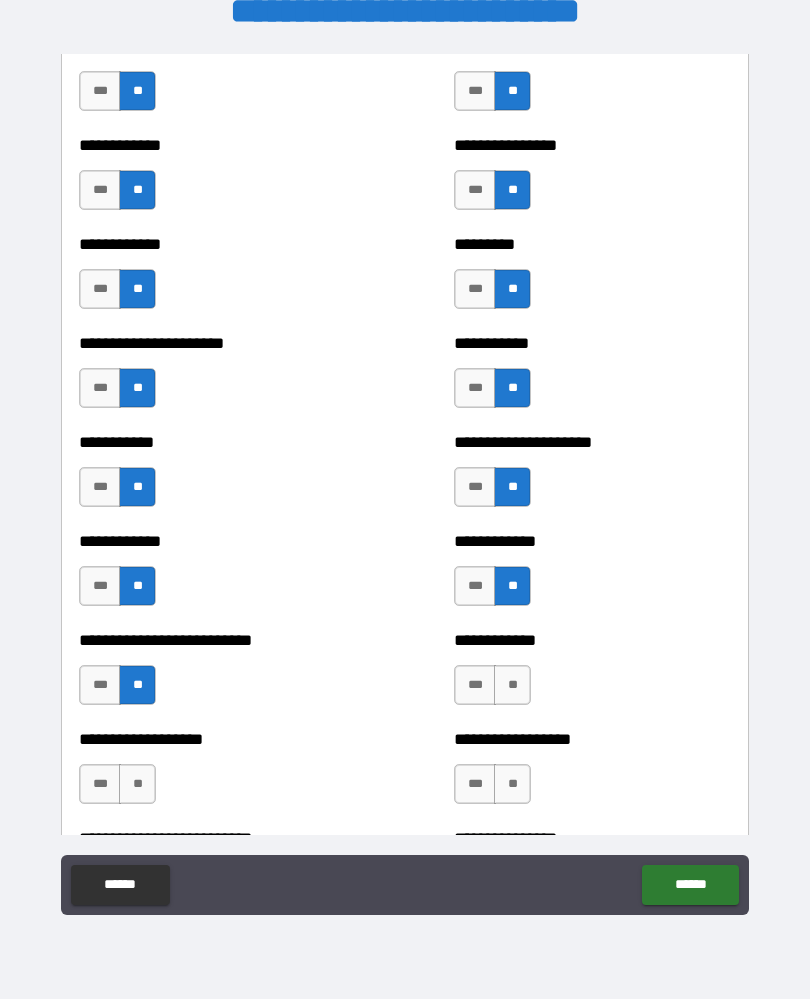 click on "**" at bounding box center (512, 685) 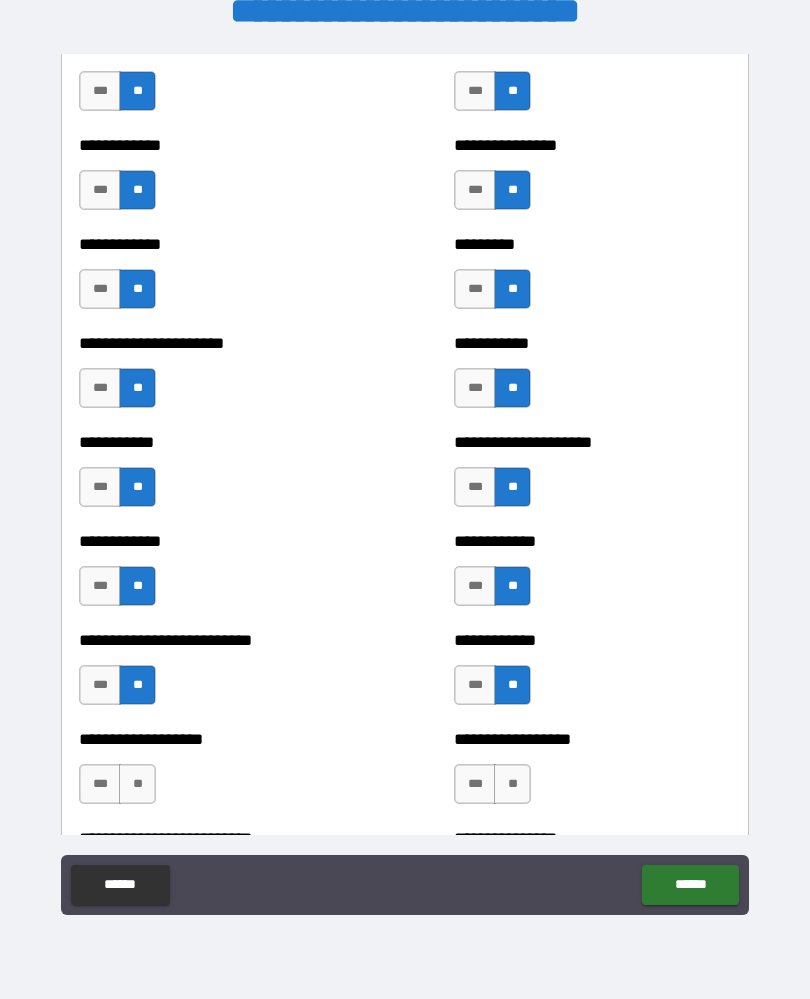 click on "**" at bounding box center [137, 784] 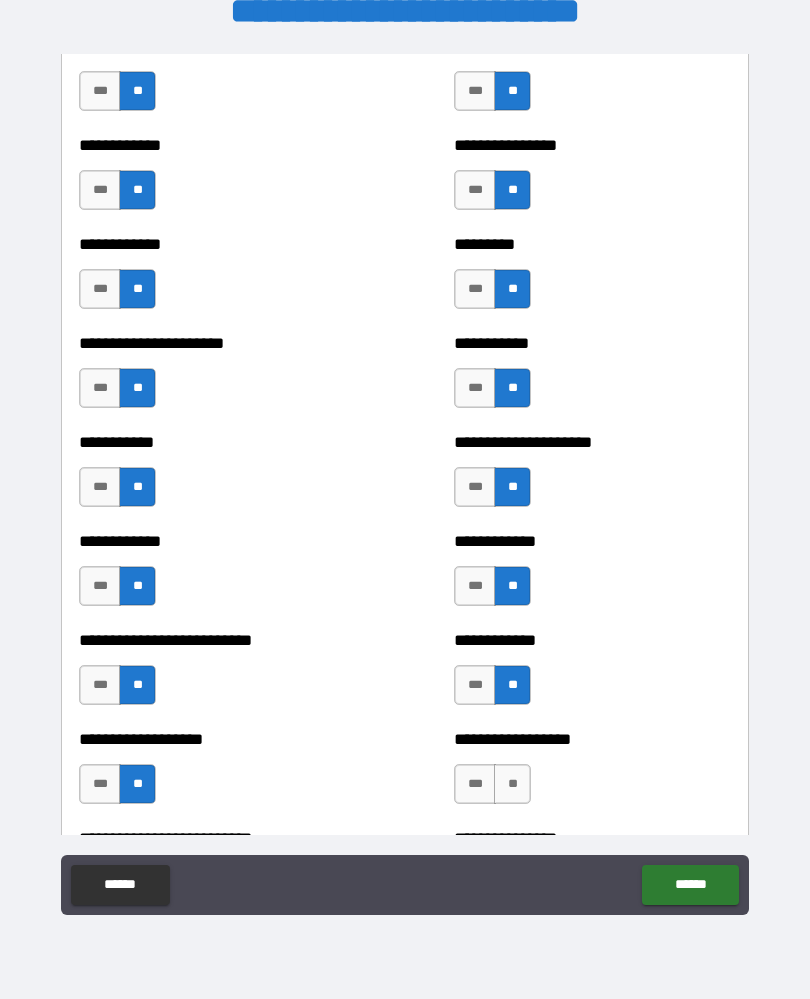 click on "**" at bounding box center [512, 784] 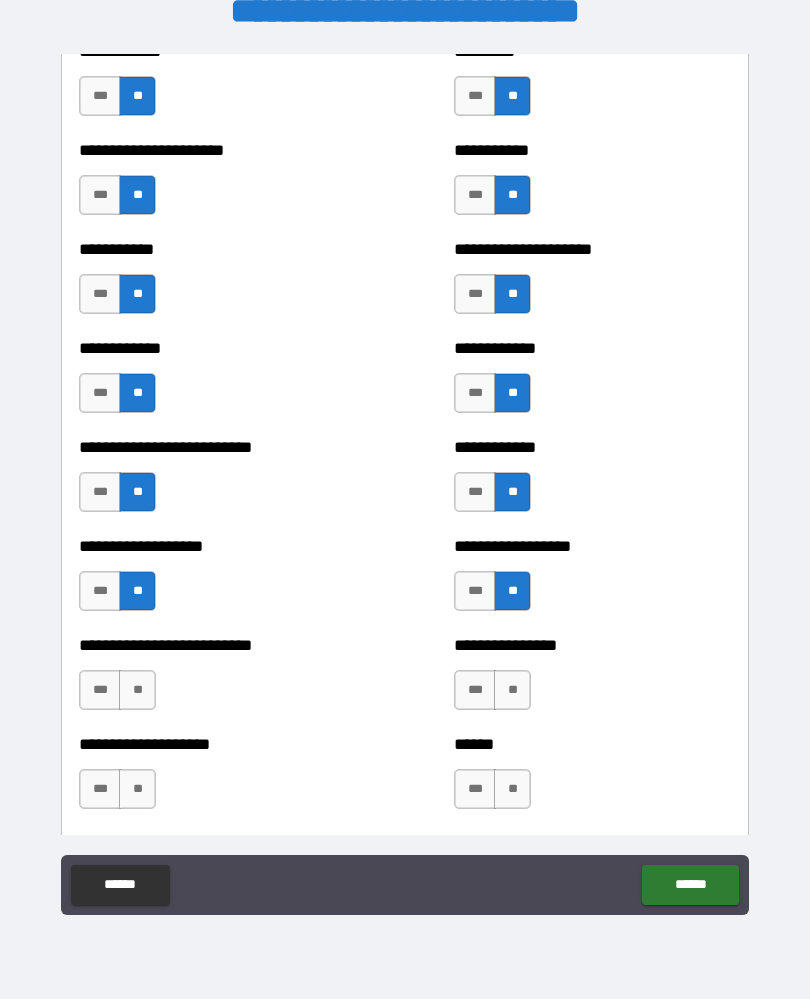 scroll, scrollTop: 5263, scrollLeft: 0, axis: vertical 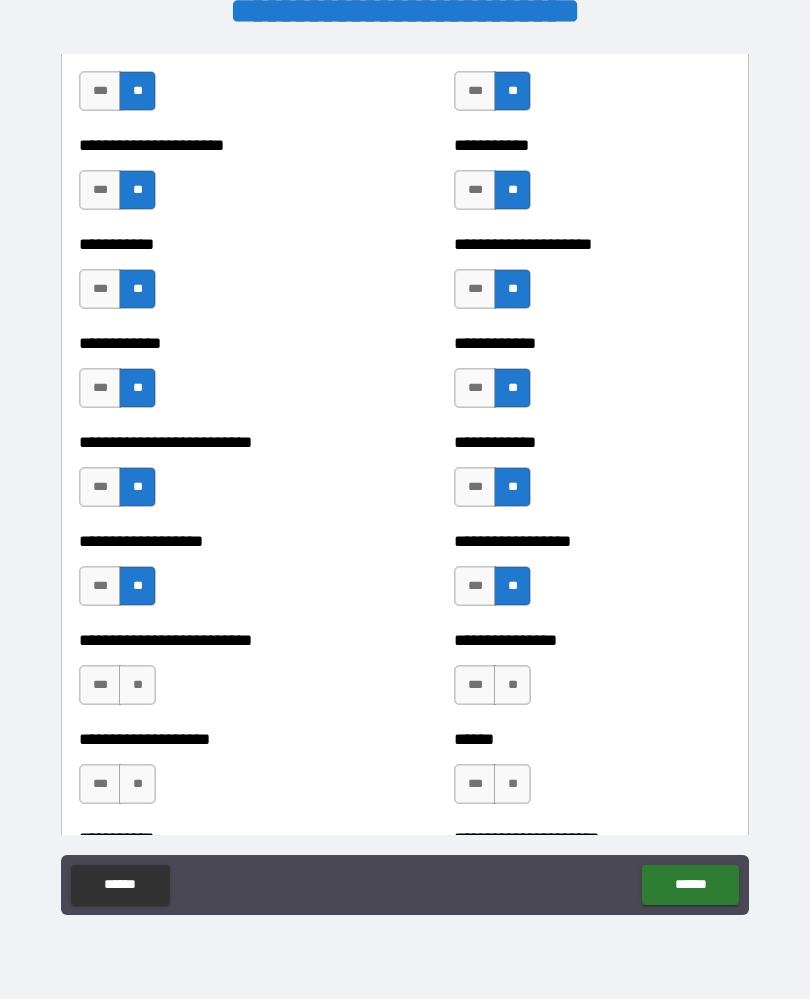 click on "**" at bounding box center (137, 685) 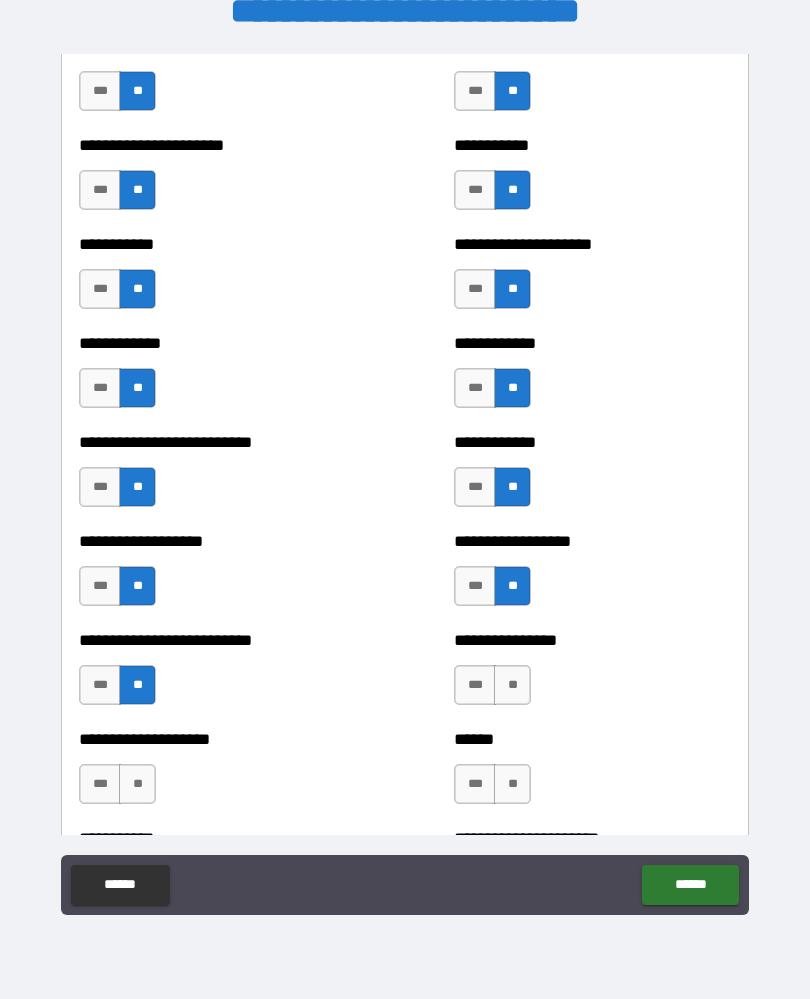 click on "**" at bounding box center (512, 685) 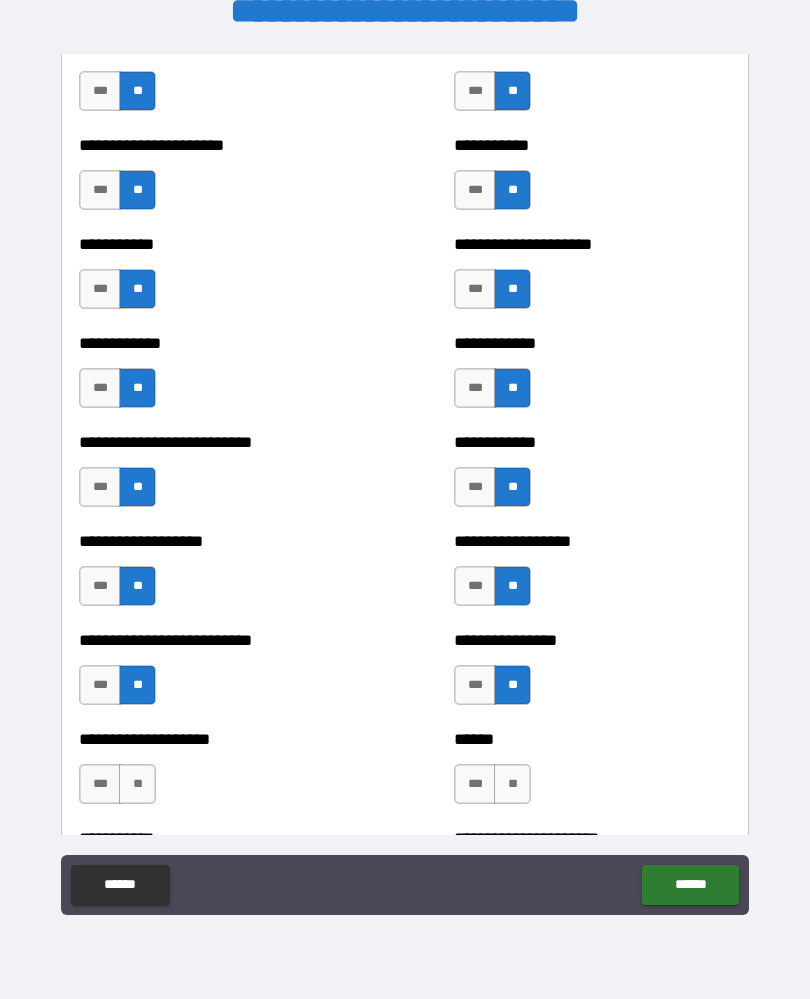 click on "**" at bounding box center [137, 784] 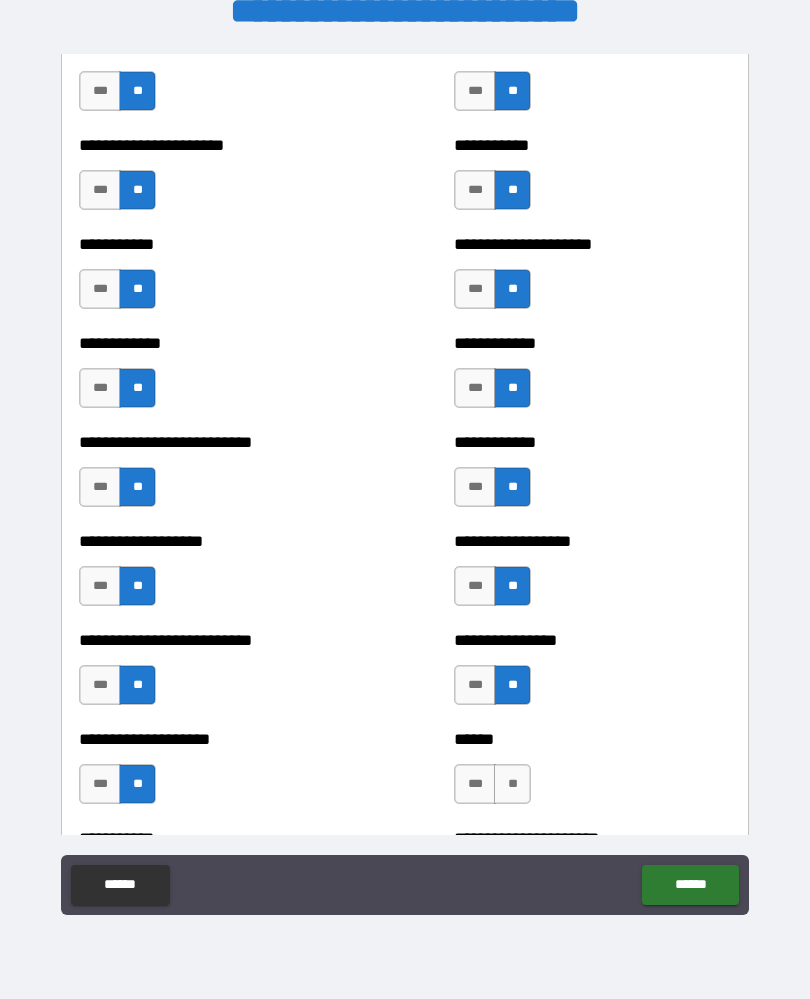 click on "**" at bounding box center (512, 784) 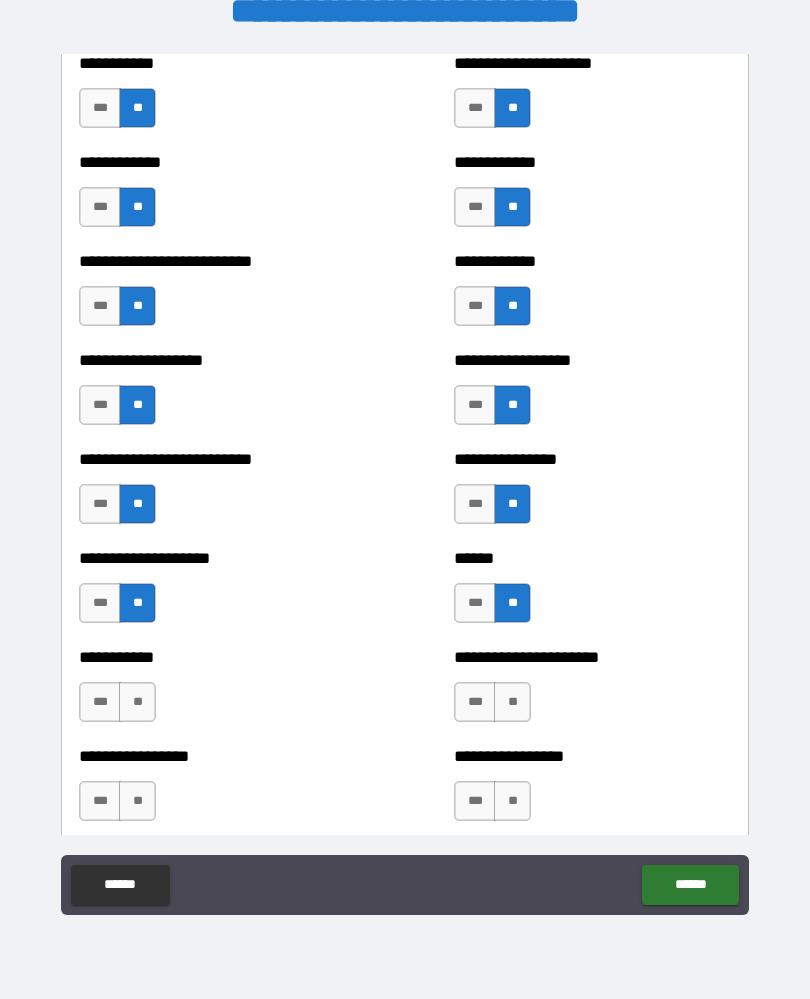 scroll, scrollTop: 5448, scrollLeft: 0, axis: vertical 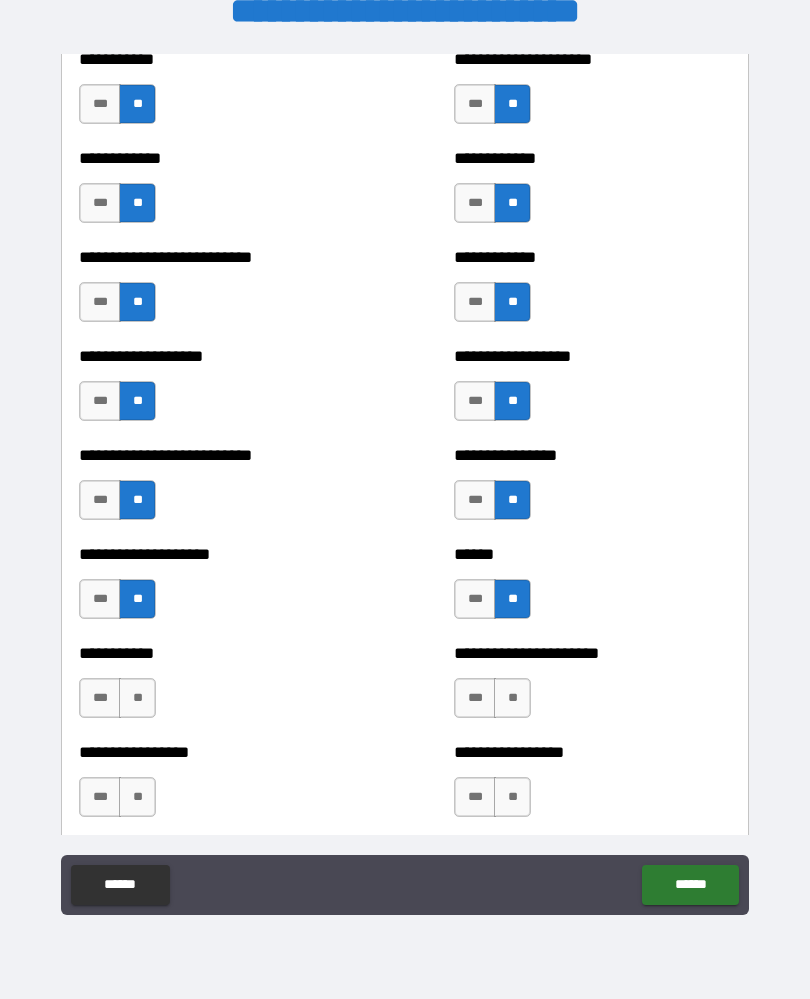 click on "**" at bounding box center (137, 698) 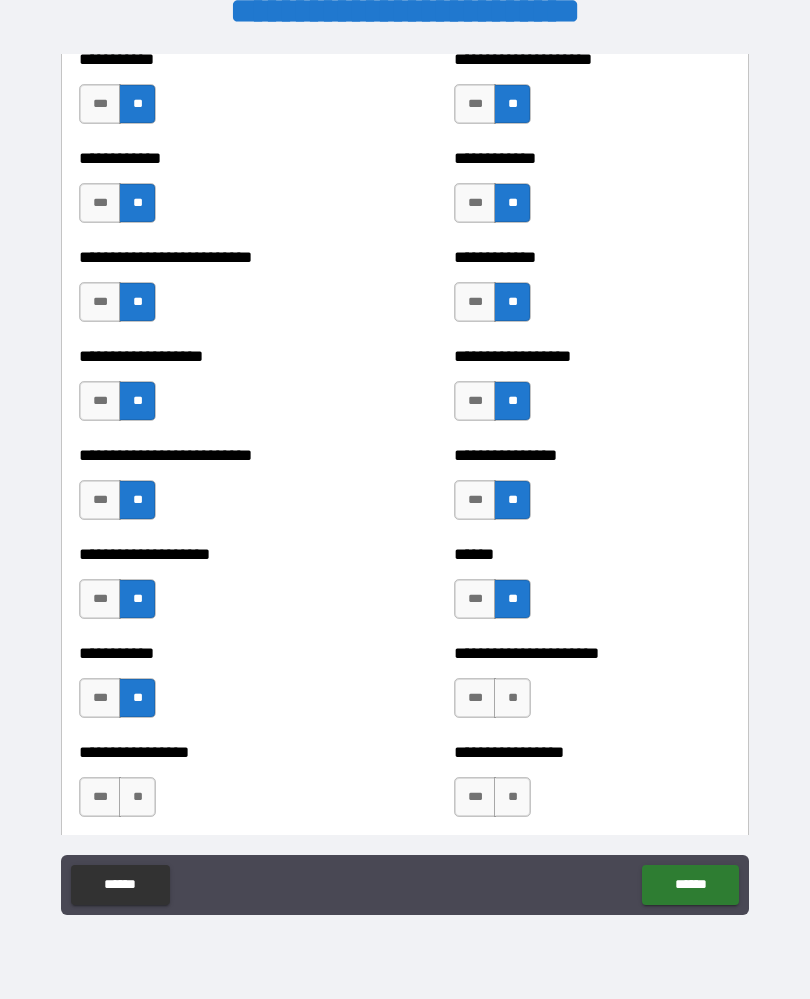 click on "**" at bounding box center [512, 698] 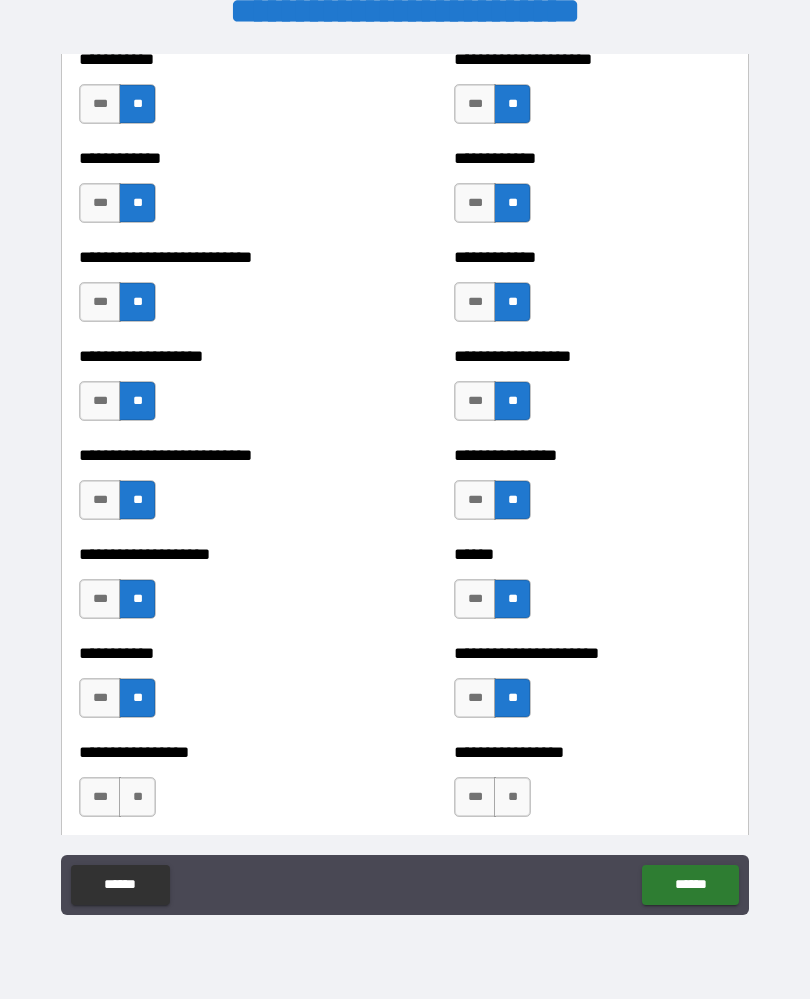 click on "**" at bounding box center (137, 797) 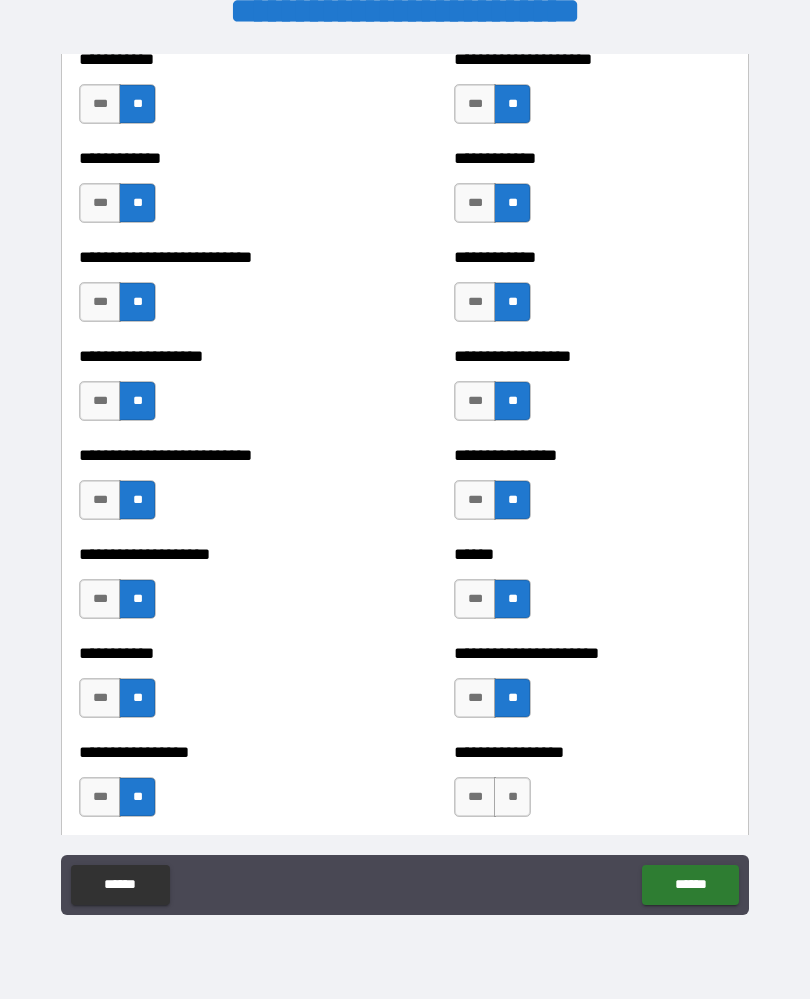 click on "**" at bounding box center [512, 797] 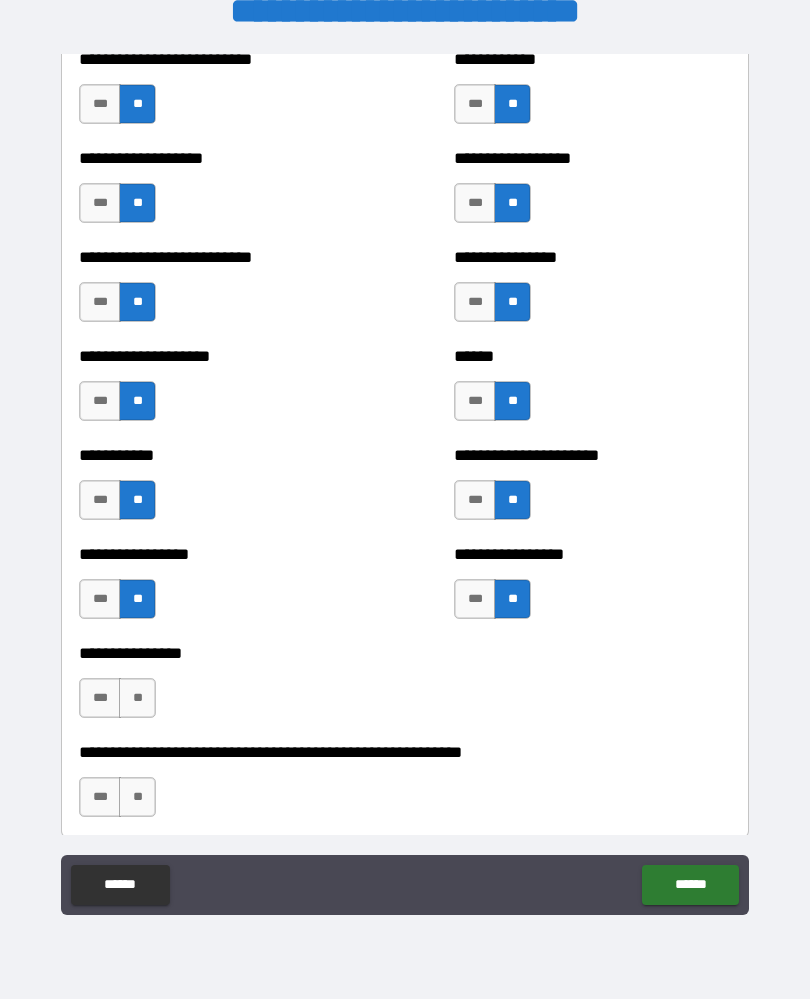 scroll, scrollTop: 5647, scrollLeft: 0, axis: vertical 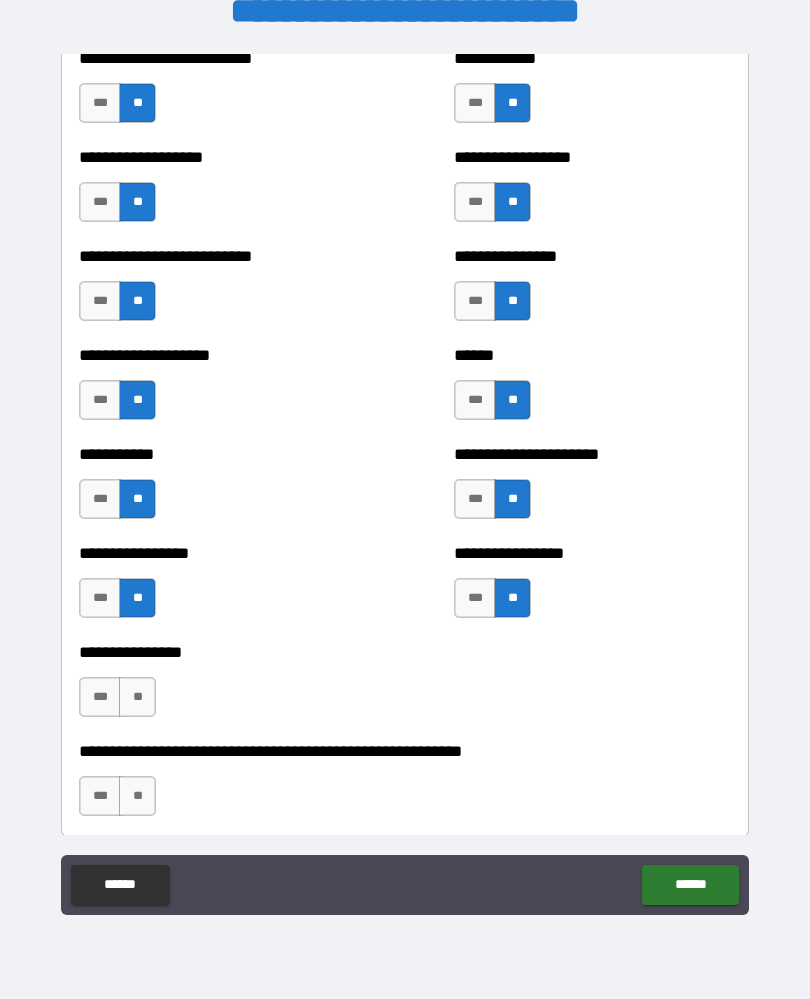 click on "**" at bounding box center [137, 697] 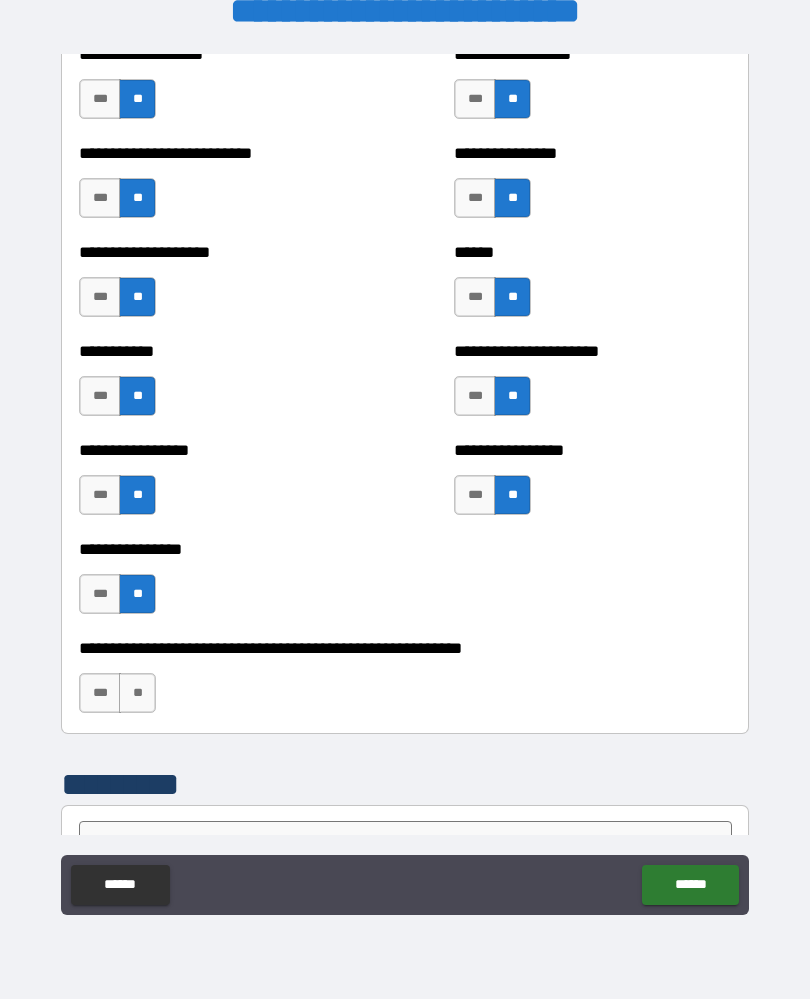 scroll, scrollTop: 5755, scrollLeft: 0, axis: vertical 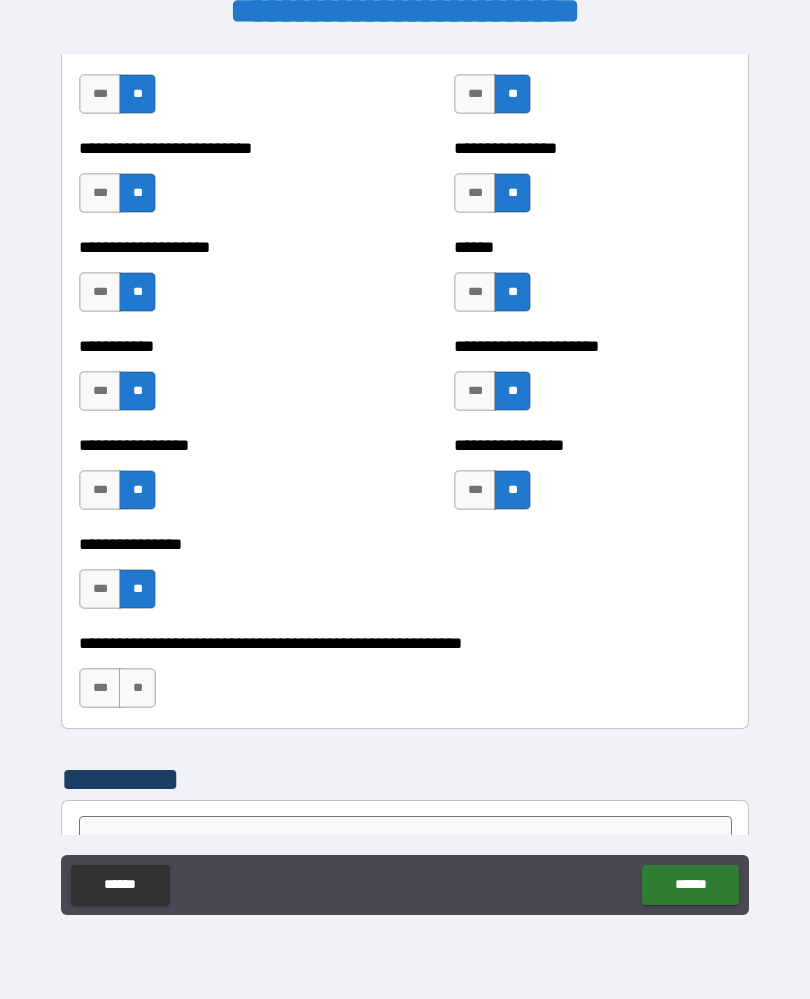 click on "**" at bounding box center (137, 688) 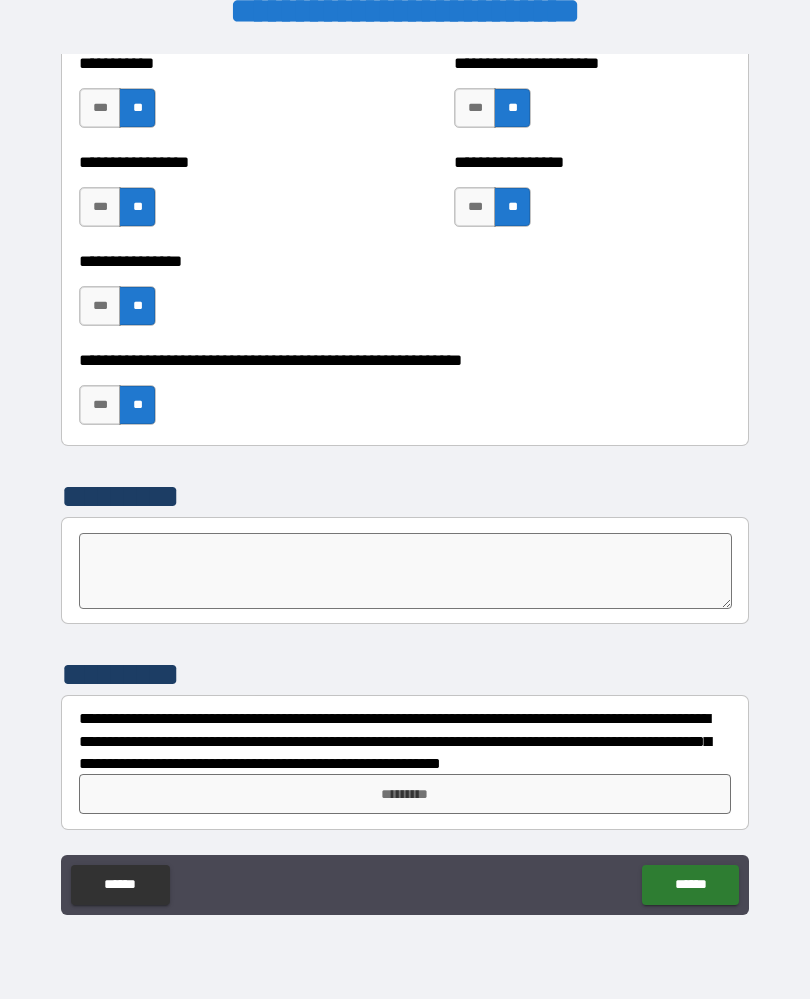 scroll, scrollTop: 6038, scrollLeft: 0, axis: vertical 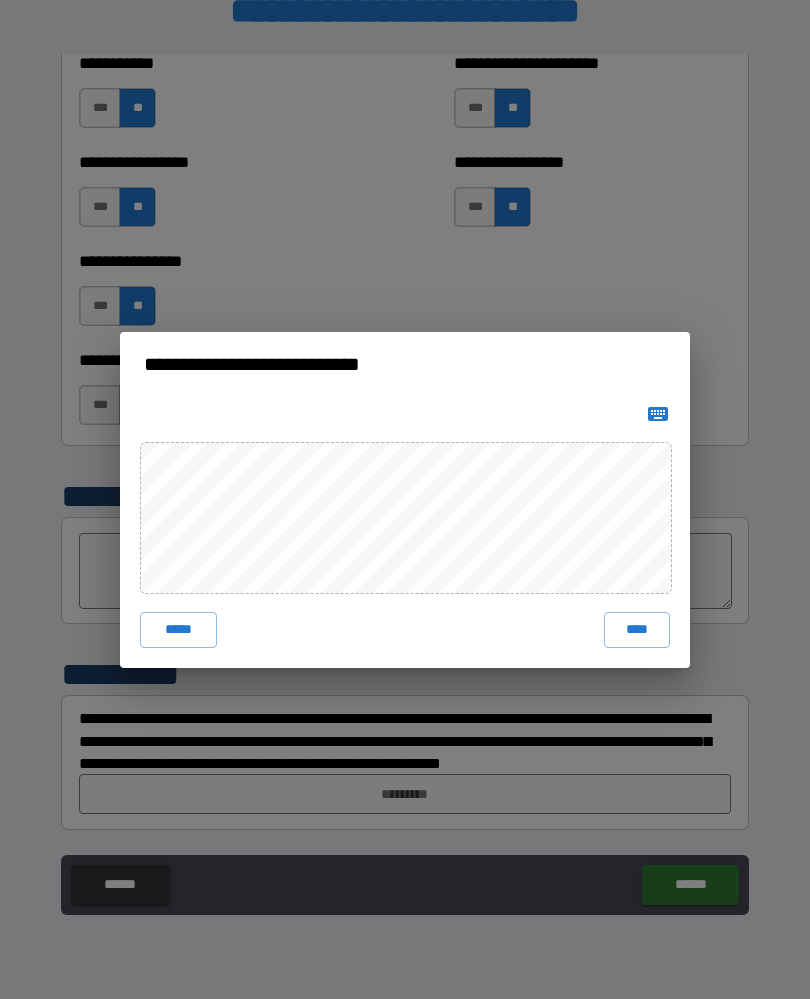 click on "****" at bounding box center [637, 630] 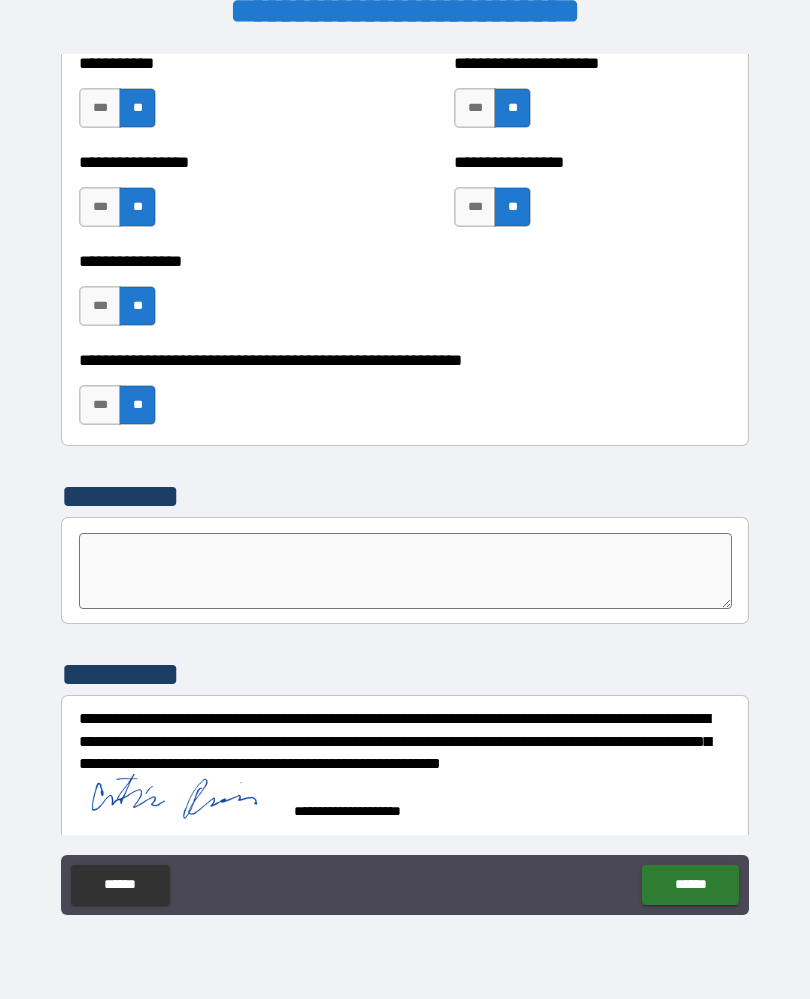 click on "******" at bounding box center [690, 885] 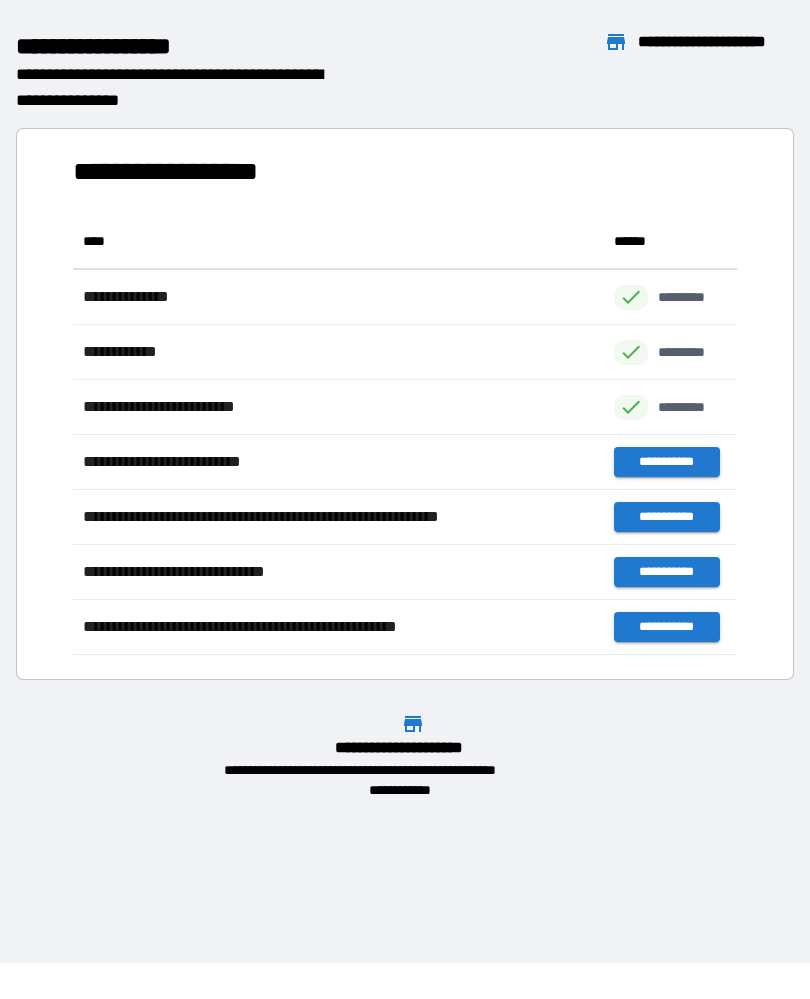 scroll, scrollTop: 1, scrollLeft: 1, axis: both 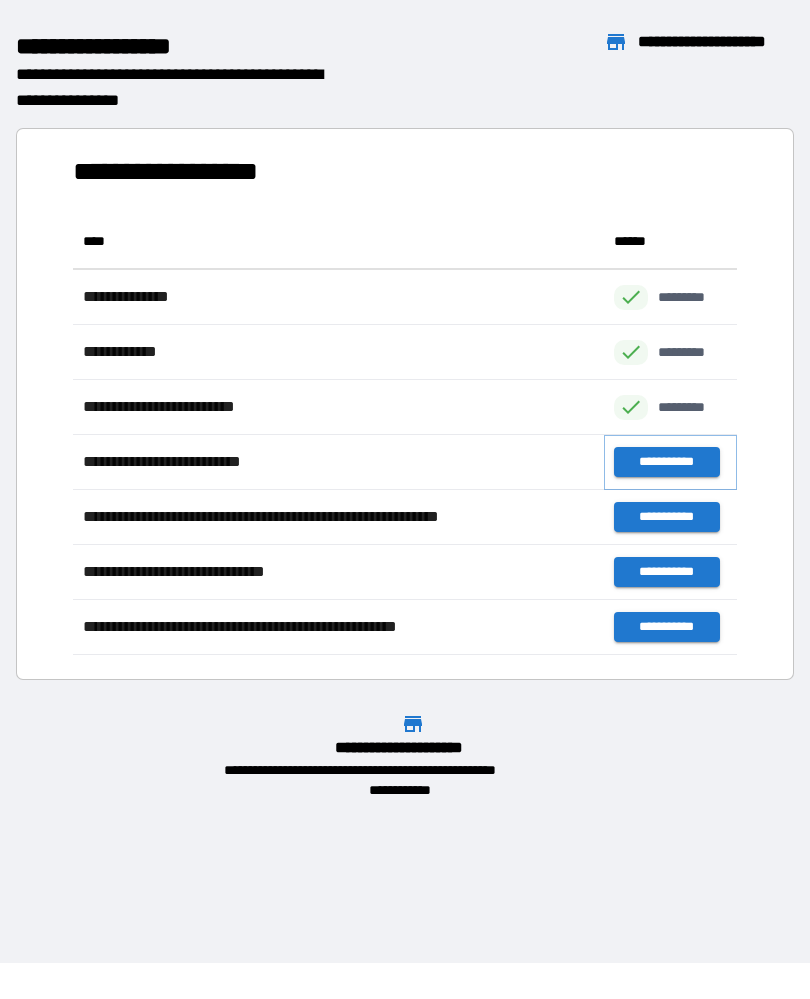 click on "**********" at bounding box center [666, 462] 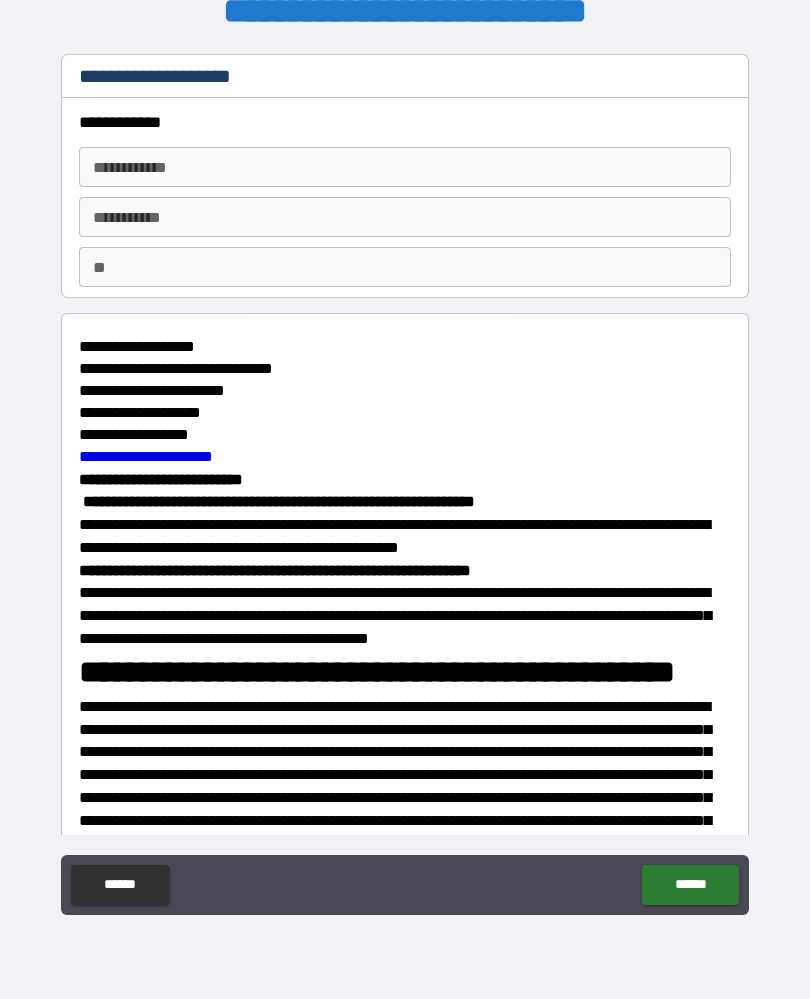 click on "**********" at bounding box center [405, 167] 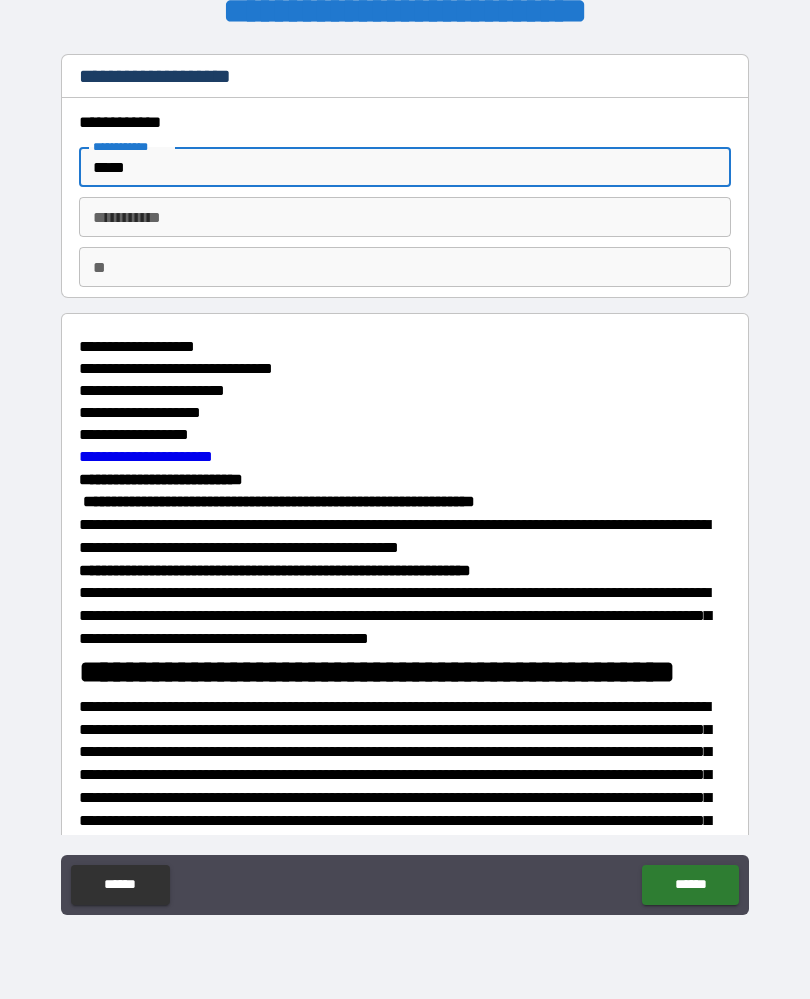 type on "*****" 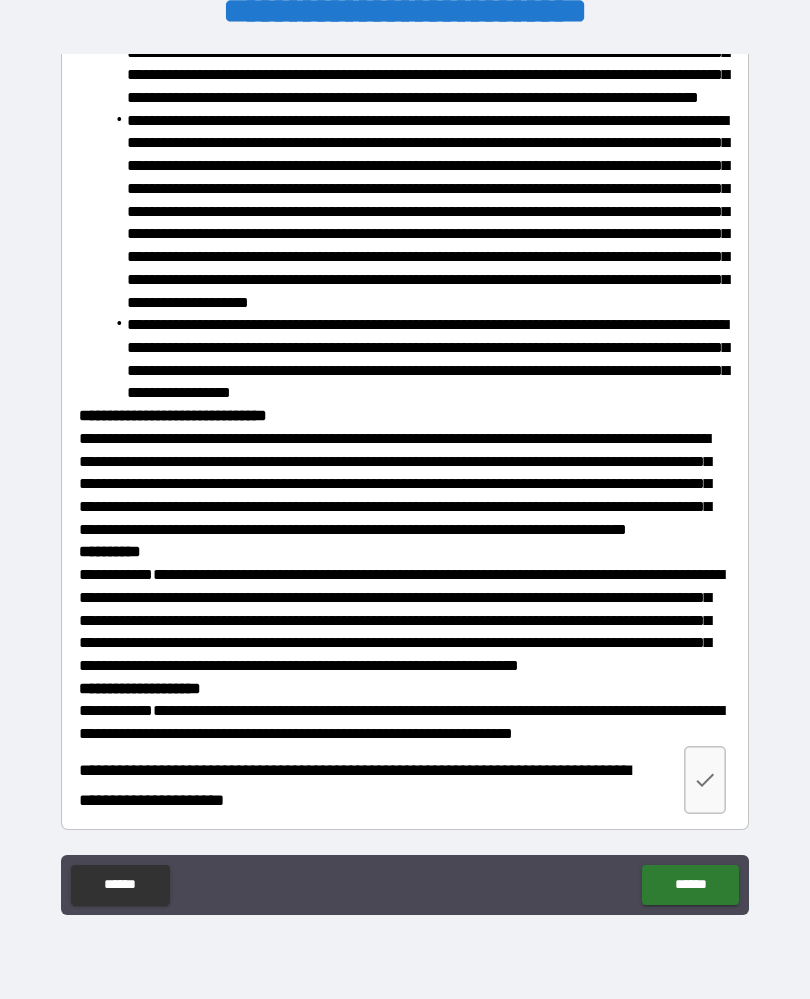 type on "*******" 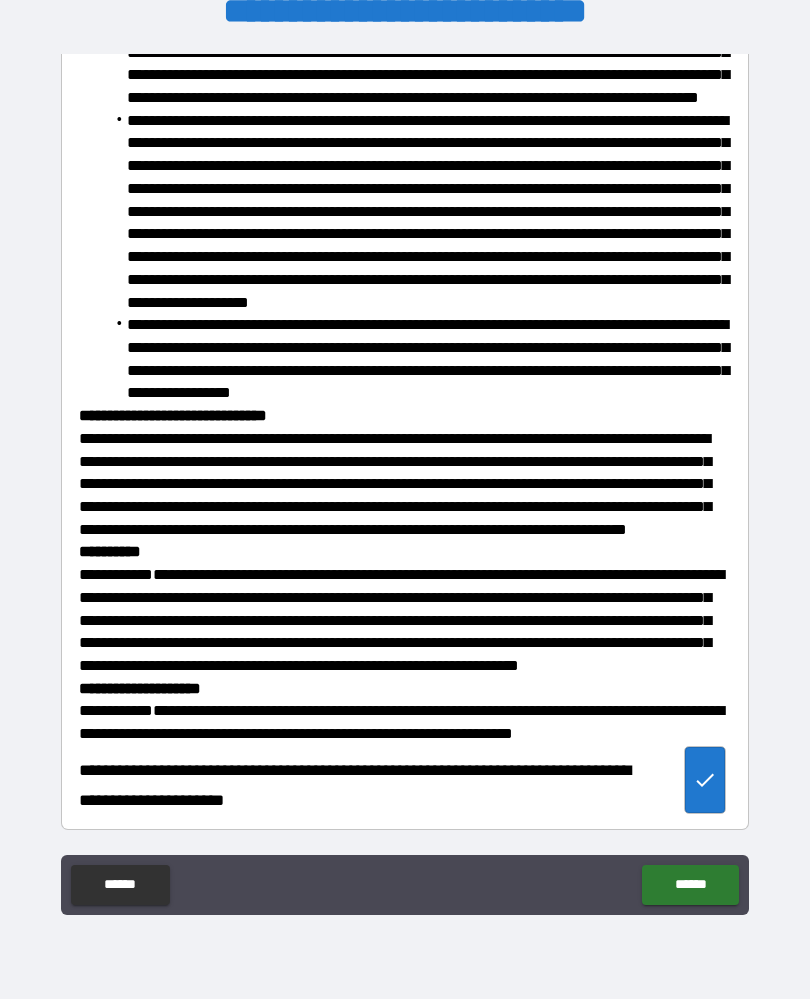 click on "******" at bounding box center [690, 885] 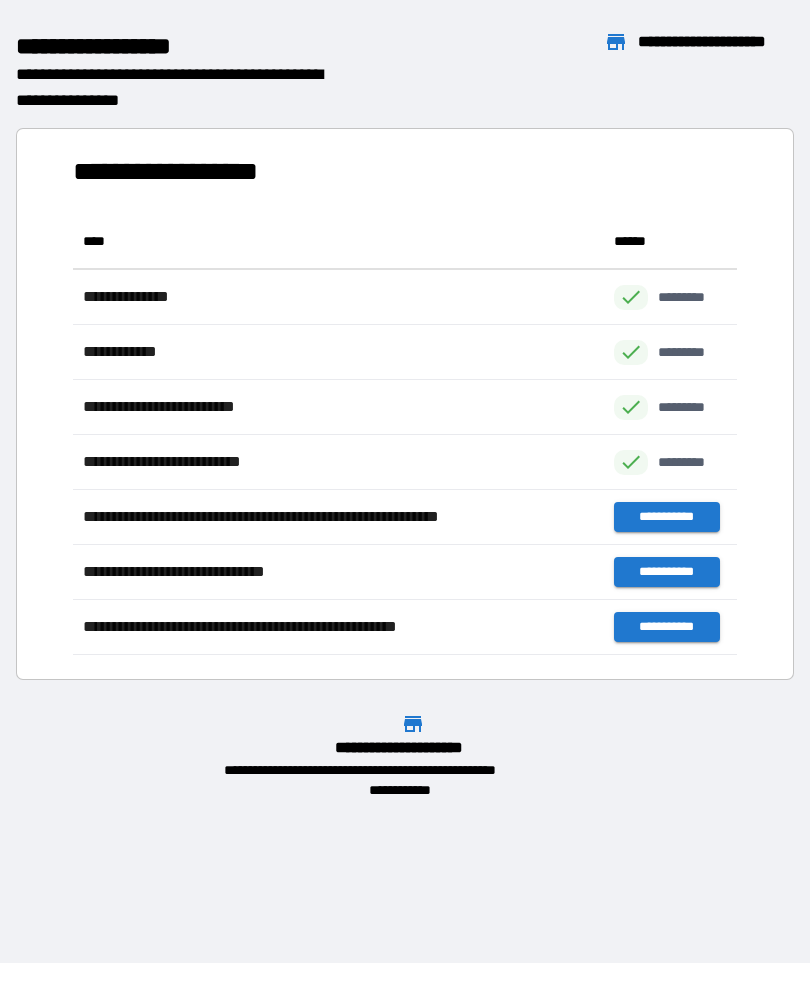scroll, scrollTop: 1, scrollLeft: 1, axis: both 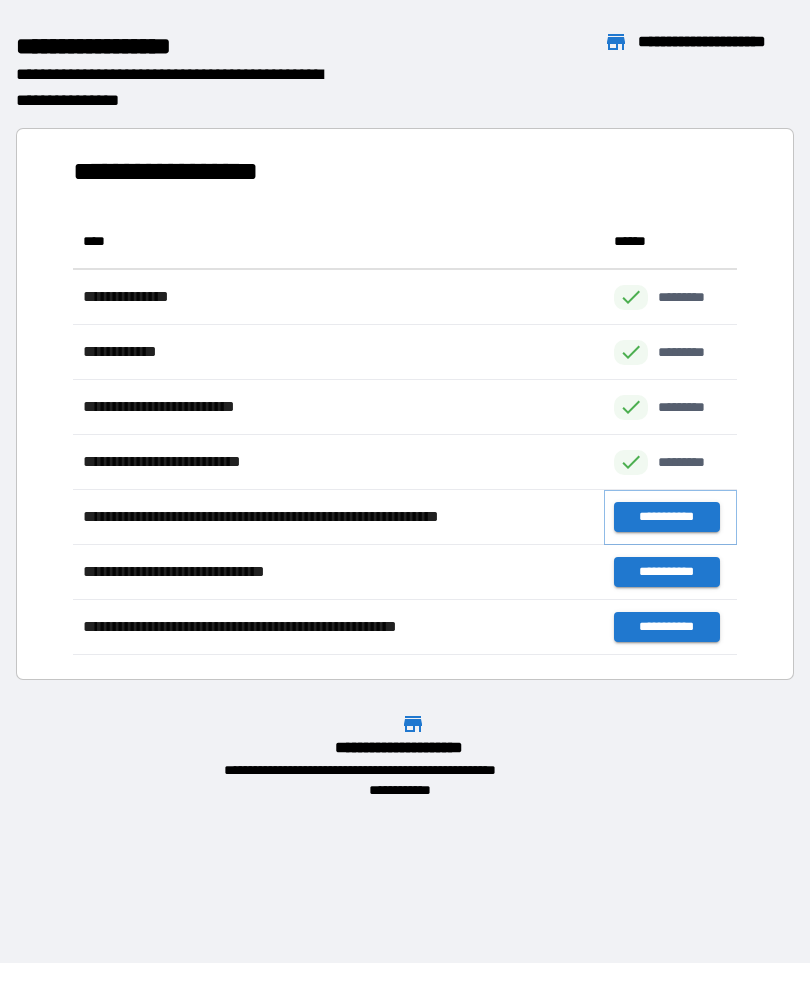 click on "**********" at bounding box center [666, 517] 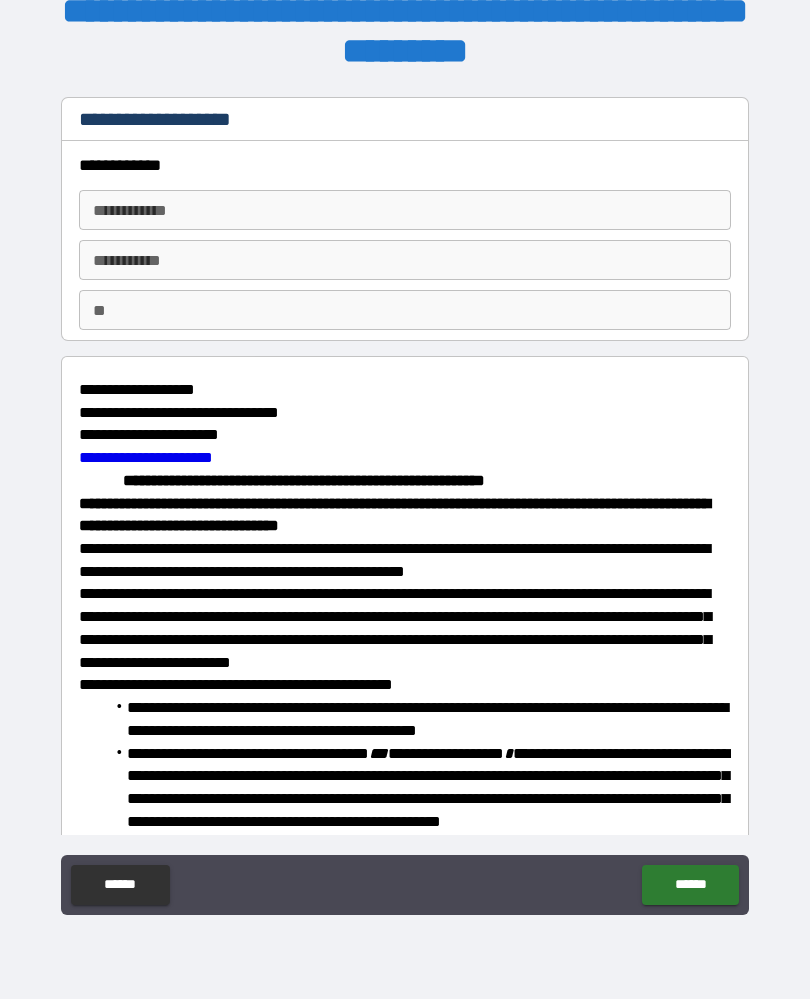 click on "**********" at bounding box center [405, 210] 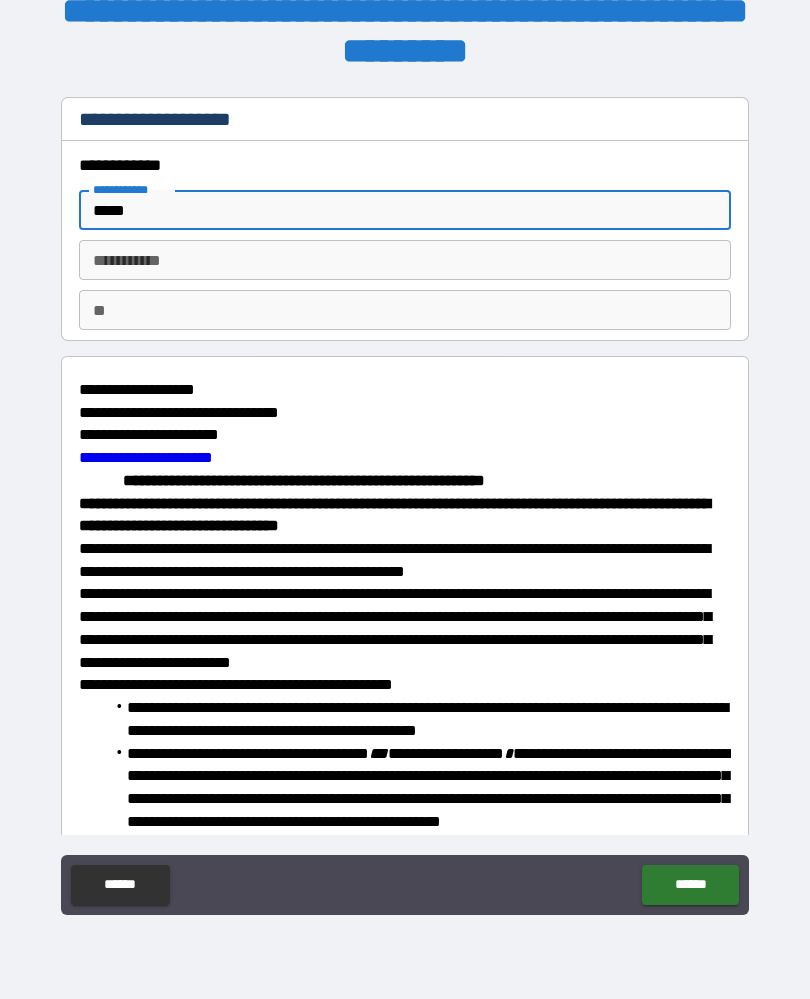 type on "*****" 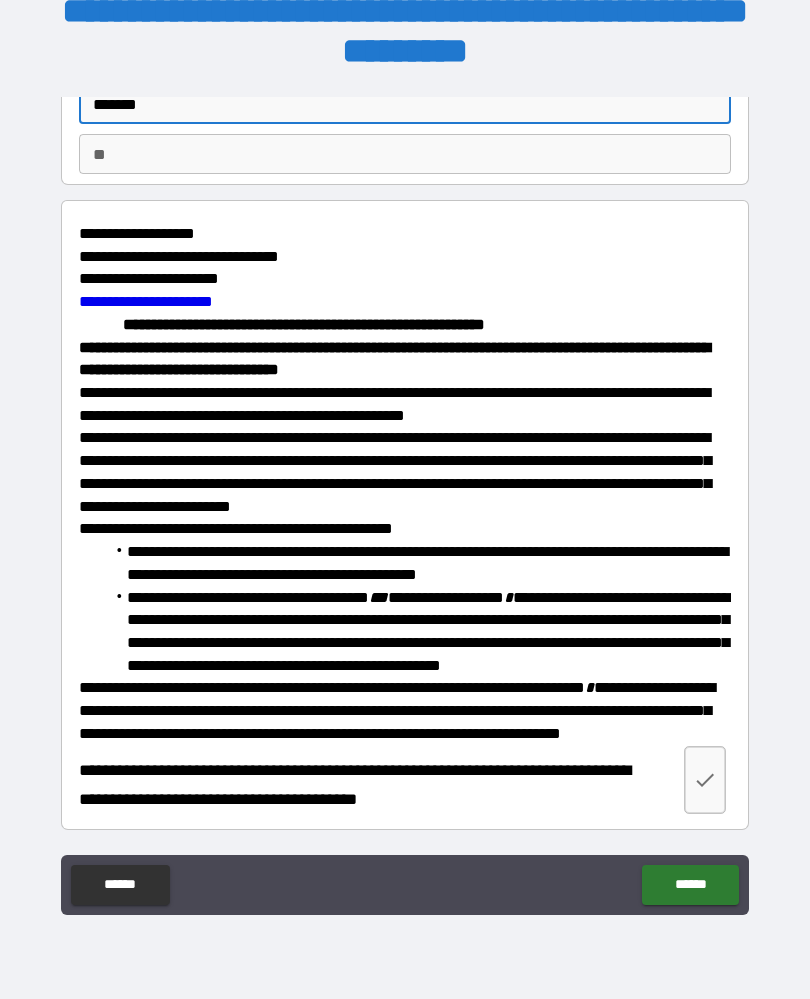 type on "*******" 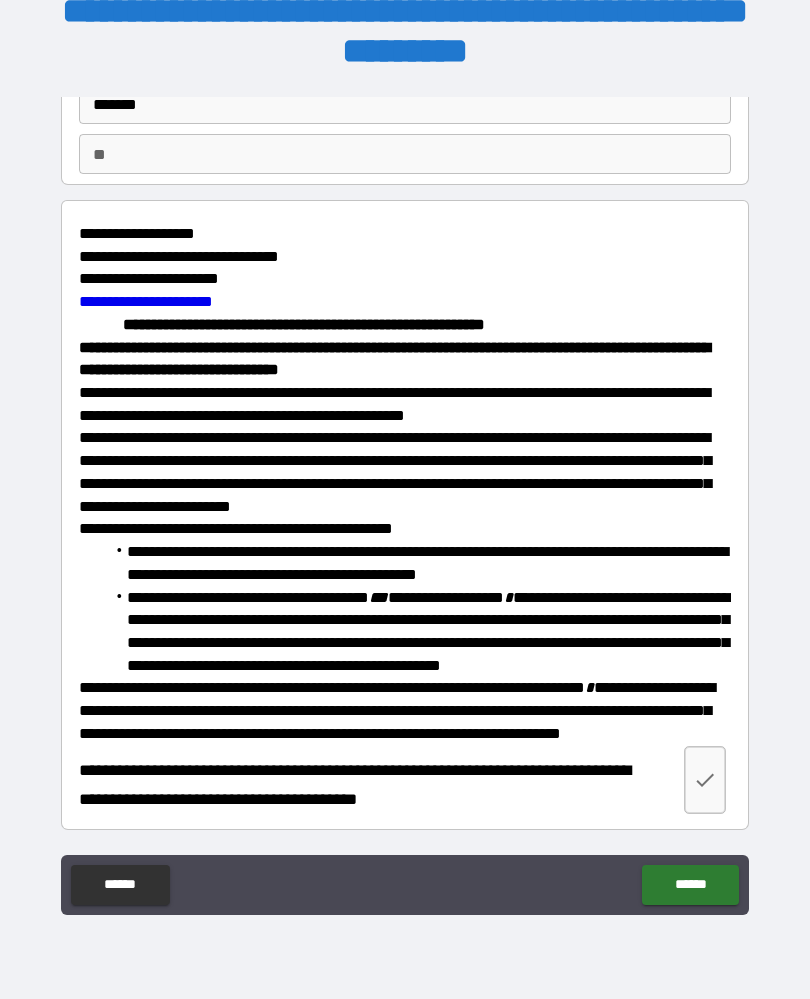 click 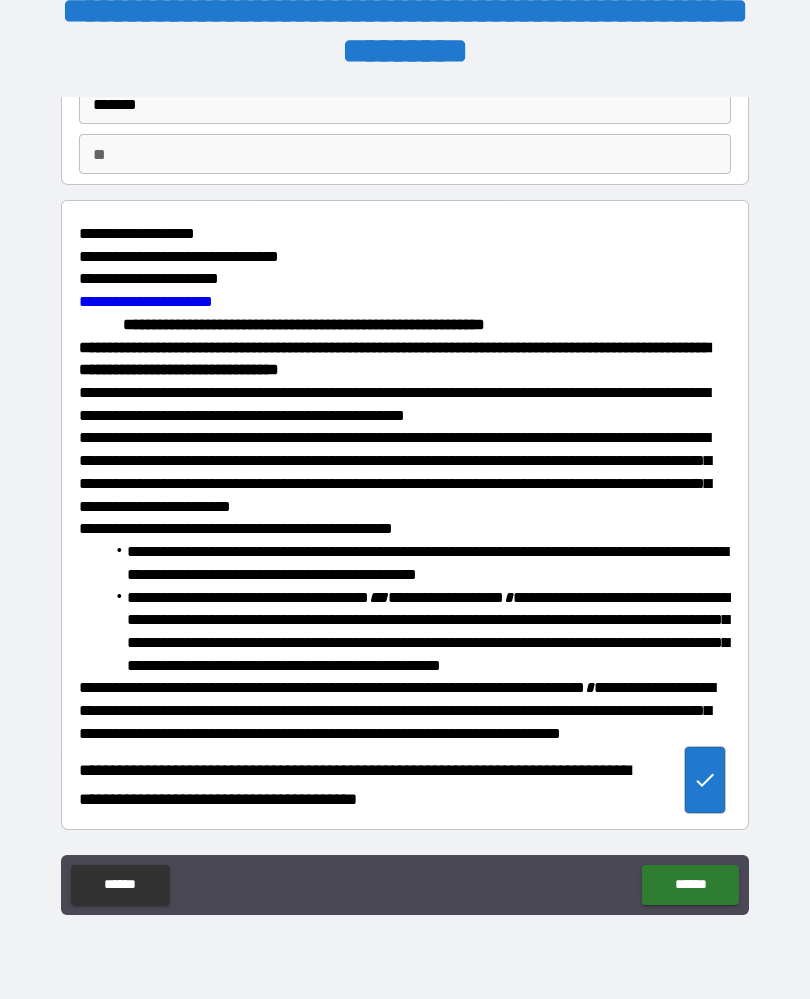 click on "******" at bounding box center (690, 885) 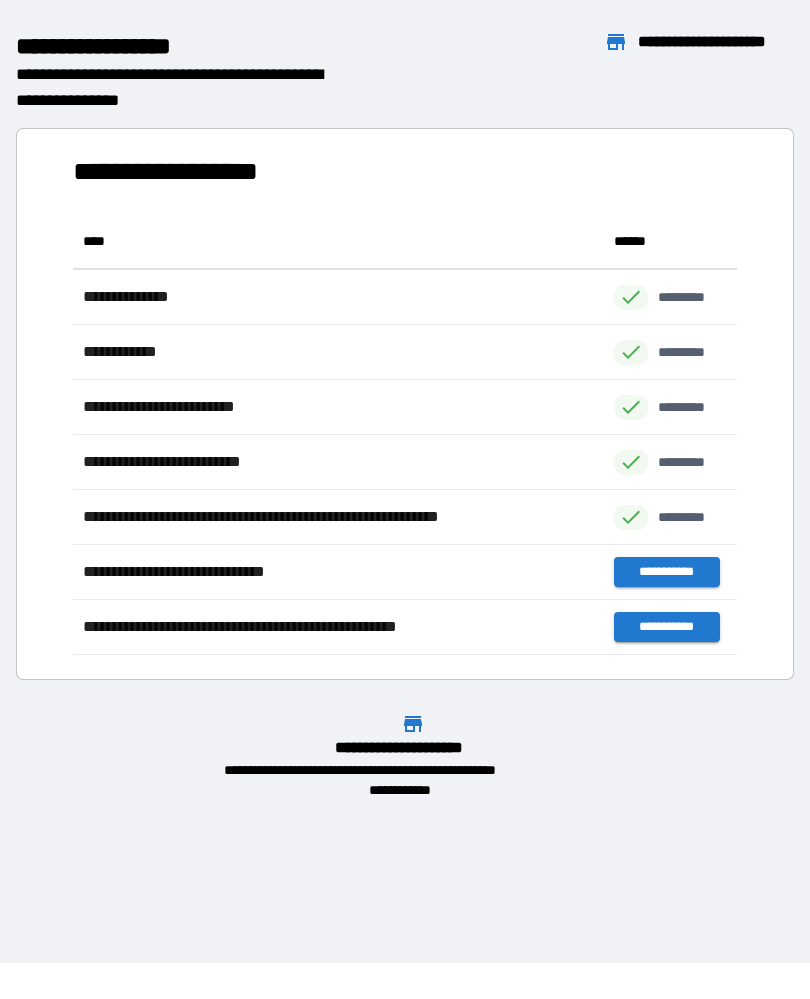 scroll, scrollTop: 1, scrollLeft: 1, axis: both 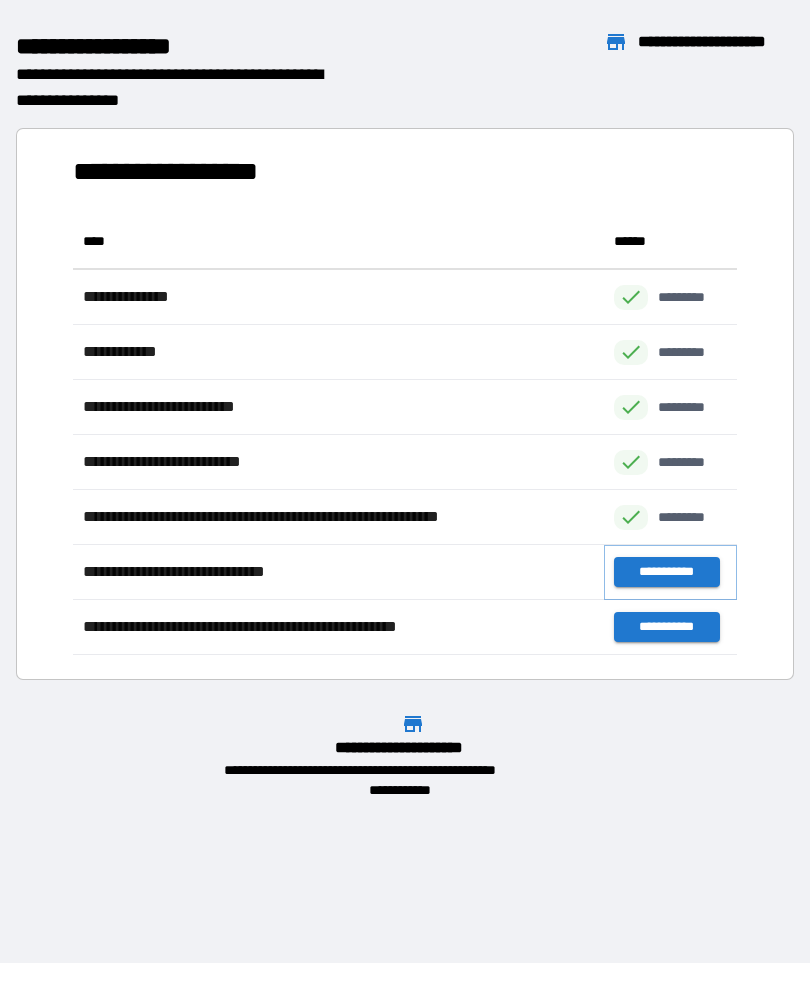 click on "**********" at bounding box center (666, 572) 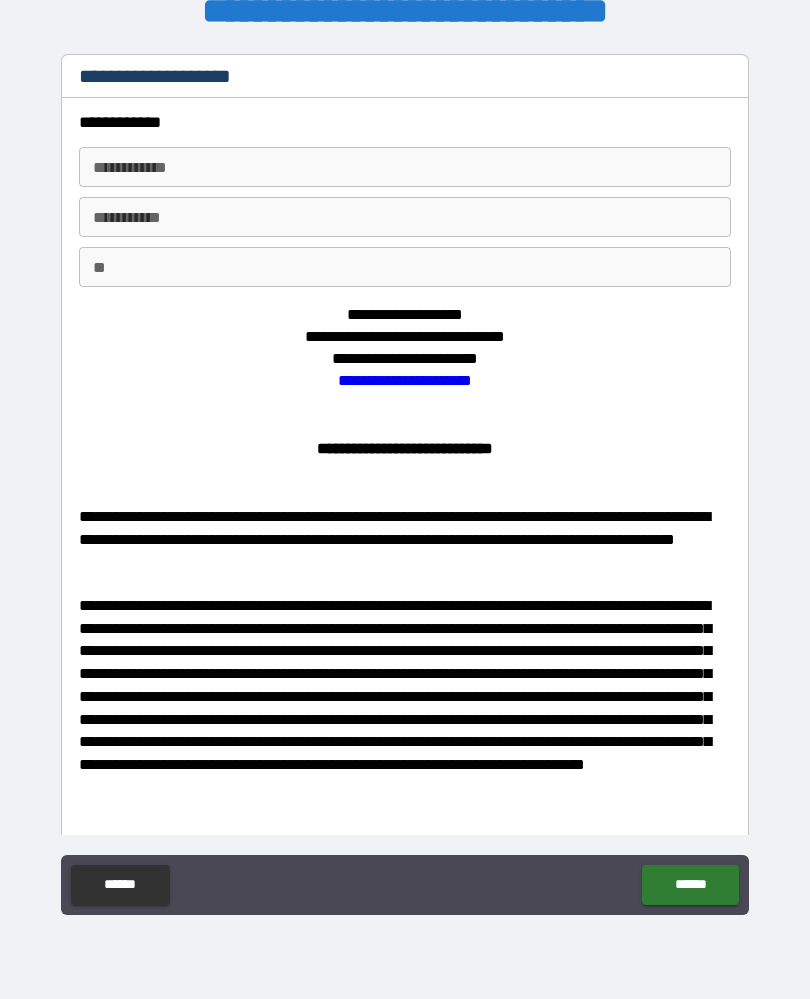 click on "**********" at bounding box center (405, 167) 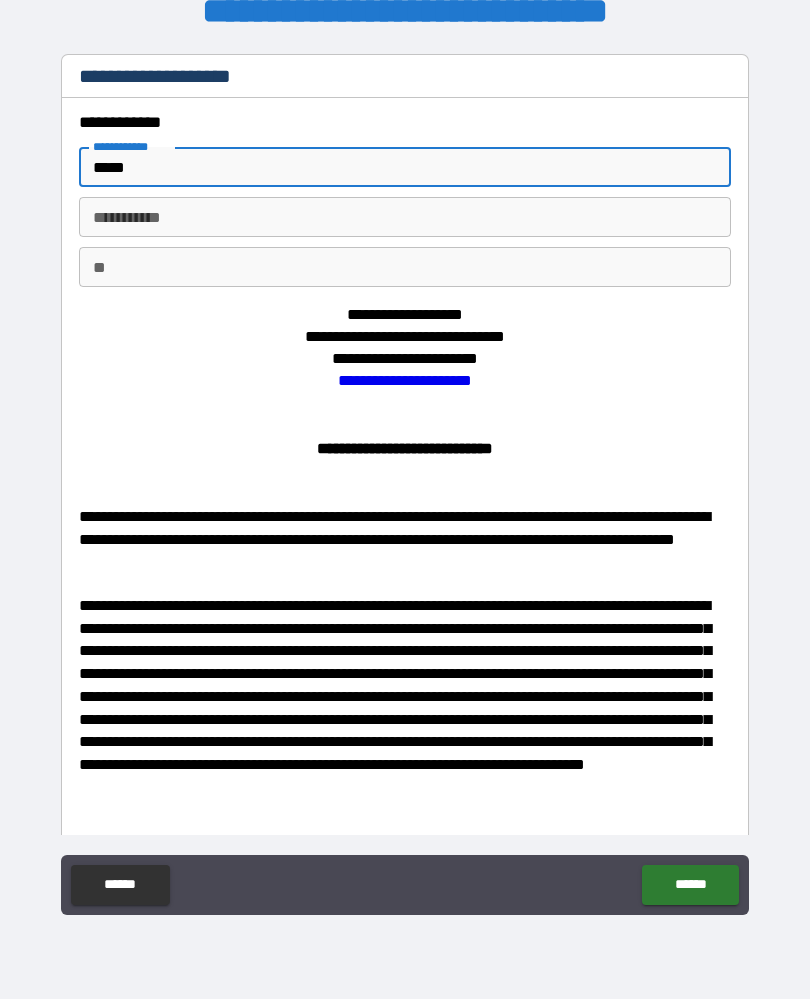 type on "*****" 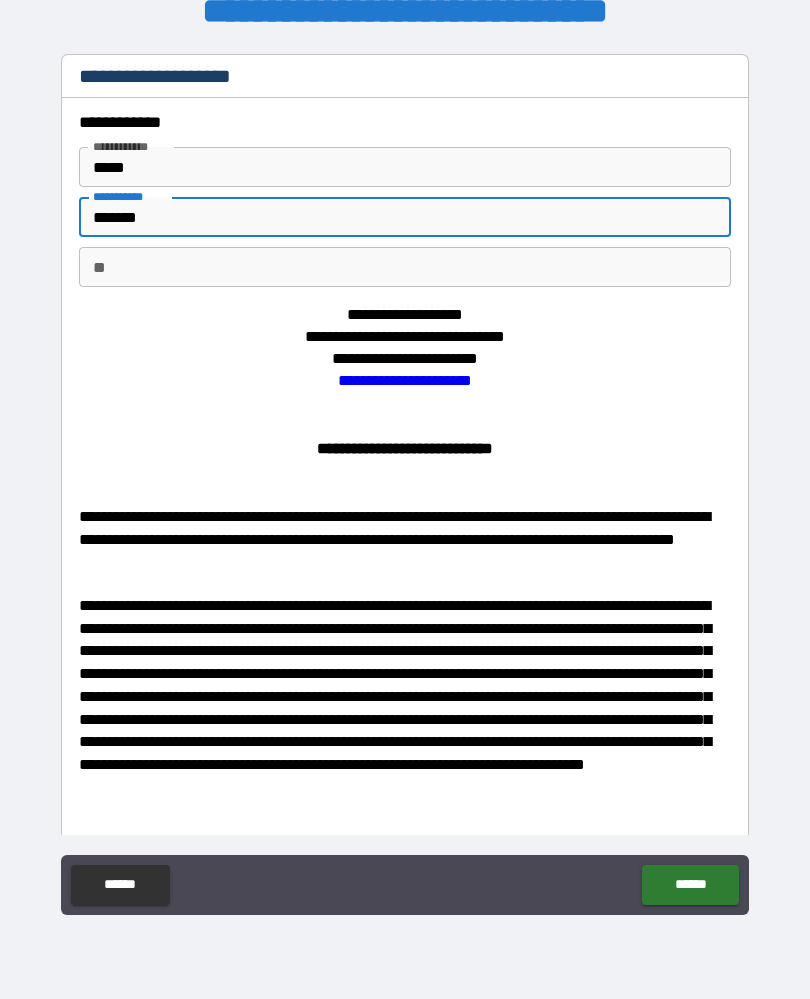 type on "*******" 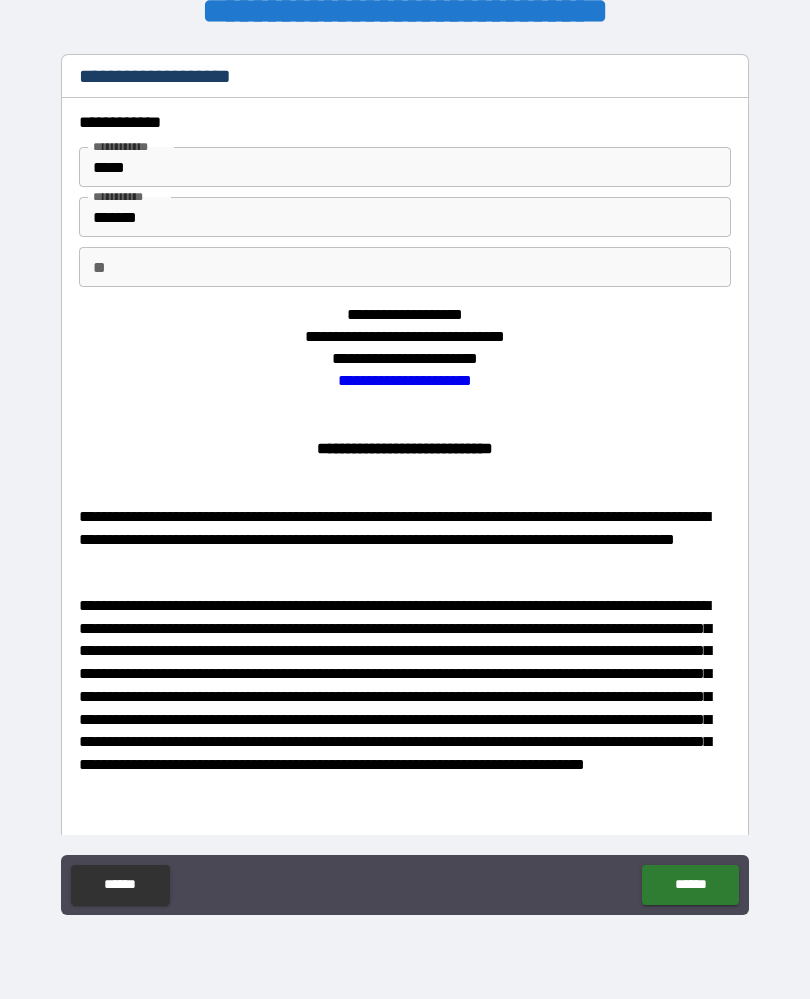 click on "**********" at bounding box center [405, 484] 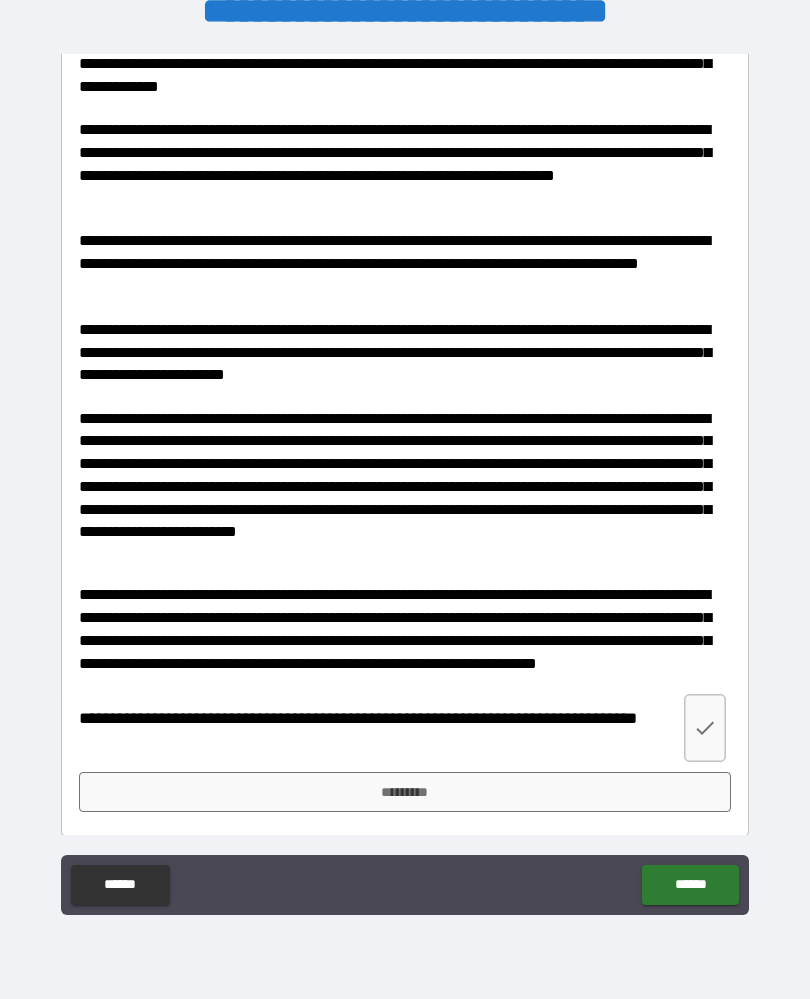 scroll, scrollTop: 806, scrollLeft: 0, axis: vertical 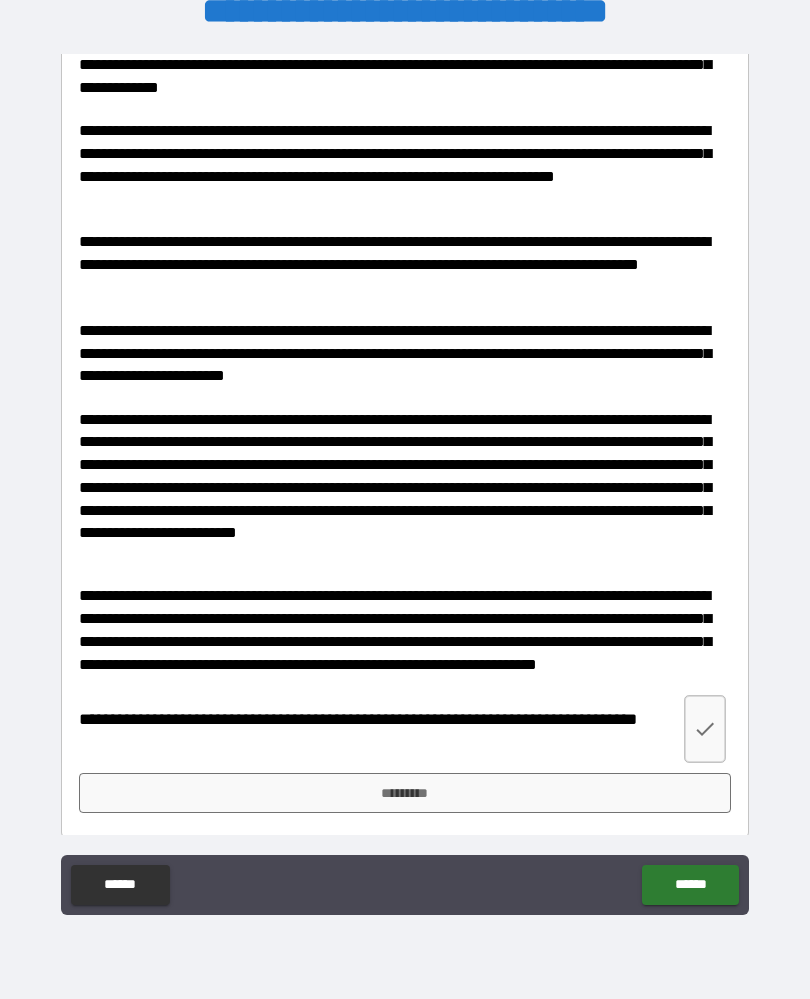click 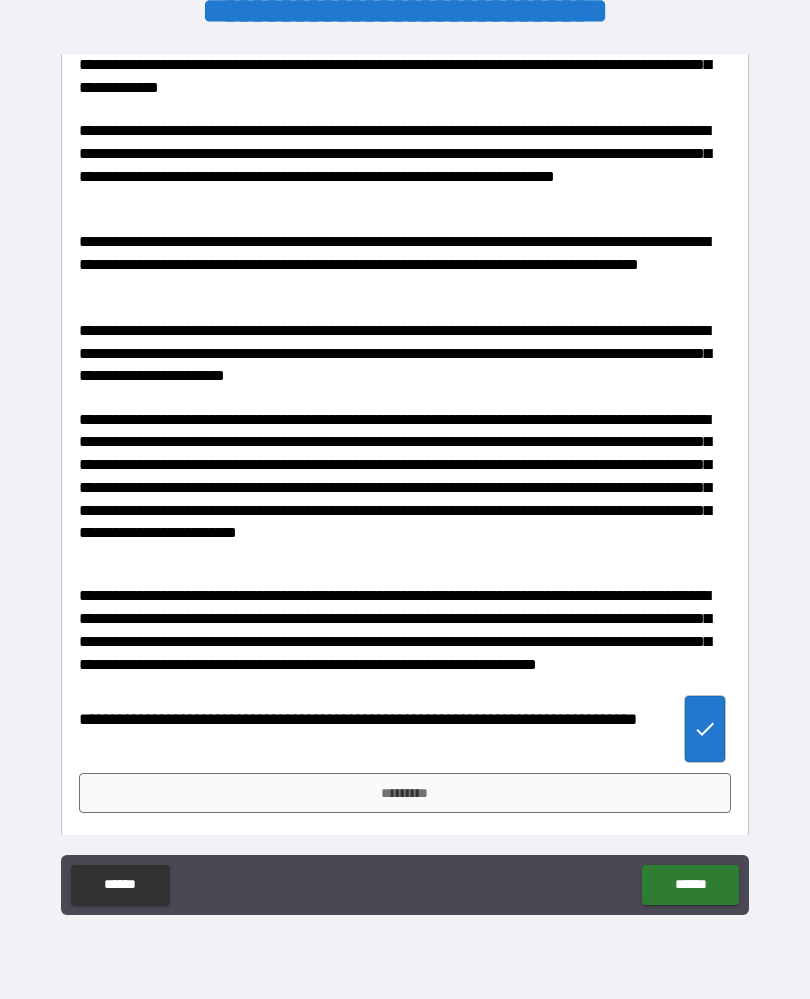 click on "*********" at bounding box center (405, 793) 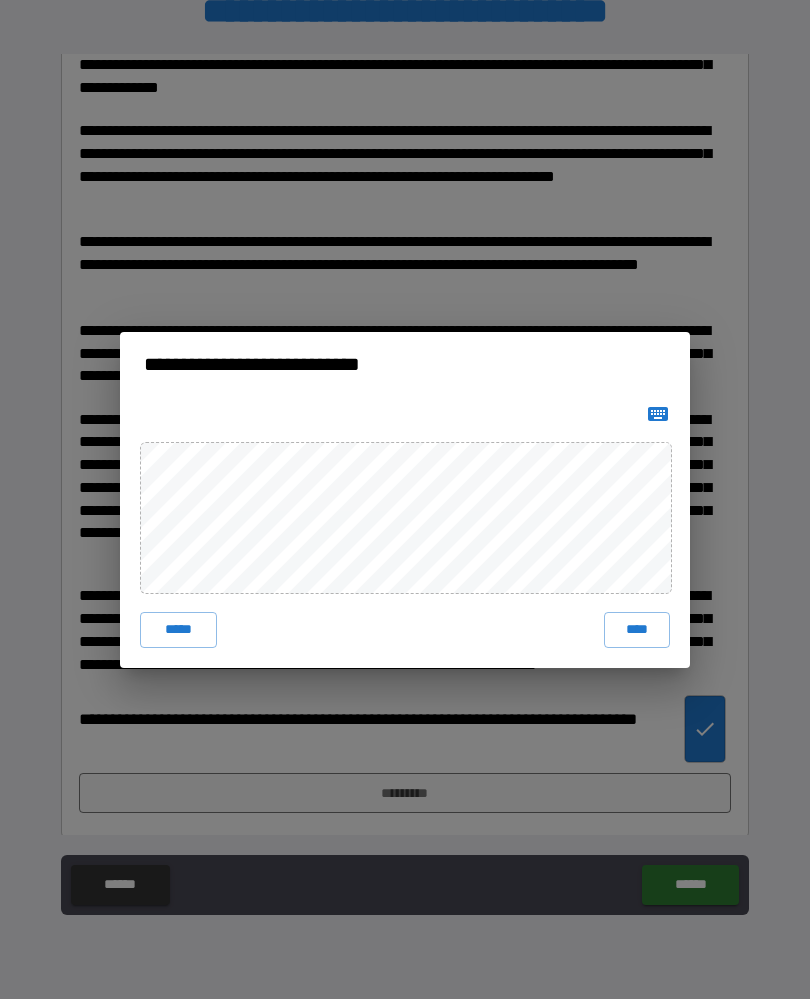 click on "****" at bounding box center (637, 630) 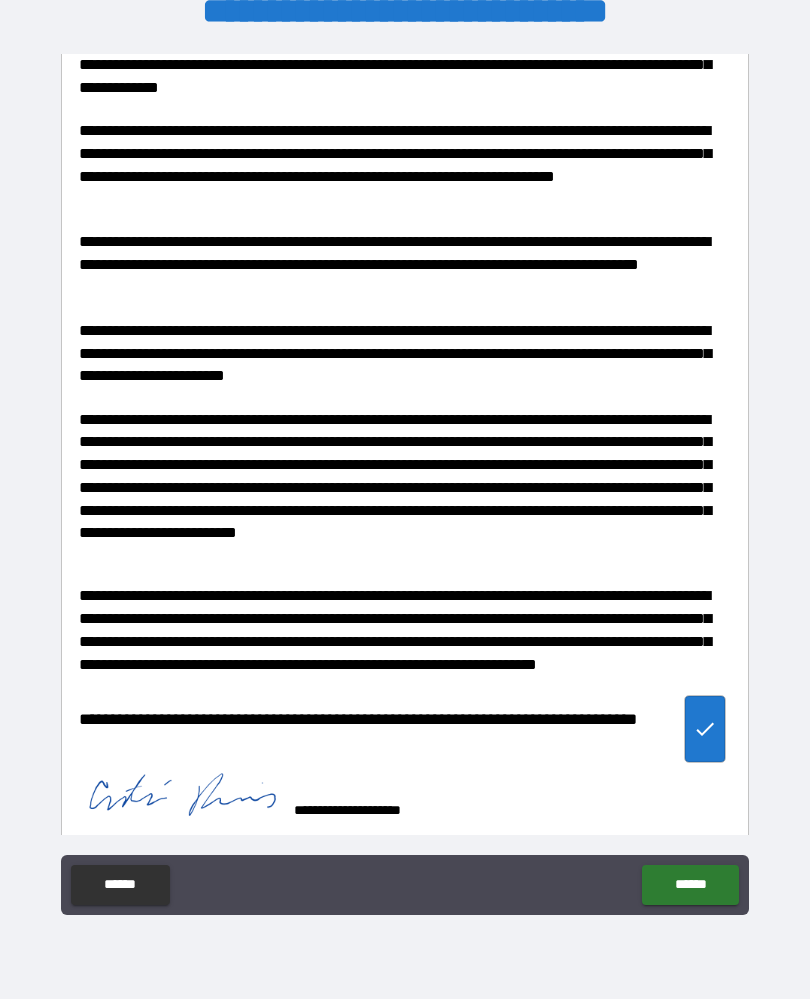 click on "******" at bounding box center (690, 885) 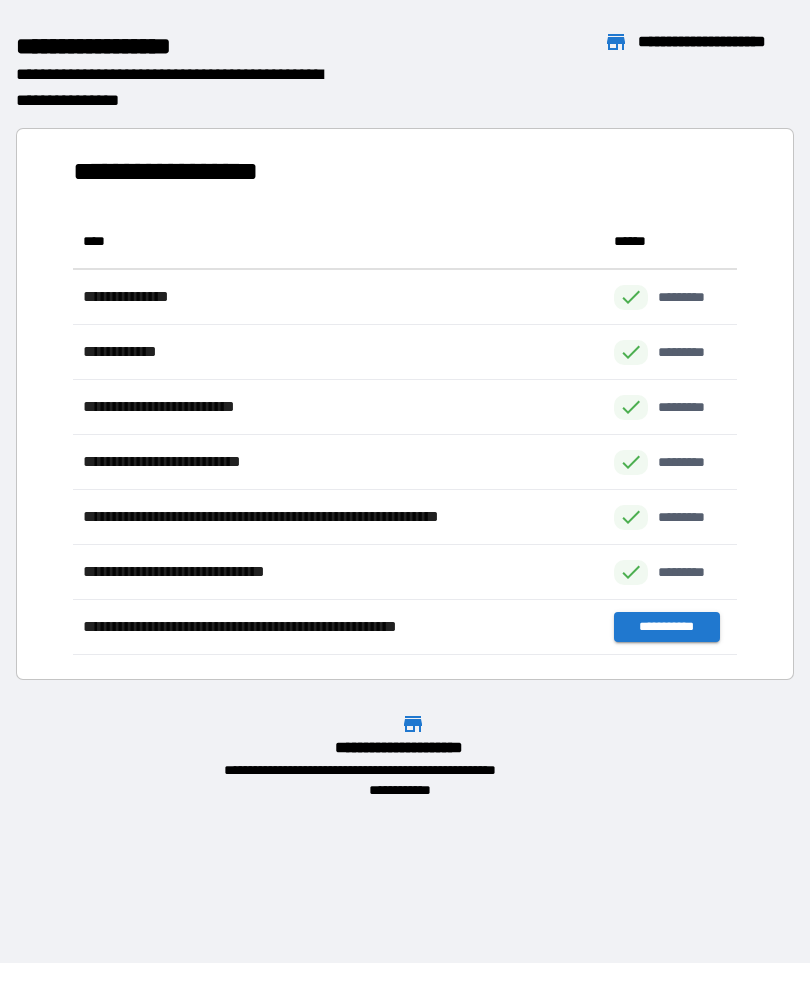 scroll, scrollTop: 1, scrollLeft: 1, axis: both 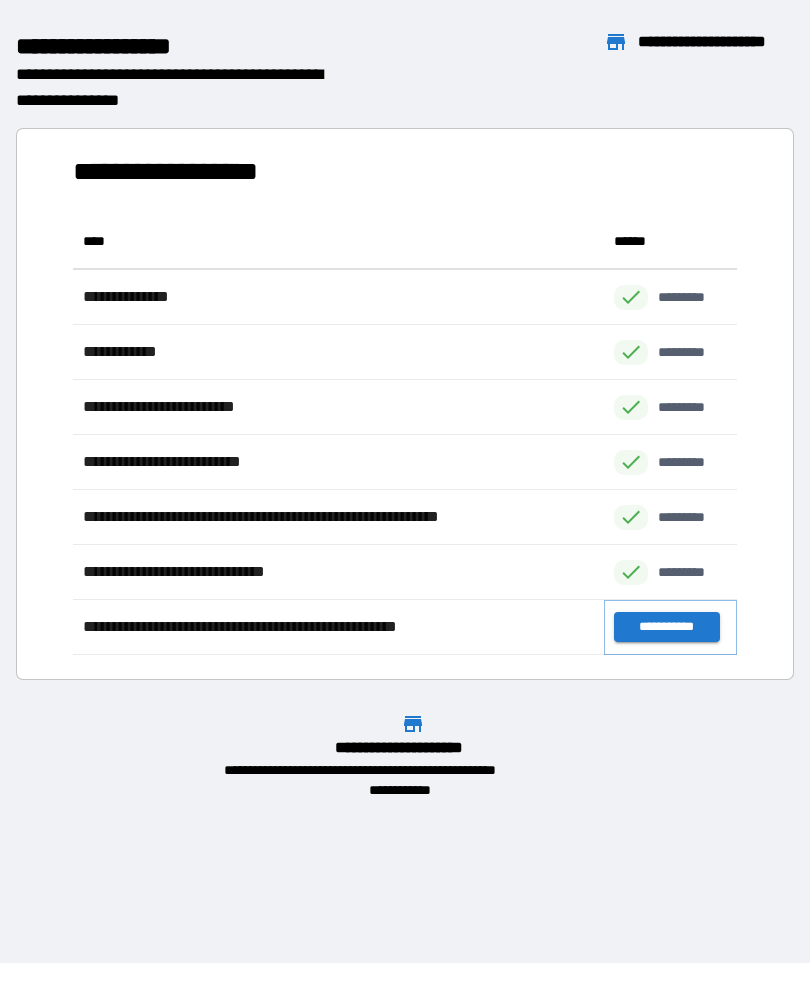 click on "**********" at bounding box center [666, 627] 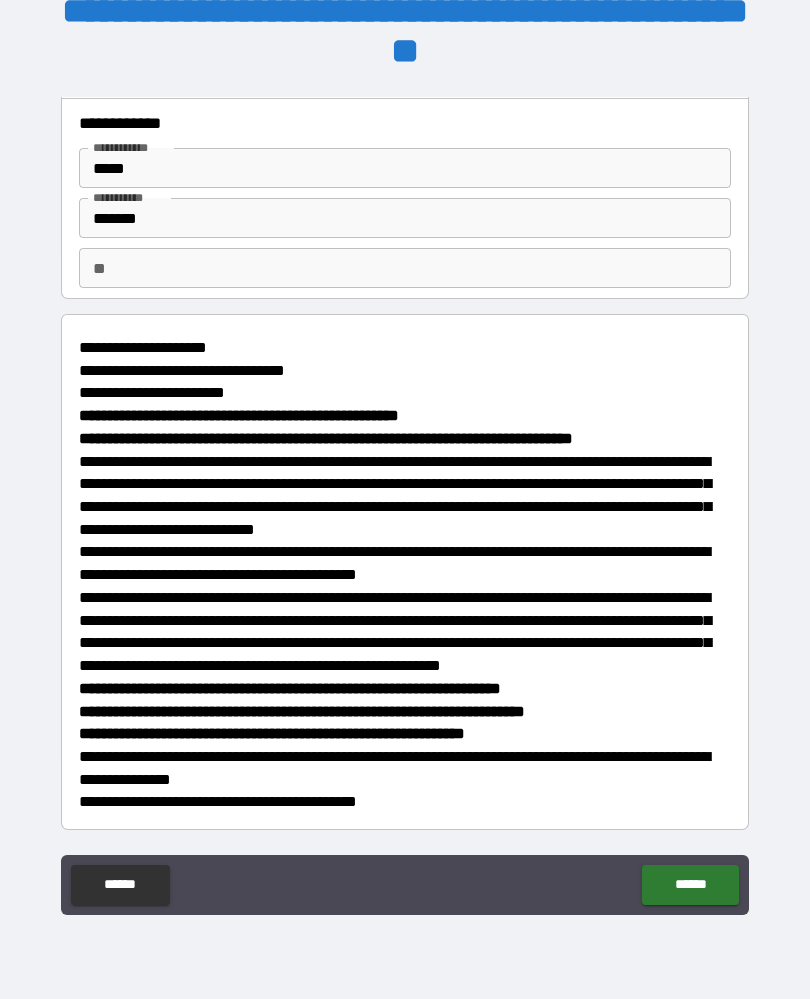 scroll, scrollTop: 49, scrollLeft: 0, axis: vertical 